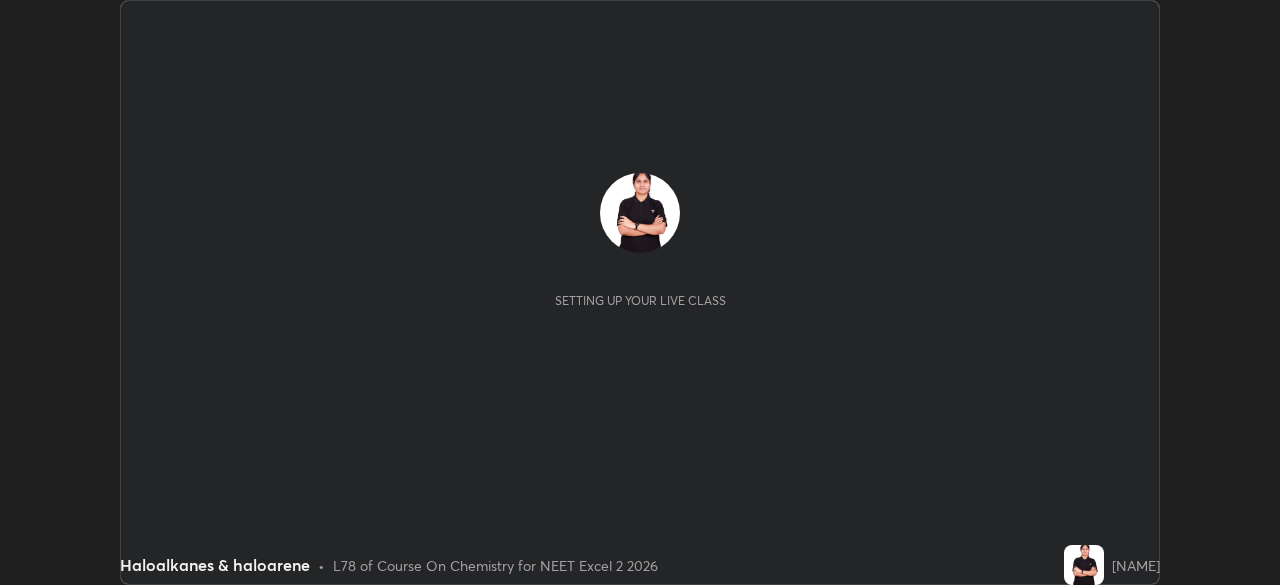 scroll, scrollTop: 0, scrollLeft: 0, axis: both 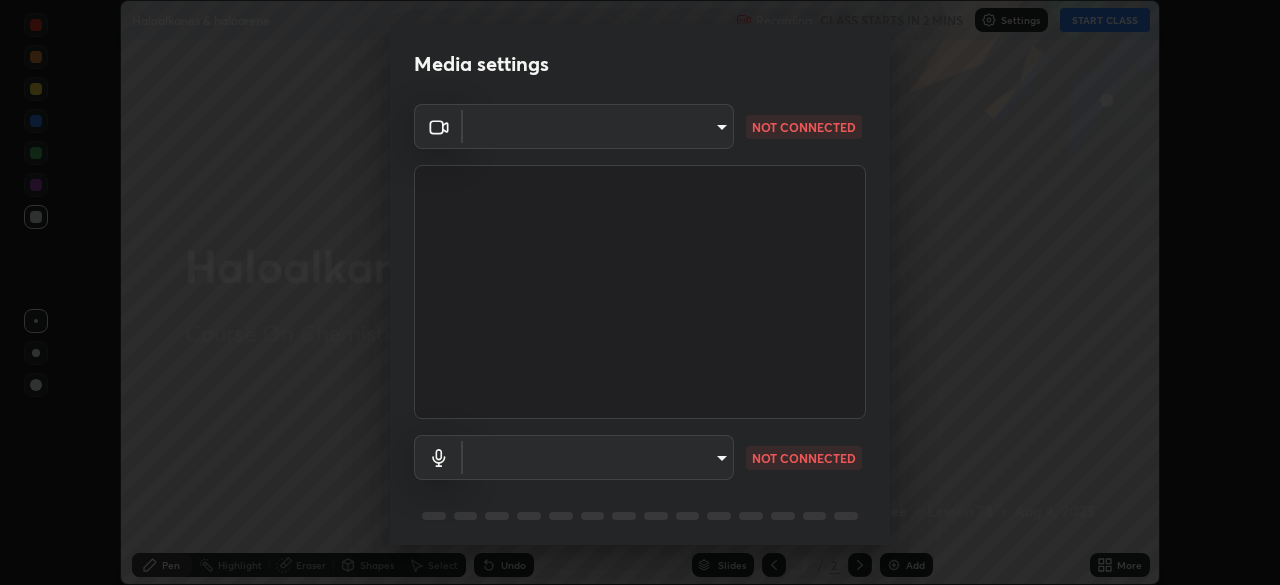 type on "8eb8a9b94d543390f1bf6c46f2de83bcb95ddf8c53c718d69585ea9f7ba8e57b" 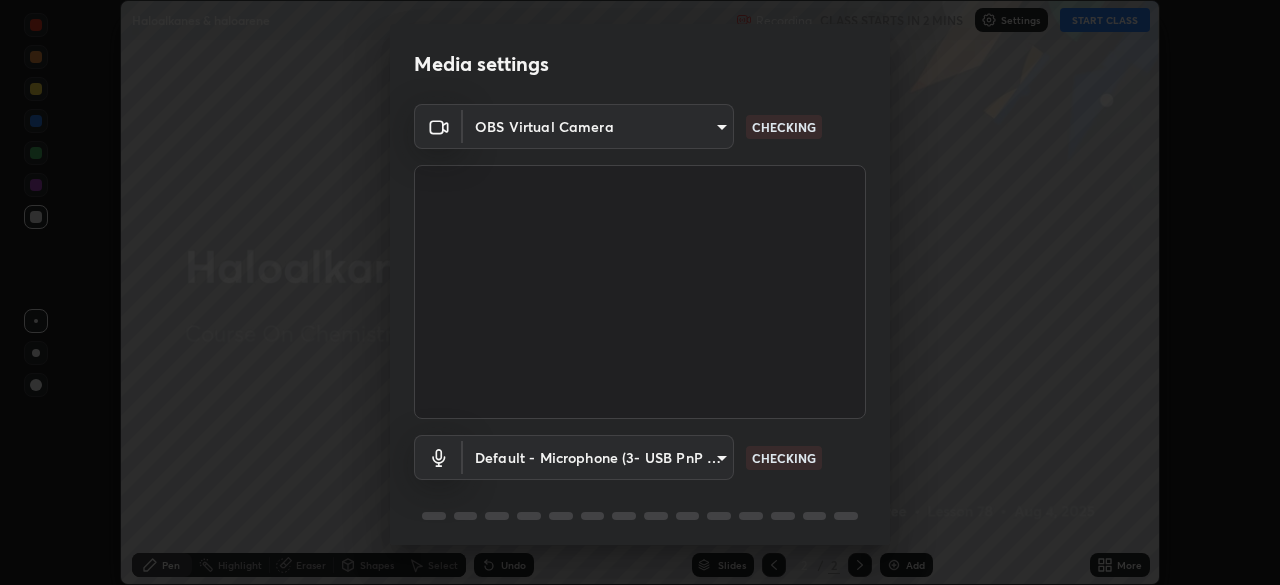 click on "Erase all Haloalkanes & haloarene Recording CLASS STARTS IN 2 MINS Settings START CLASS Setting up your live class Haloalkanes & haloarene • L78 of Course On Chemistry for NEET Excel 2 2026 [NAME] Pen Highlight Eraser Shapes Select Undo Slides 2 / 2 Add More No doubts shared Encourage your learners to ask a doubt for better clarity Report an issue Reason for reporting Buffering Chat not working Audio - Video sync issue Educator video quality low ​ Attach an image Report Media settings OBS Virtual Camera [HASH] CHECKING Default - Microphone (3- USB PnP Sound Device) default CHECKING 1 / 5 Next" at bounding box center (640, 292) 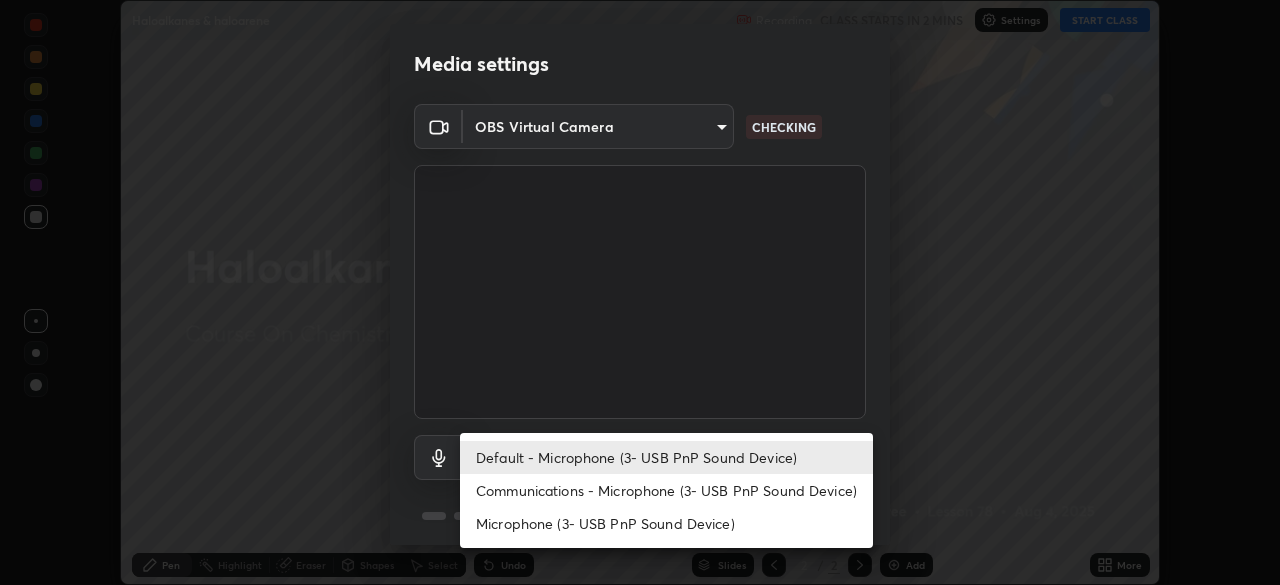 click on "Communications - Microphone (3- USB PnP Sound Device)" at bounding box center [666, 490] 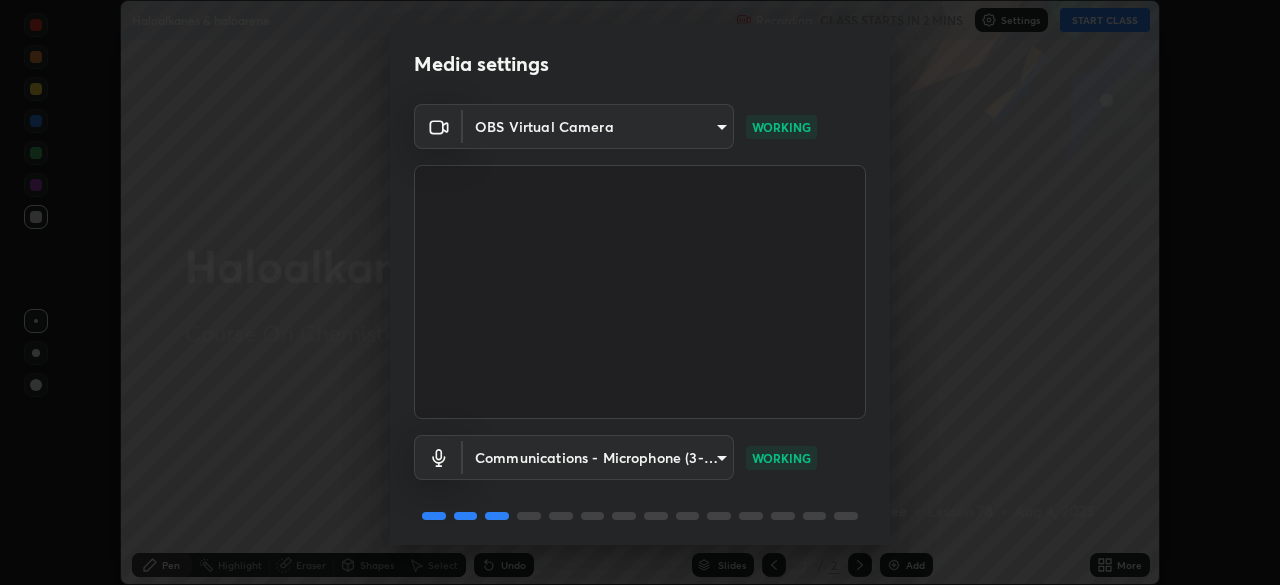 scroll, scrollTop: 71, scrollLeft: 0, axis: vertical 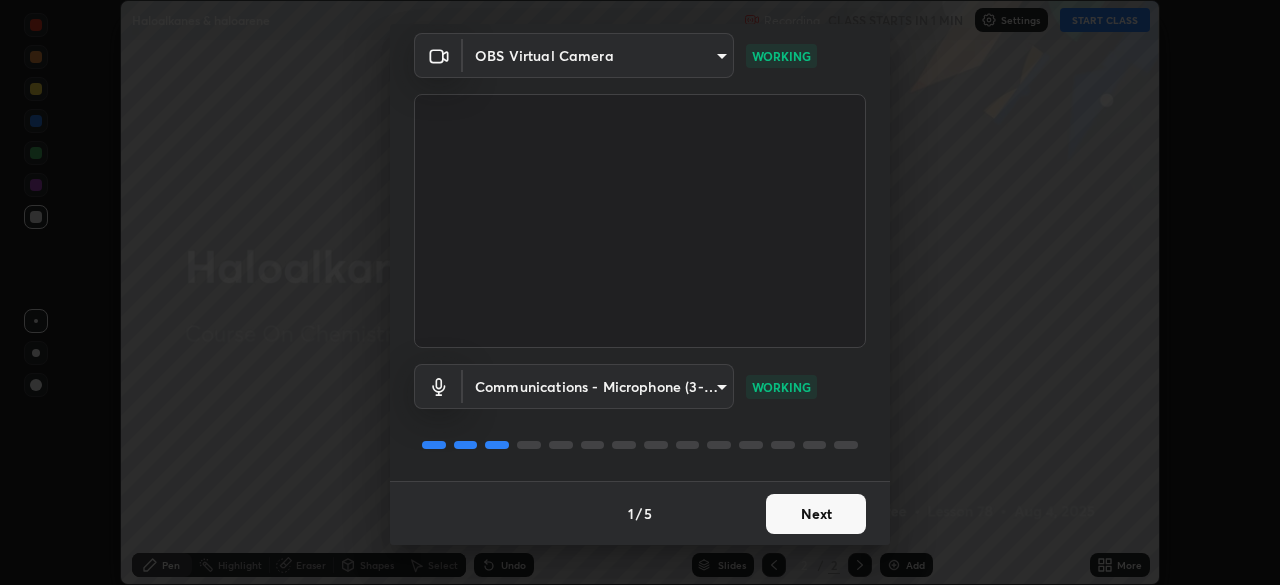 click on "Next" at bounding box center (816, 514) 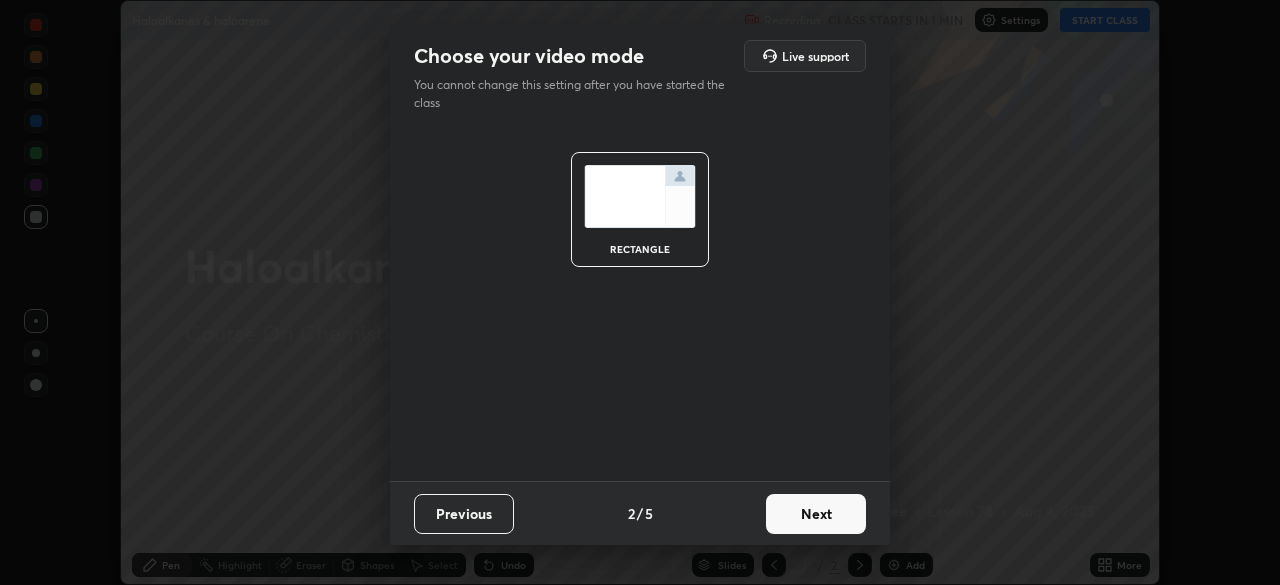scroll, scrollTop: 0, scrollLeft: 0, axis: both 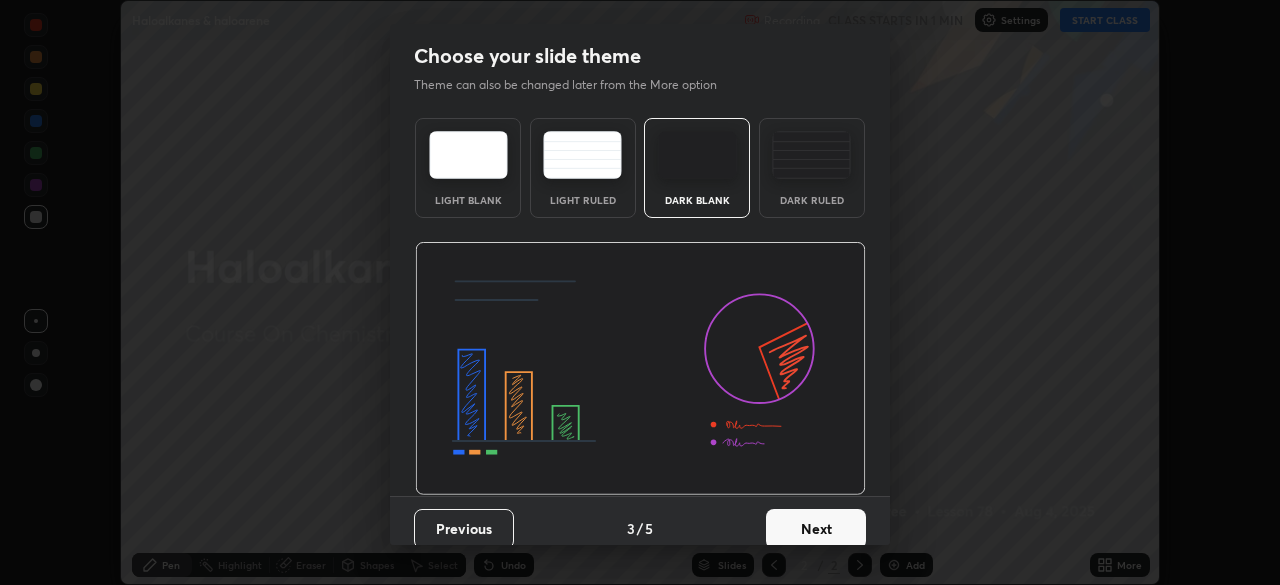 click on "Next" at bounding box center [816, 529] 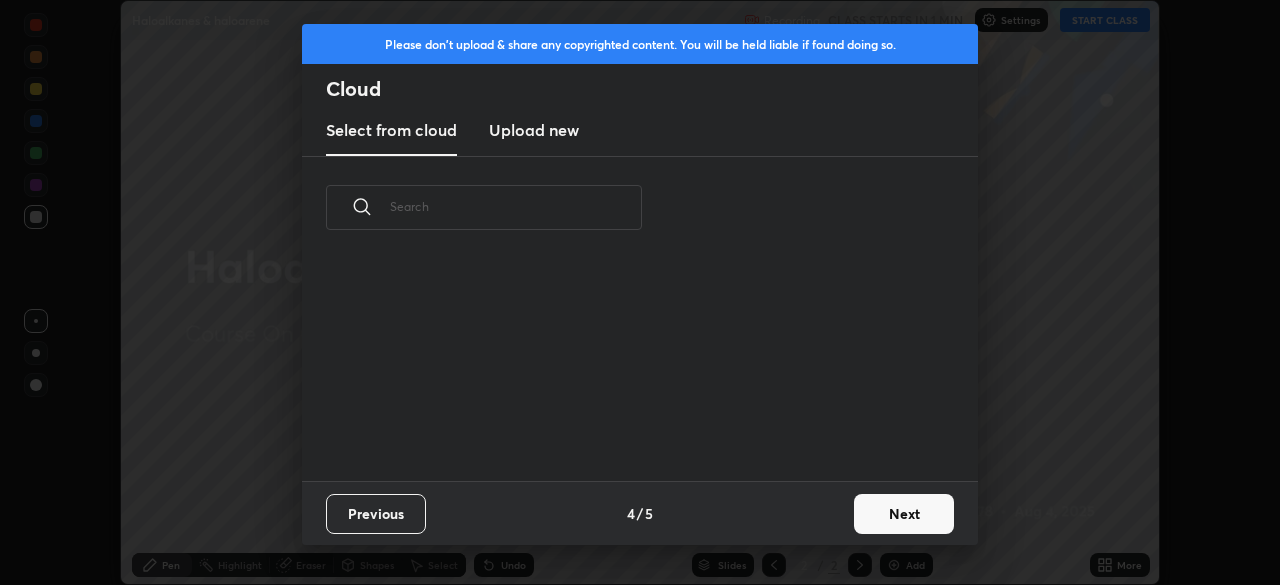 click on "Next" at bounding box center (904, 514) 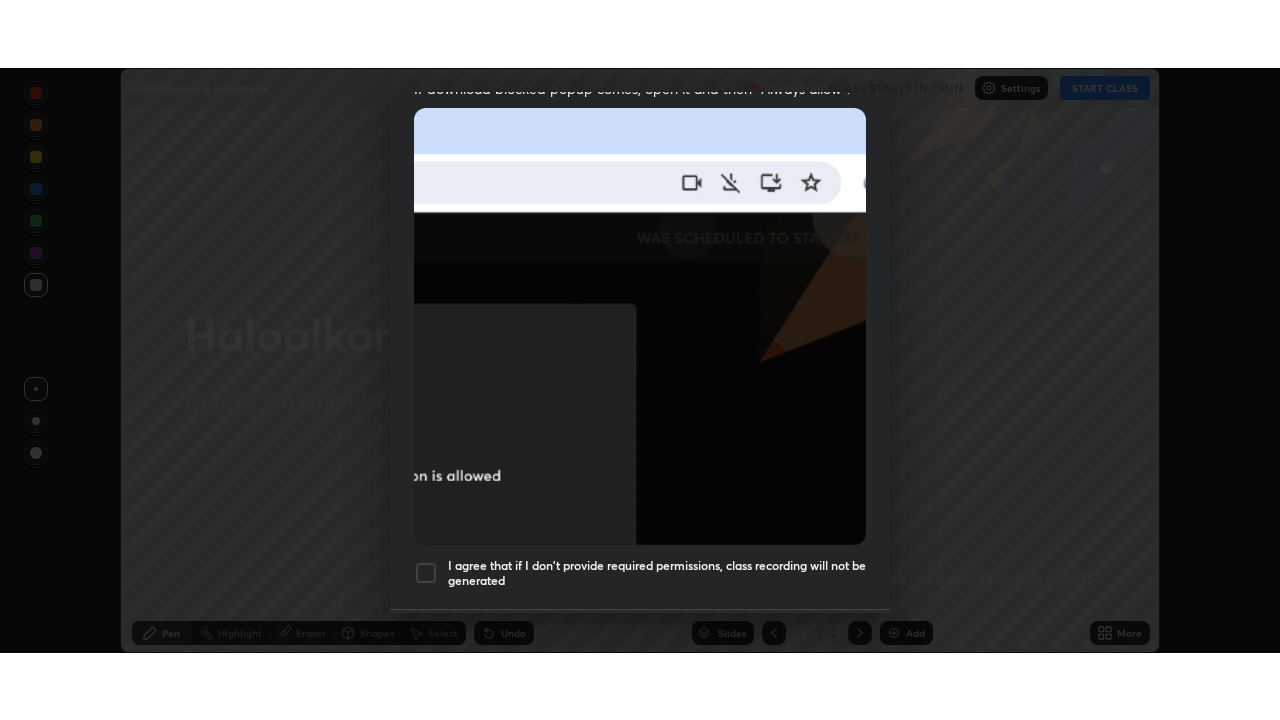 scroll, scrollTop: 479, scrollLeft: 0, axis: vertical 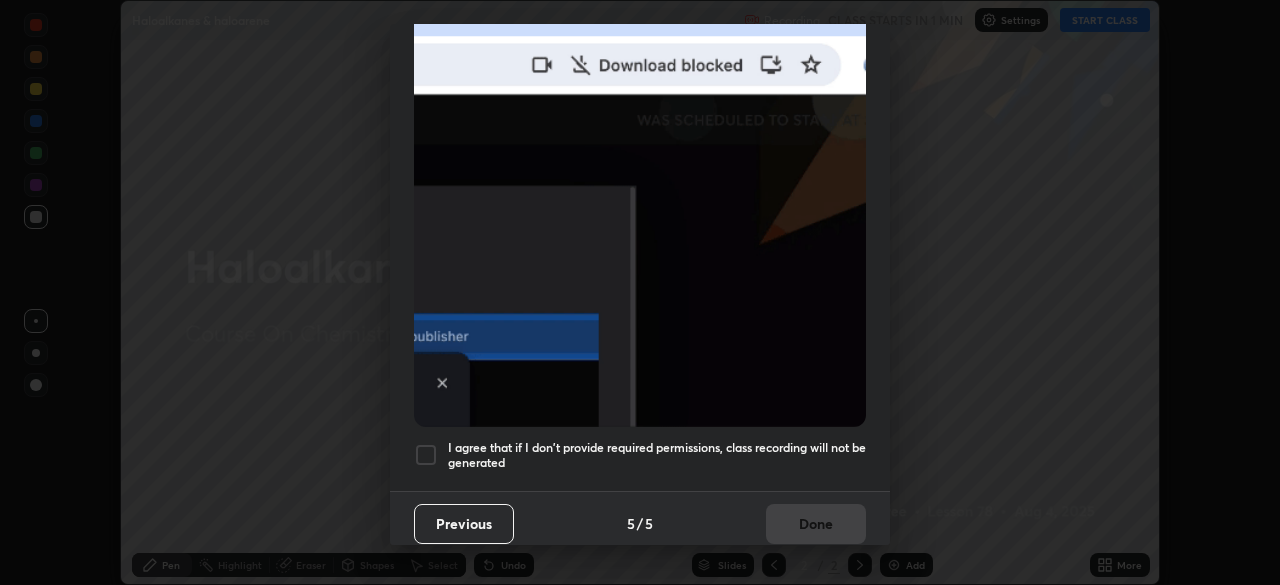 click at bounding box center (426, 455) 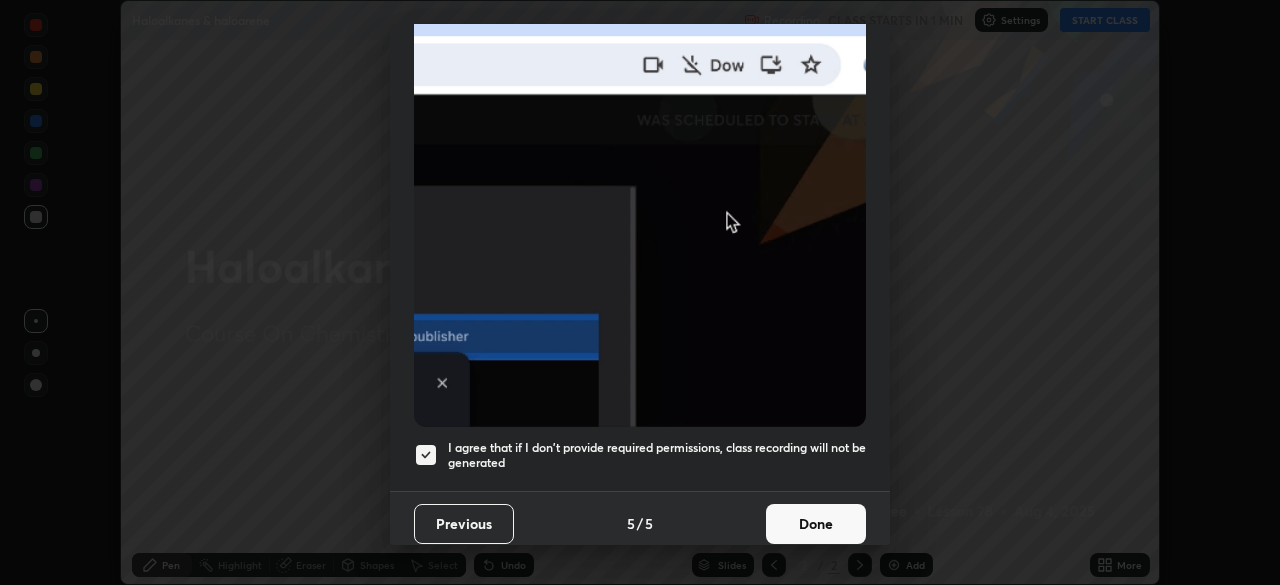 click on "Done" at bounding box center [816, 524] 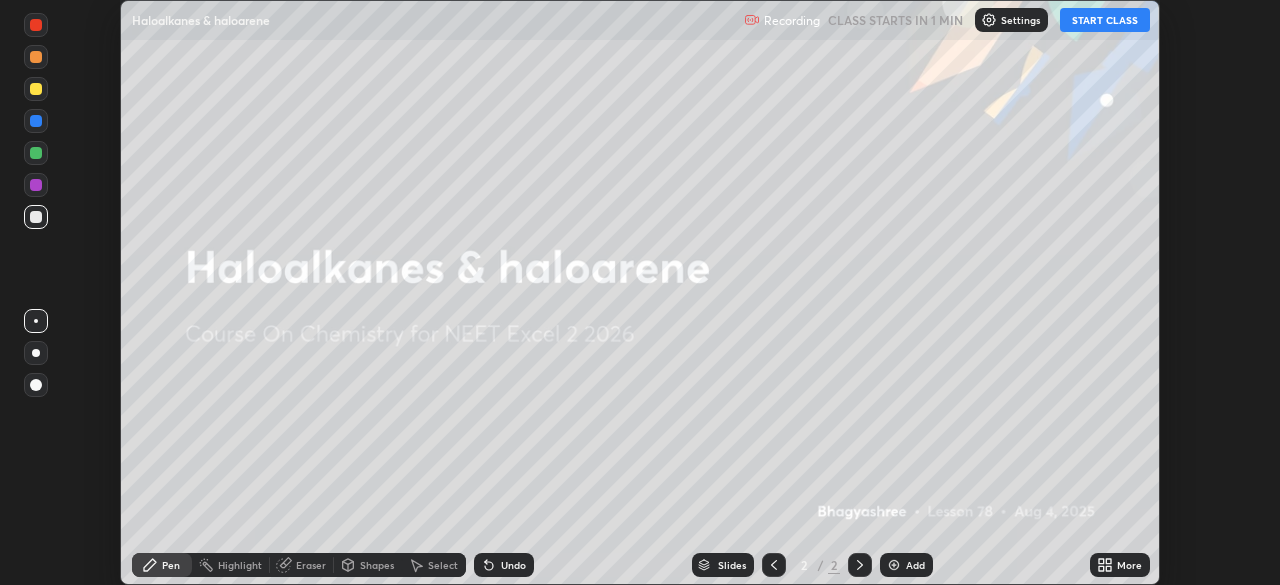 click on "START CLASS" at bounding box center (1105, 20) 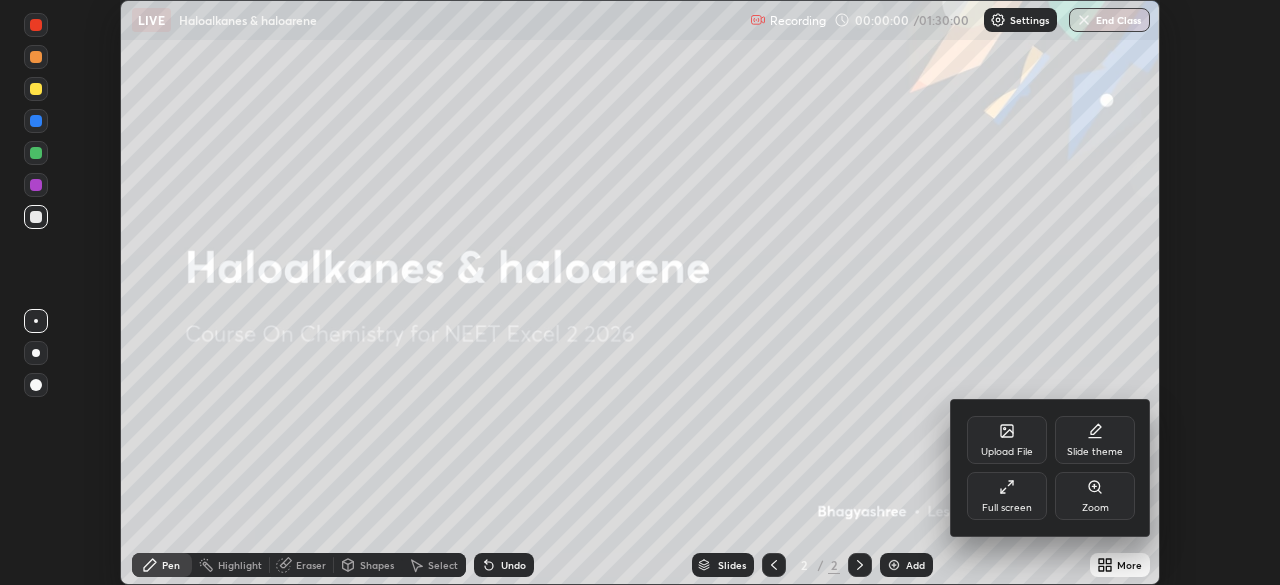 click on "Full screen" at bounding box center [1007, 508] 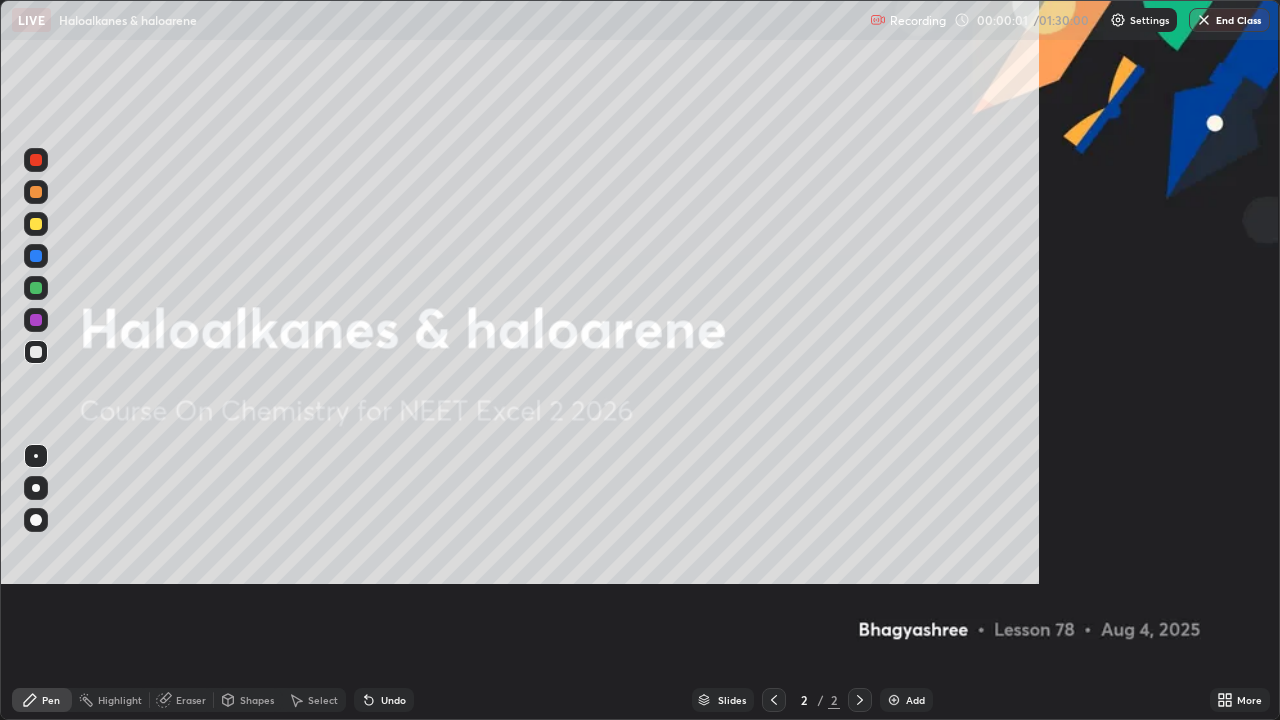 scroll, scrollTop: 99280, scrollLeft: 98720, axis: both 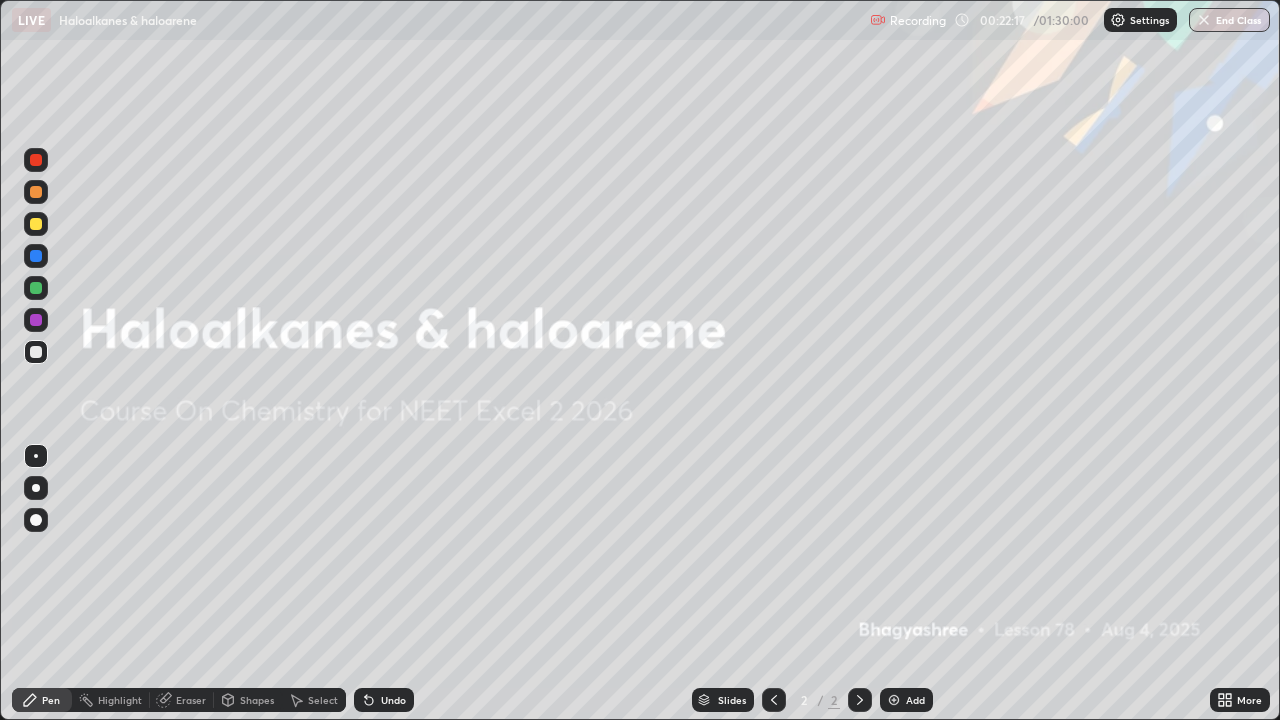 click on "Add" at bounding box center [906, 700] 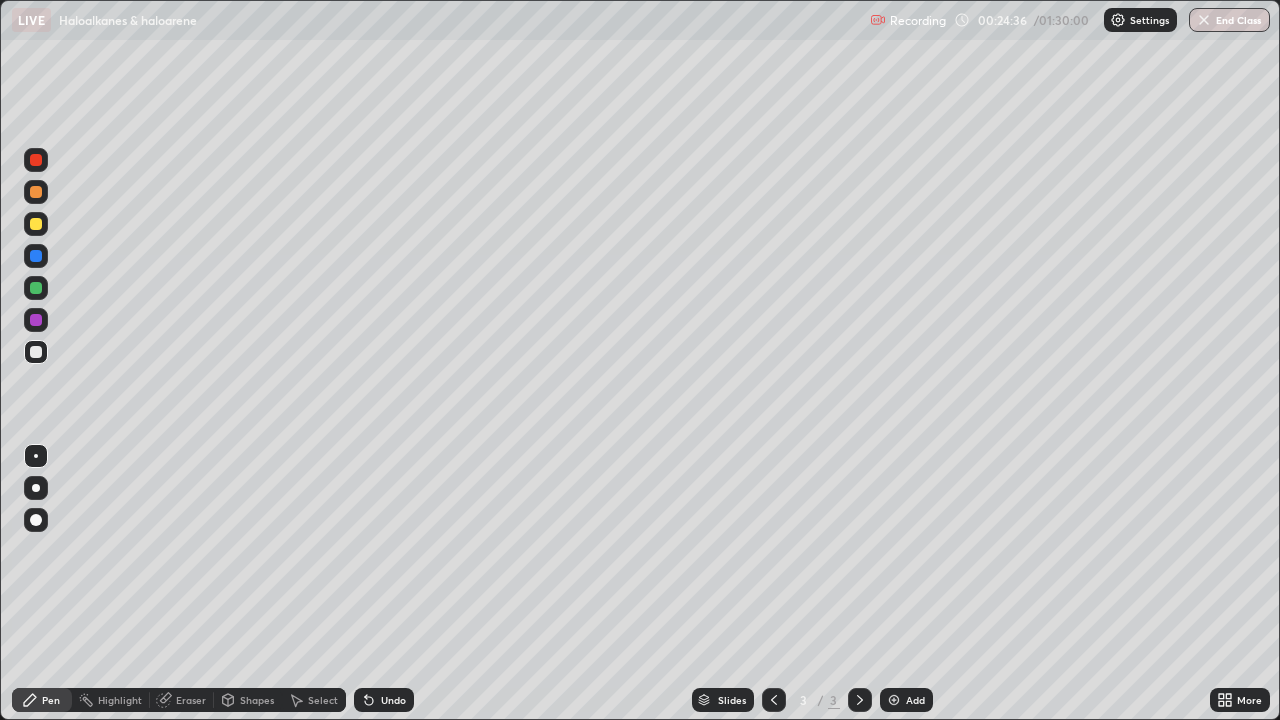 click at bounding box center (36, 320) 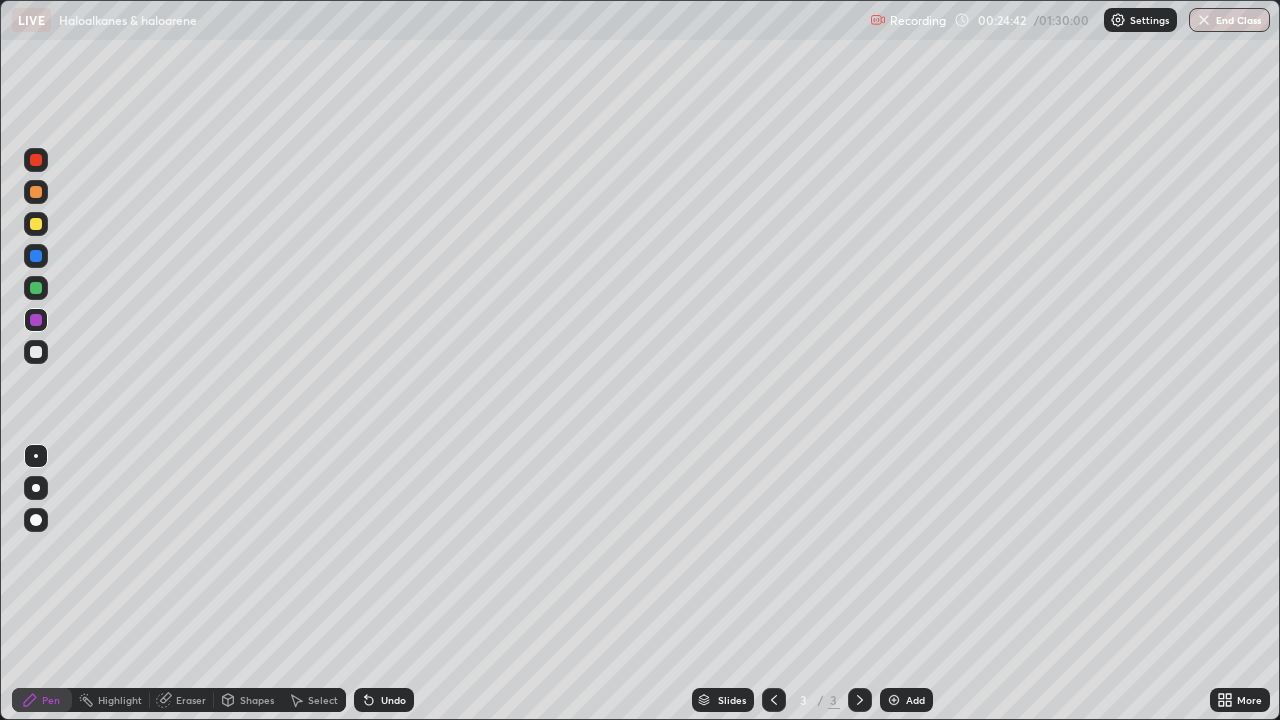 click at bounding box center (36, 352) 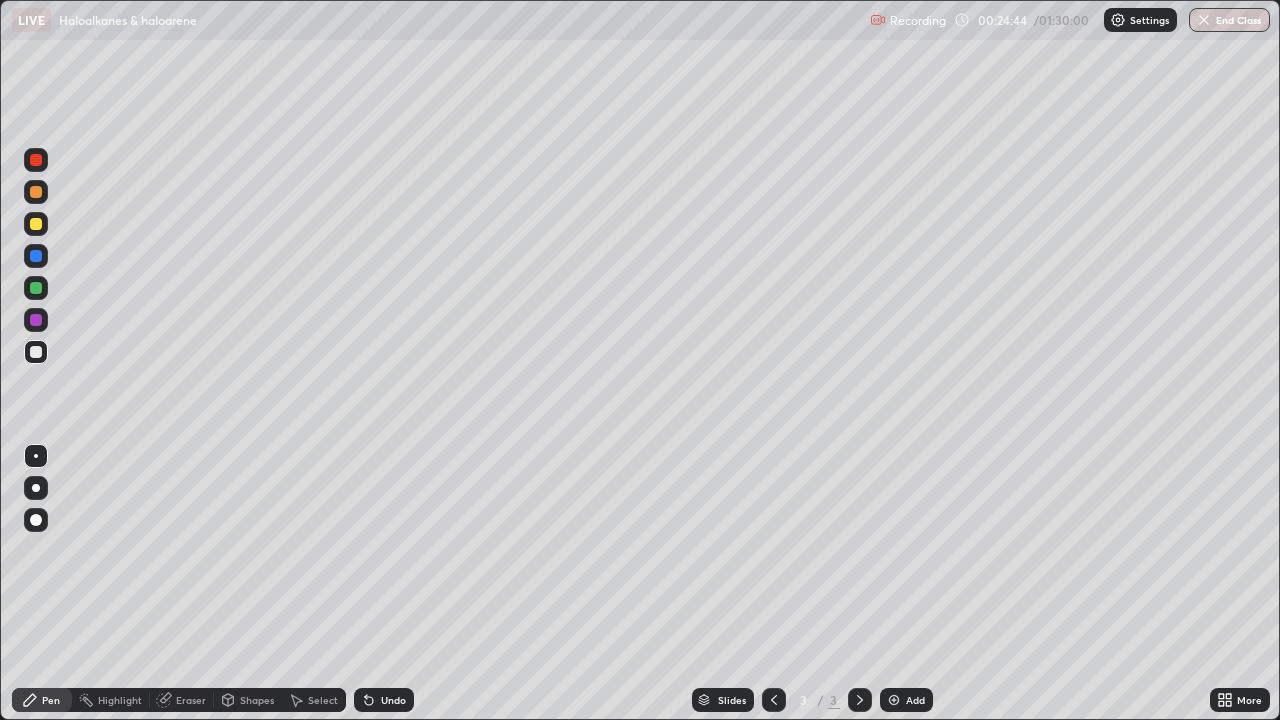 click at bounding box center [36, 192] 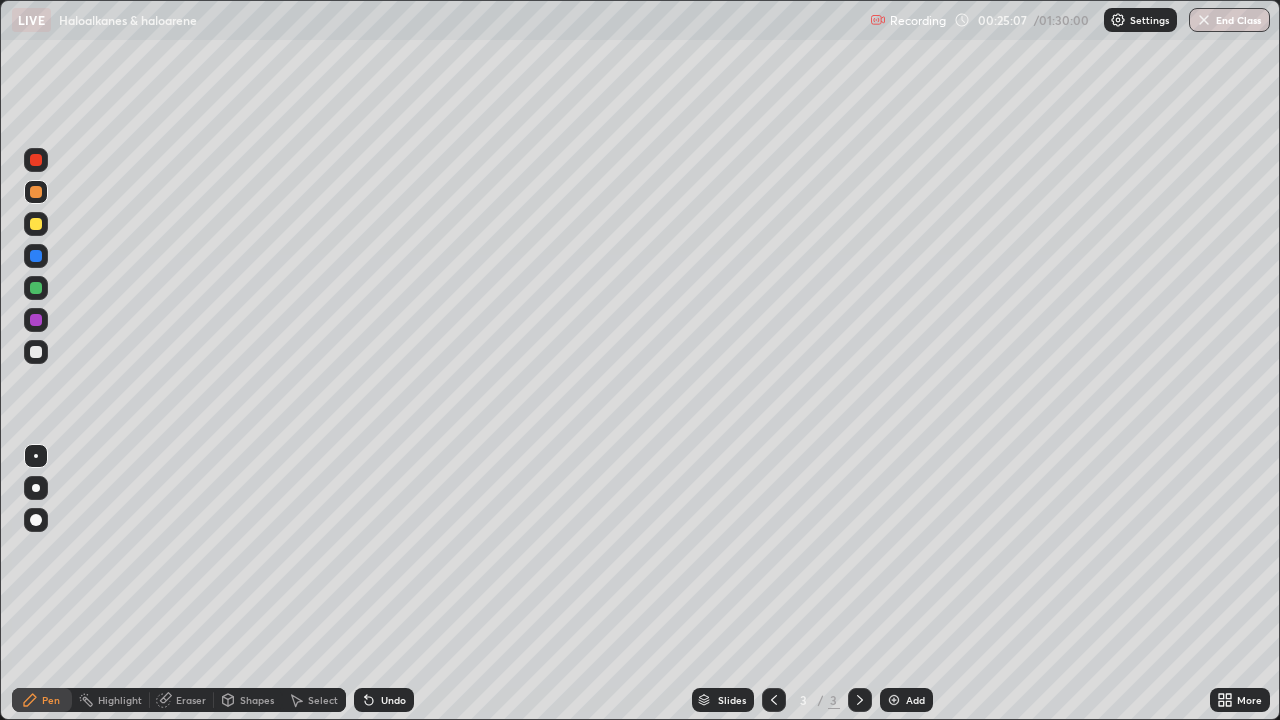 click at bounding box center (36, 192) 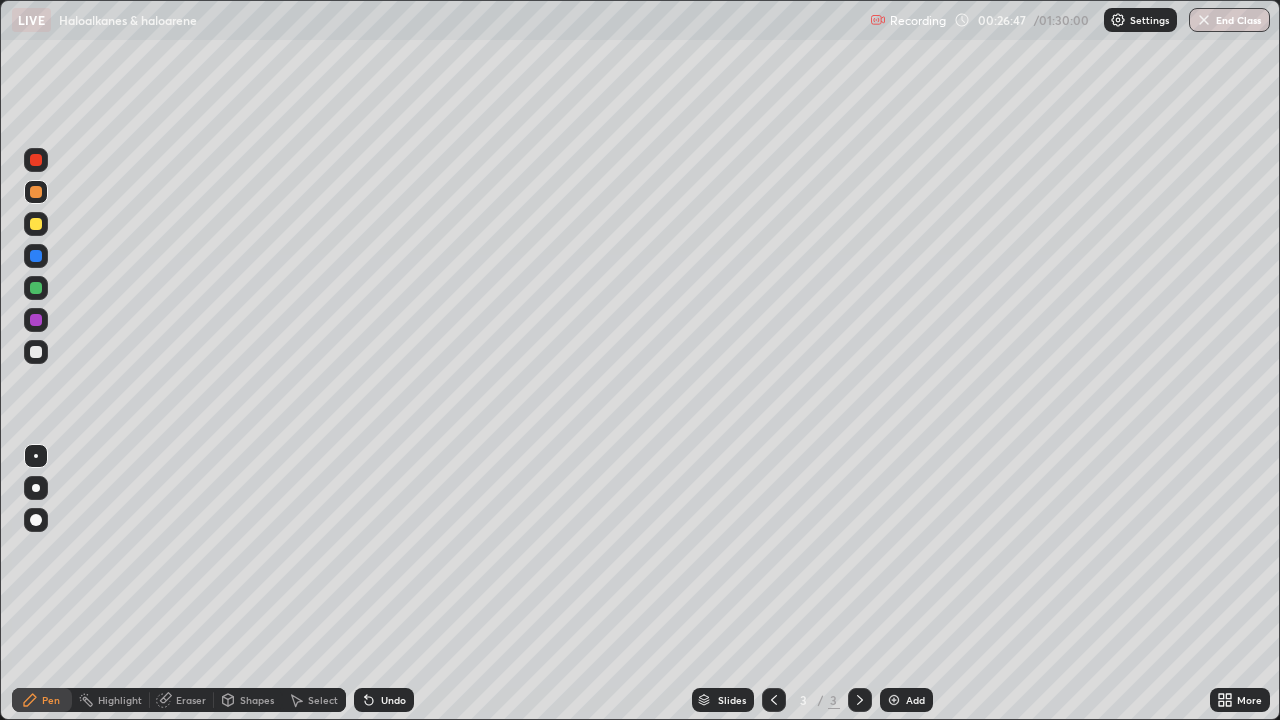 click at bounding box center (36, 352) 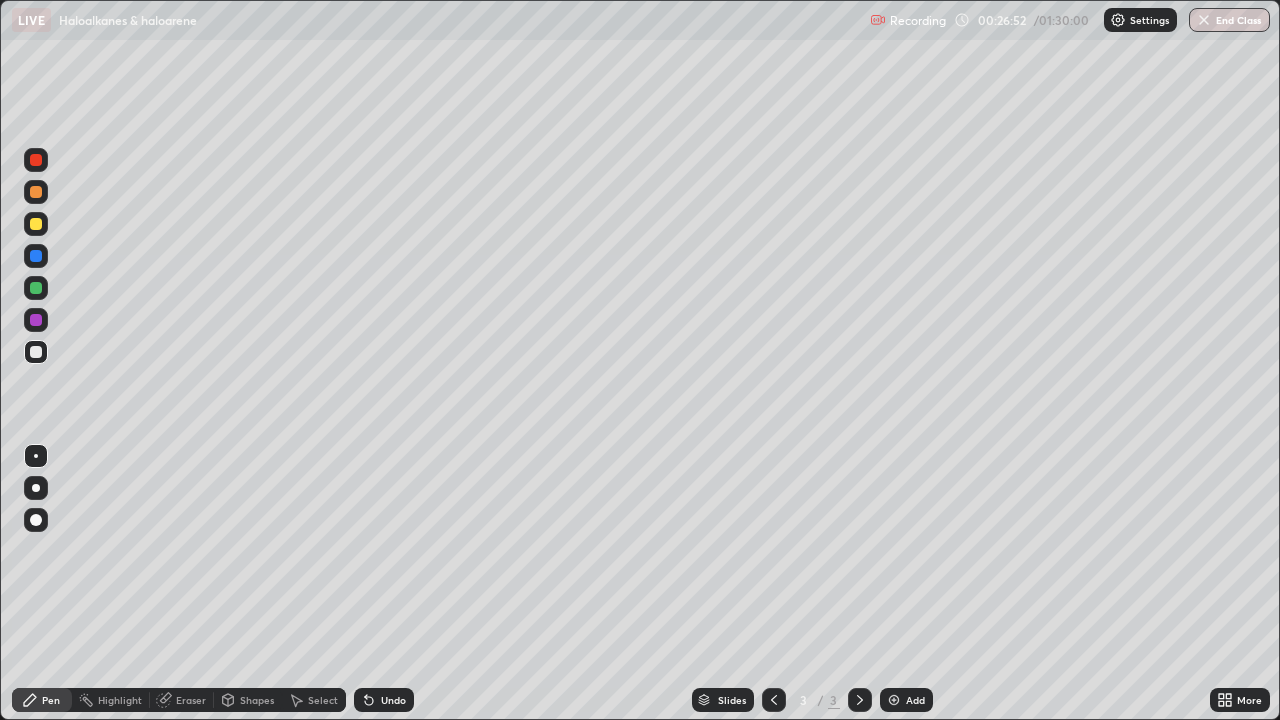 click 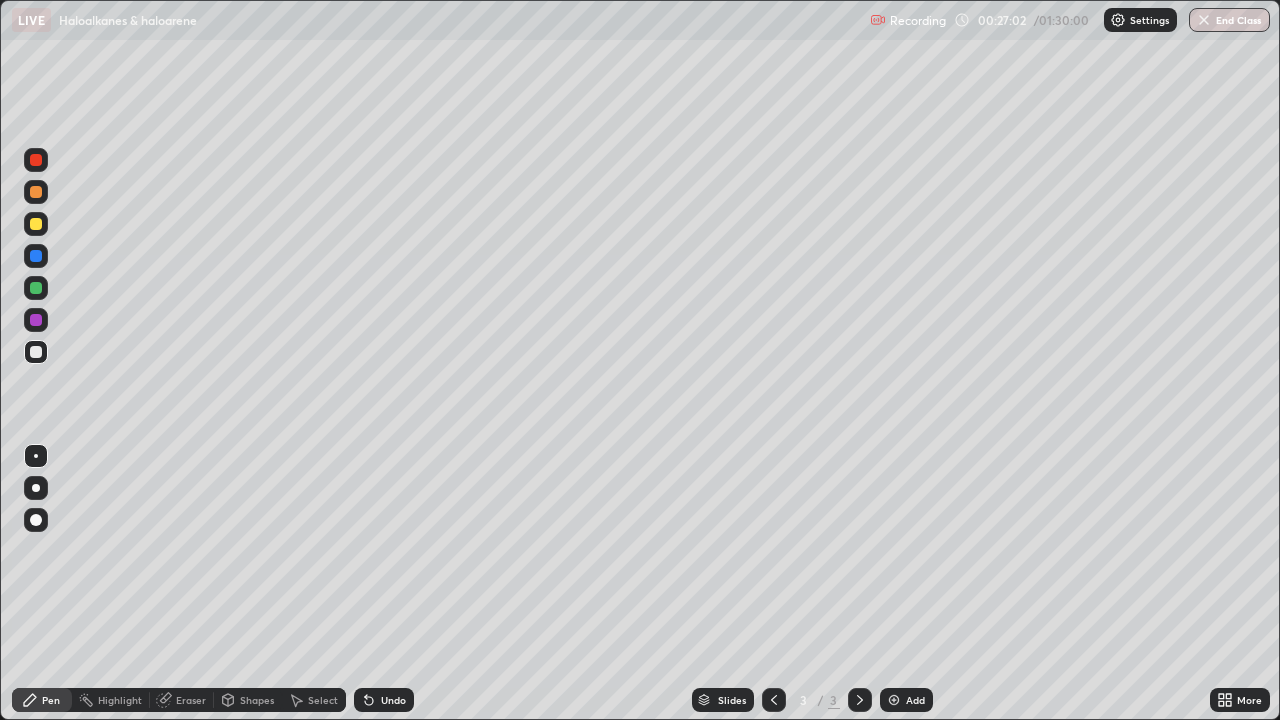 click 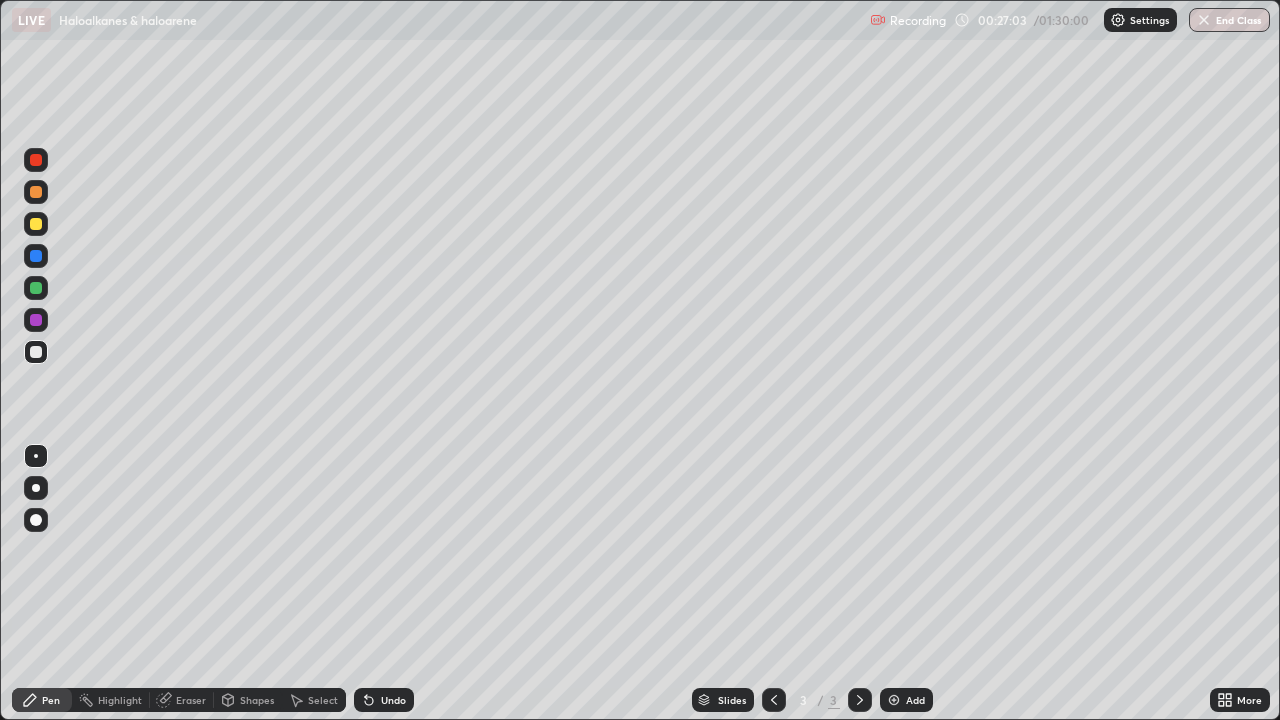 click 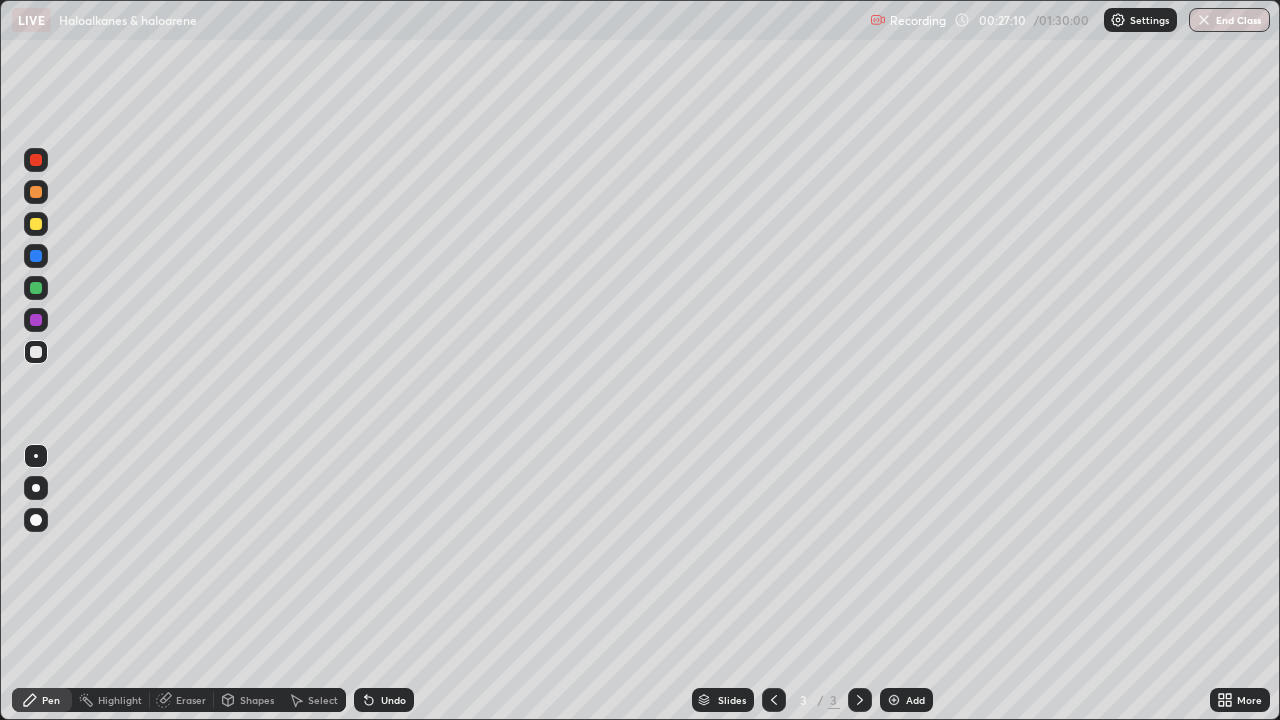 click on "Eraser" at bounding box center (191, 700) 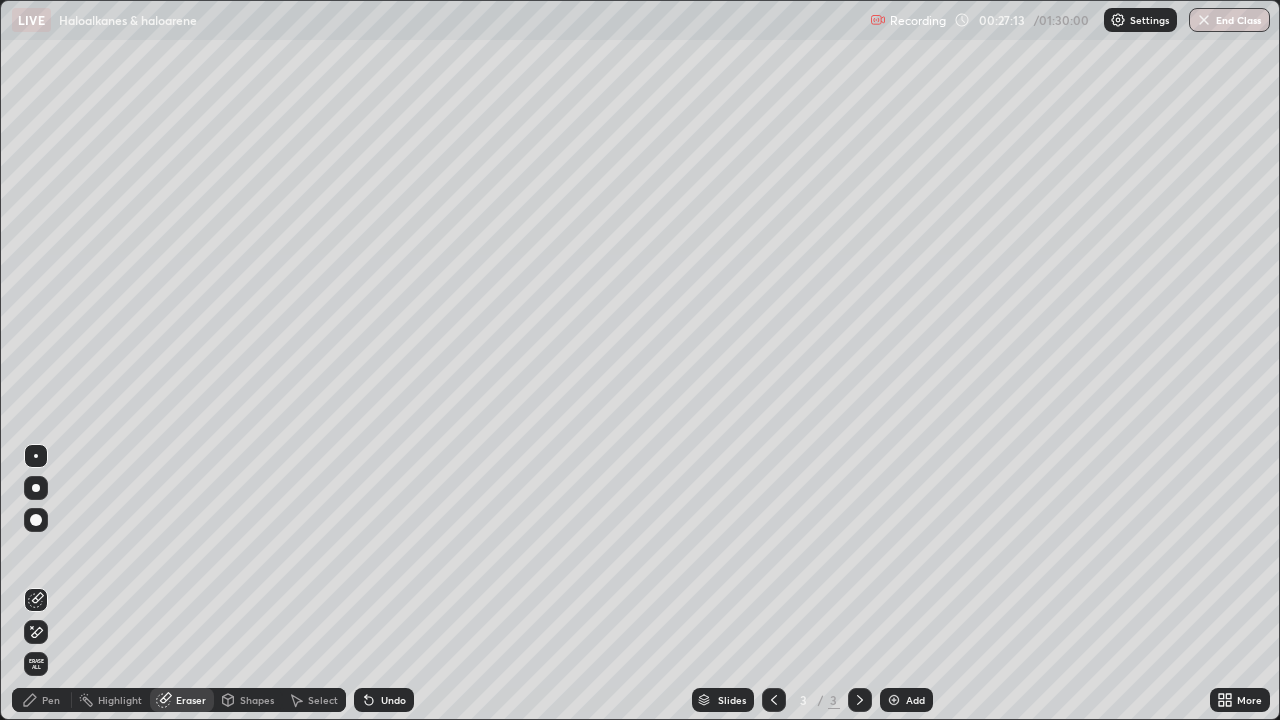 click on "Pen" at bounding box center [51, 700] 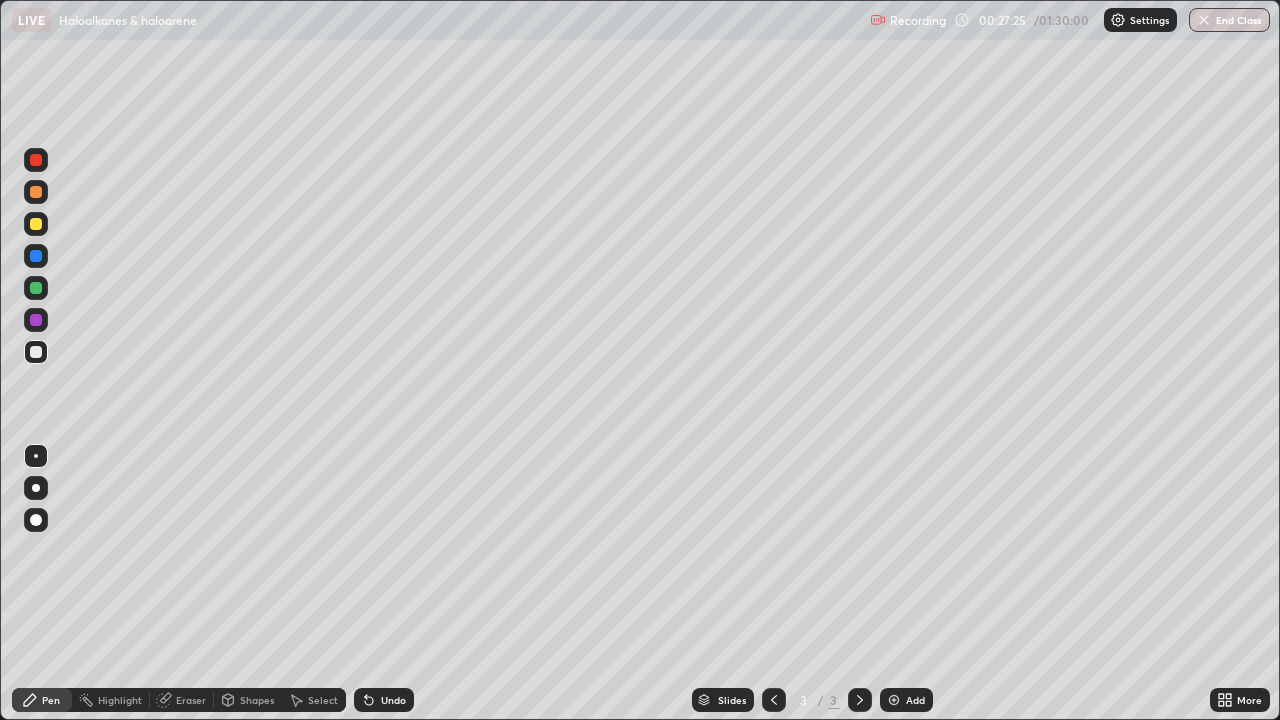 click at bounding box center [36, 320] 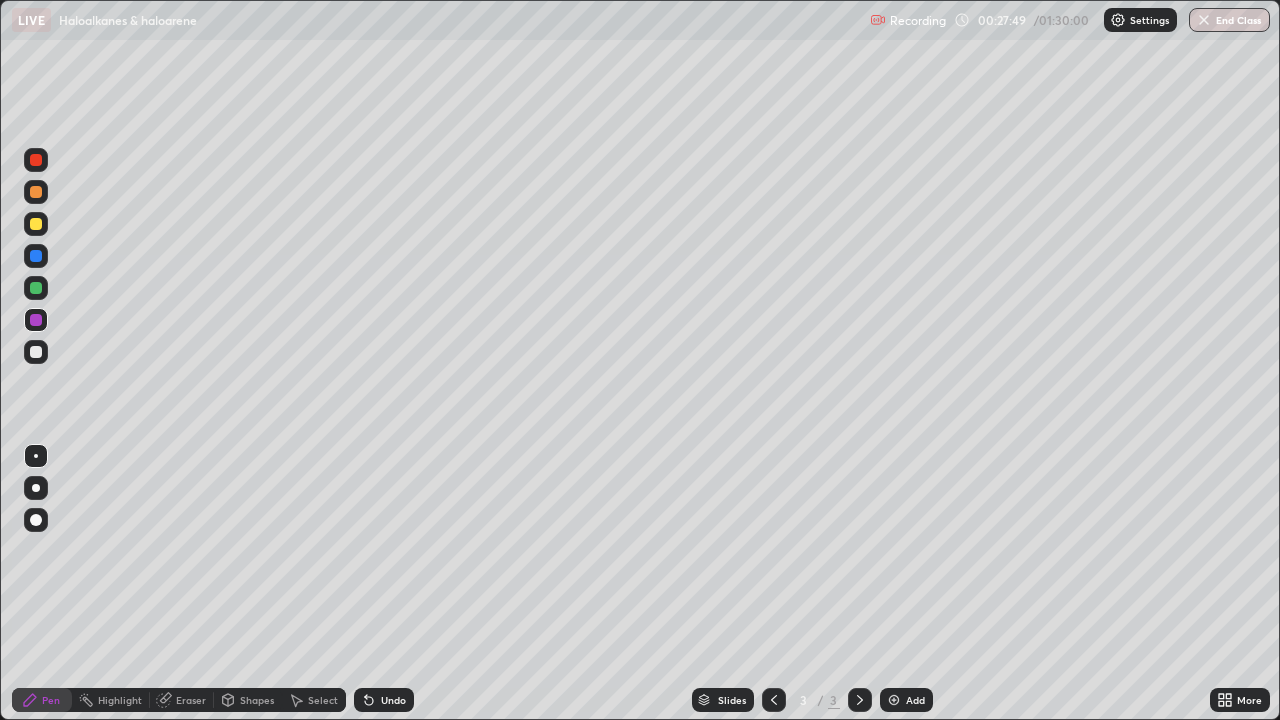 click on "Eraser" at bounding box center [182, 700] 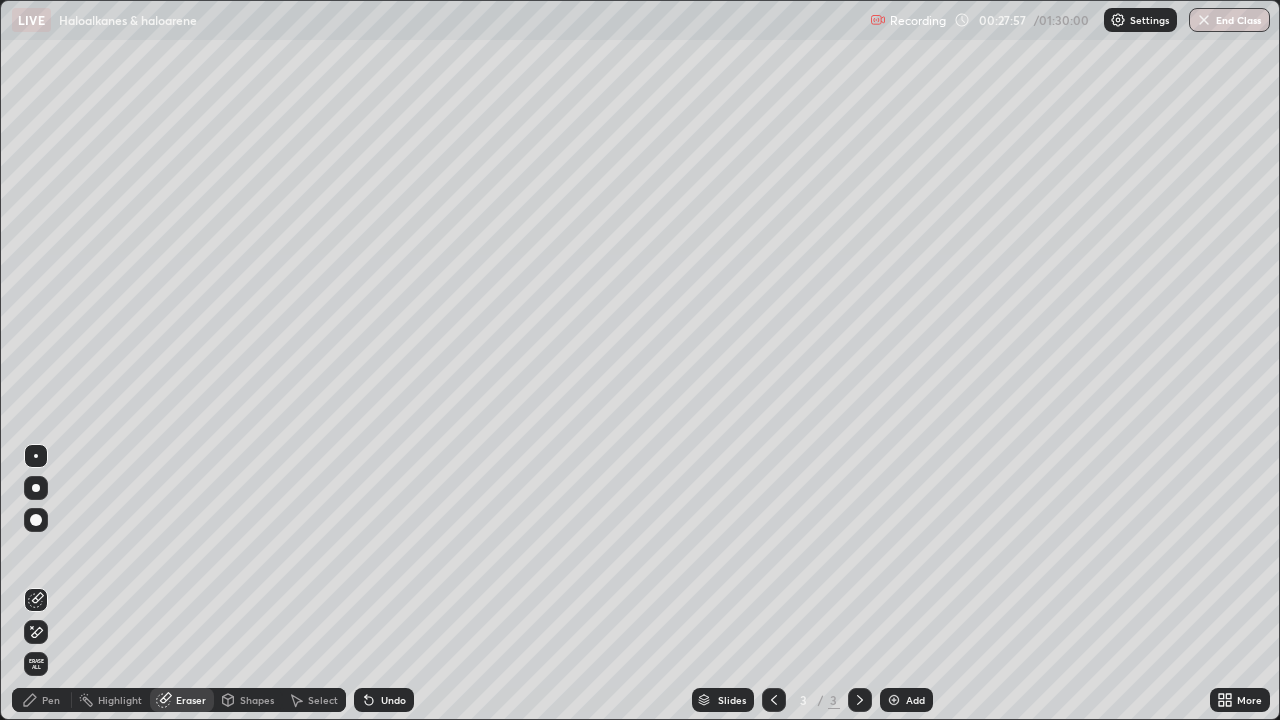click on "Erase all" at bounding box center (36, 664) 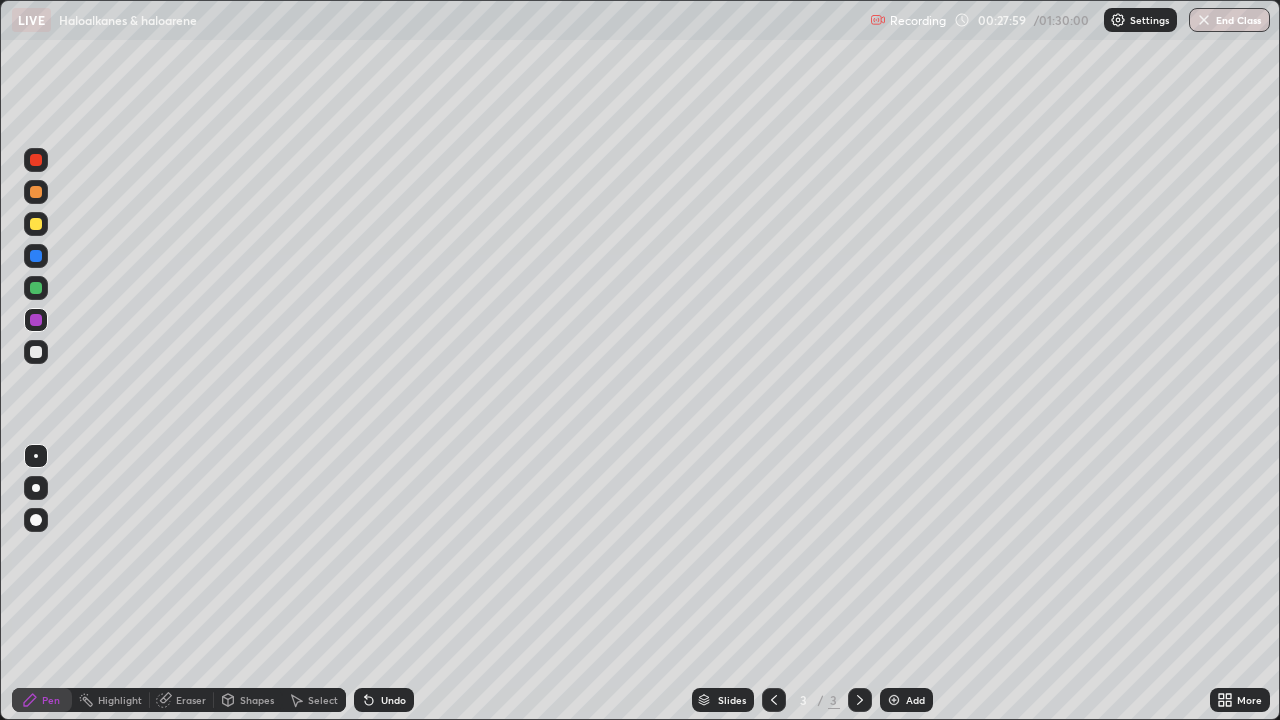 click on "Slides" at bounding box center [723, 700] 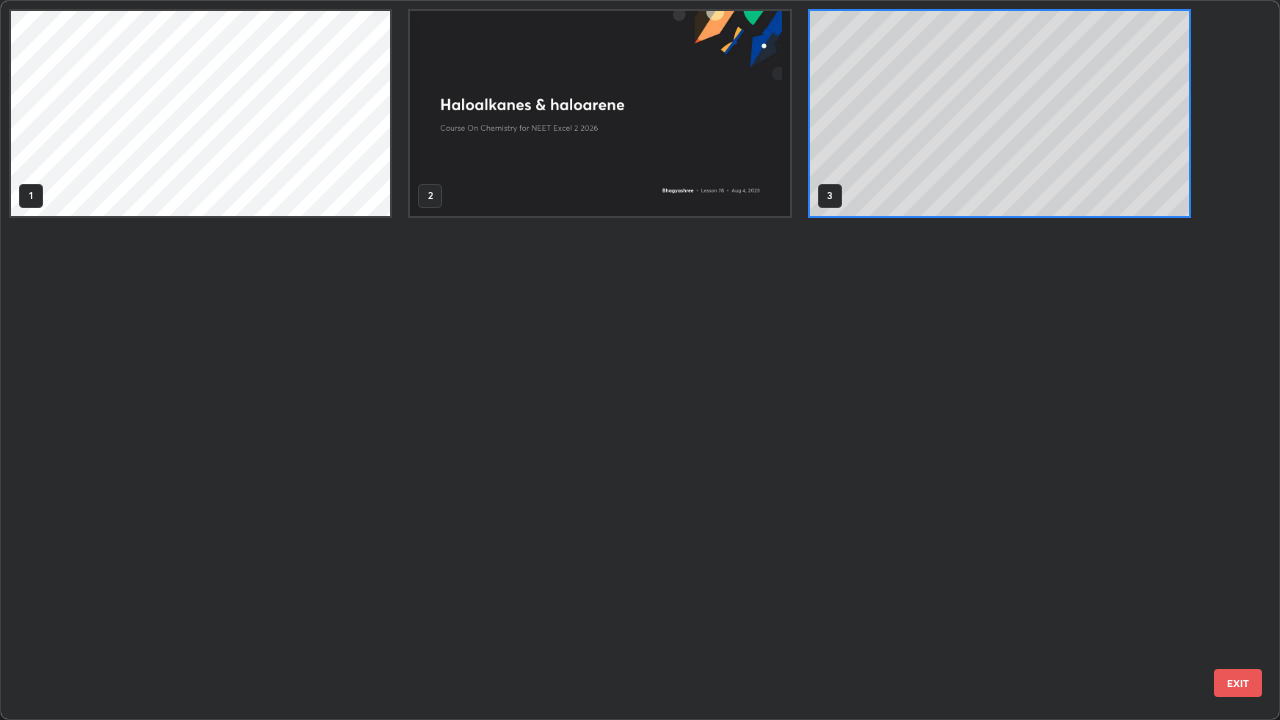 scroll, scrollTop: 7, scrollLeft: 11, axis: both 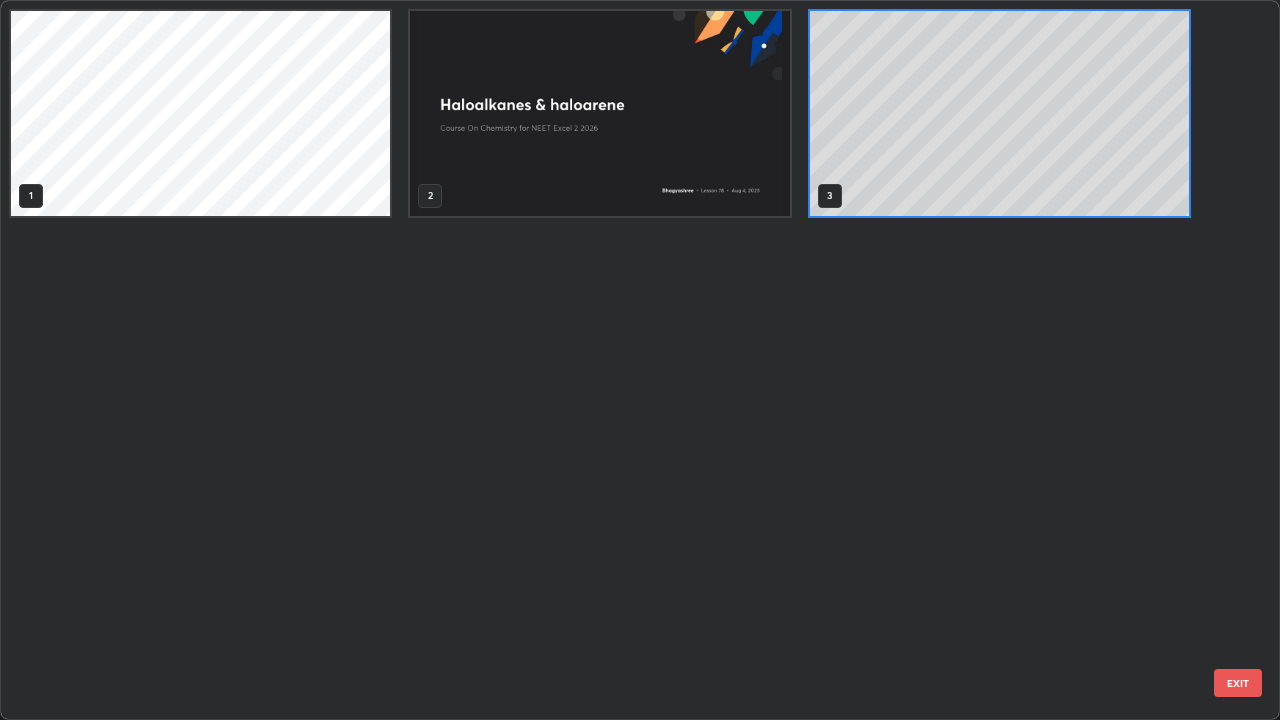 click on "1 2 3" at bounding box center [622, 360] 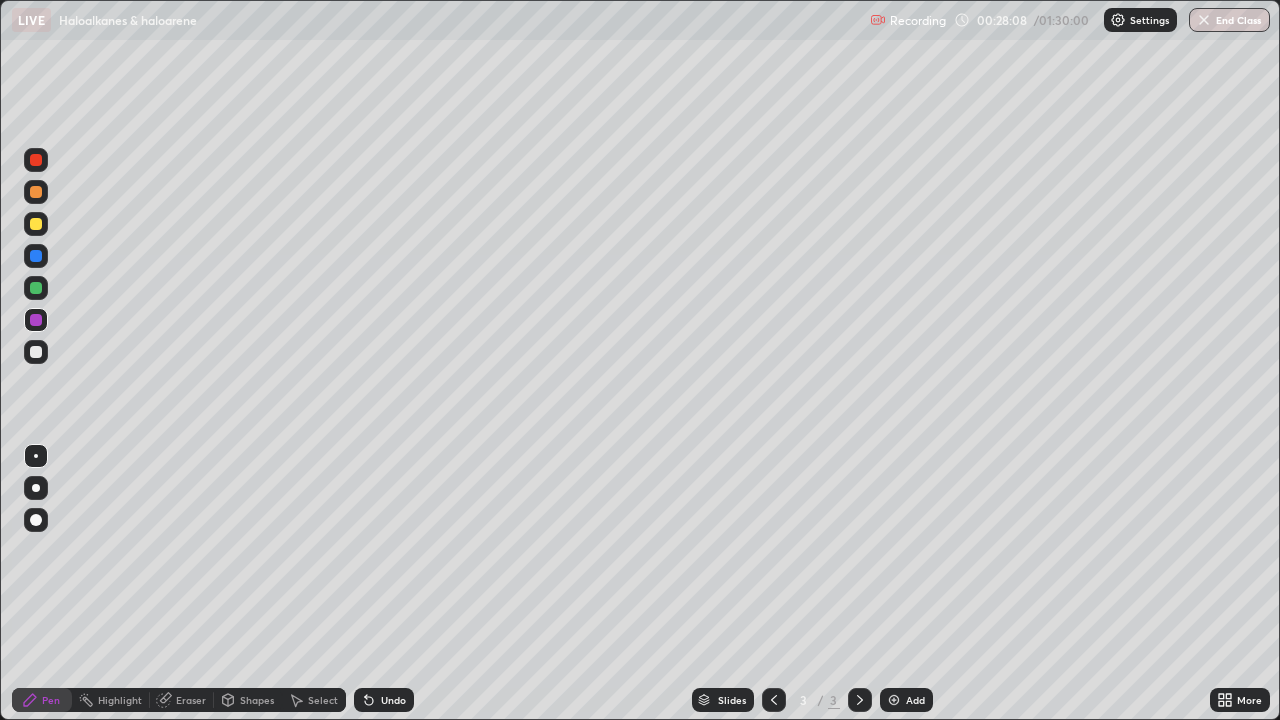 click at bounding box center (36, 352) 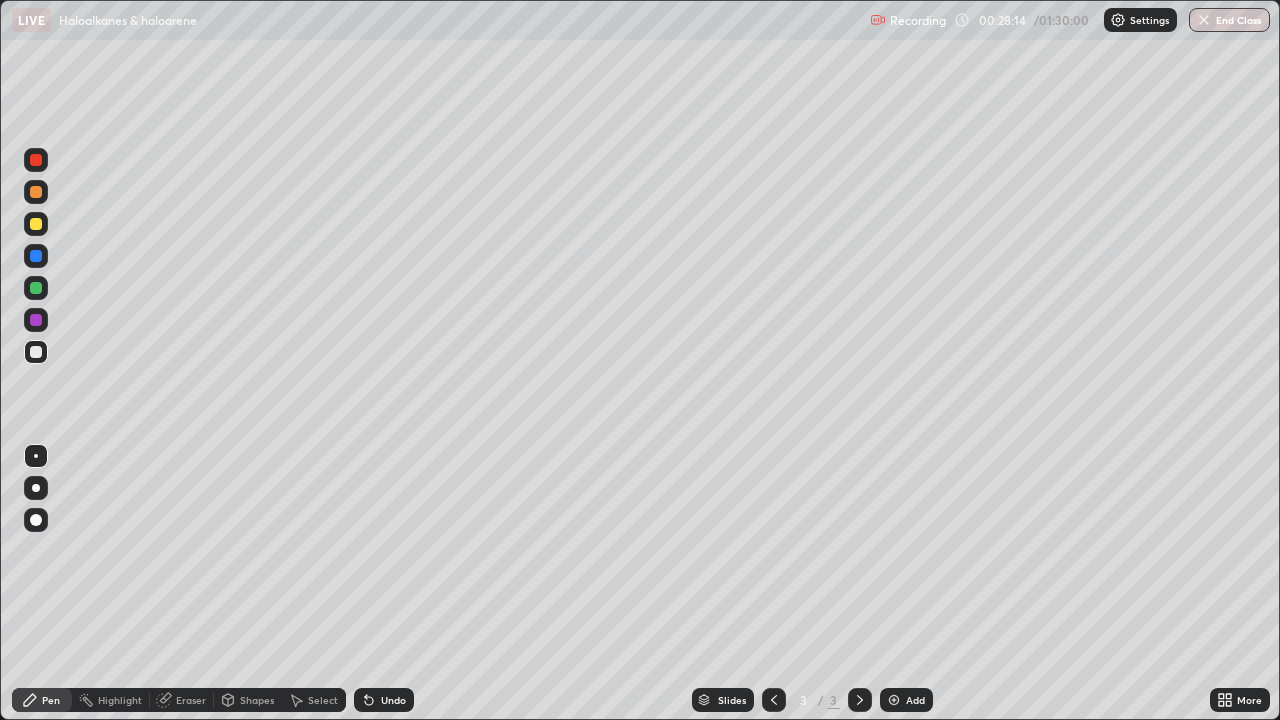 click on "Undo" at bounding box center (393, 700) 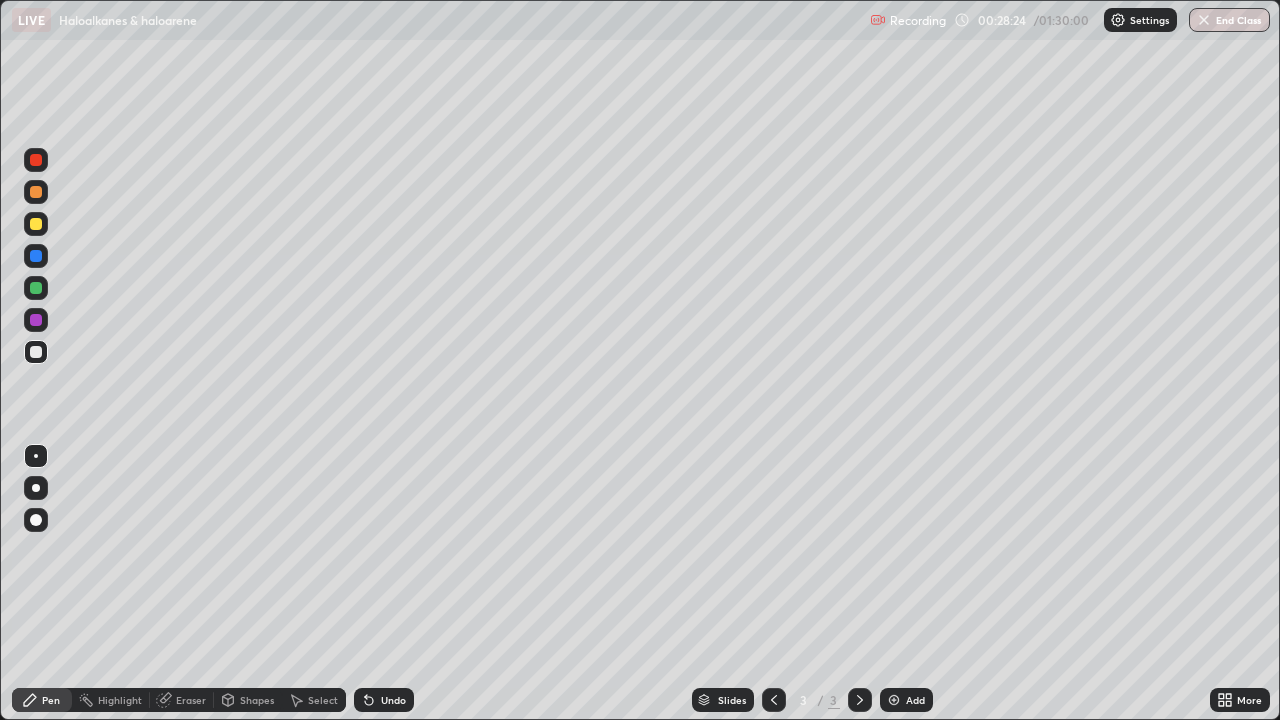 click at bounding box center [36, 320] 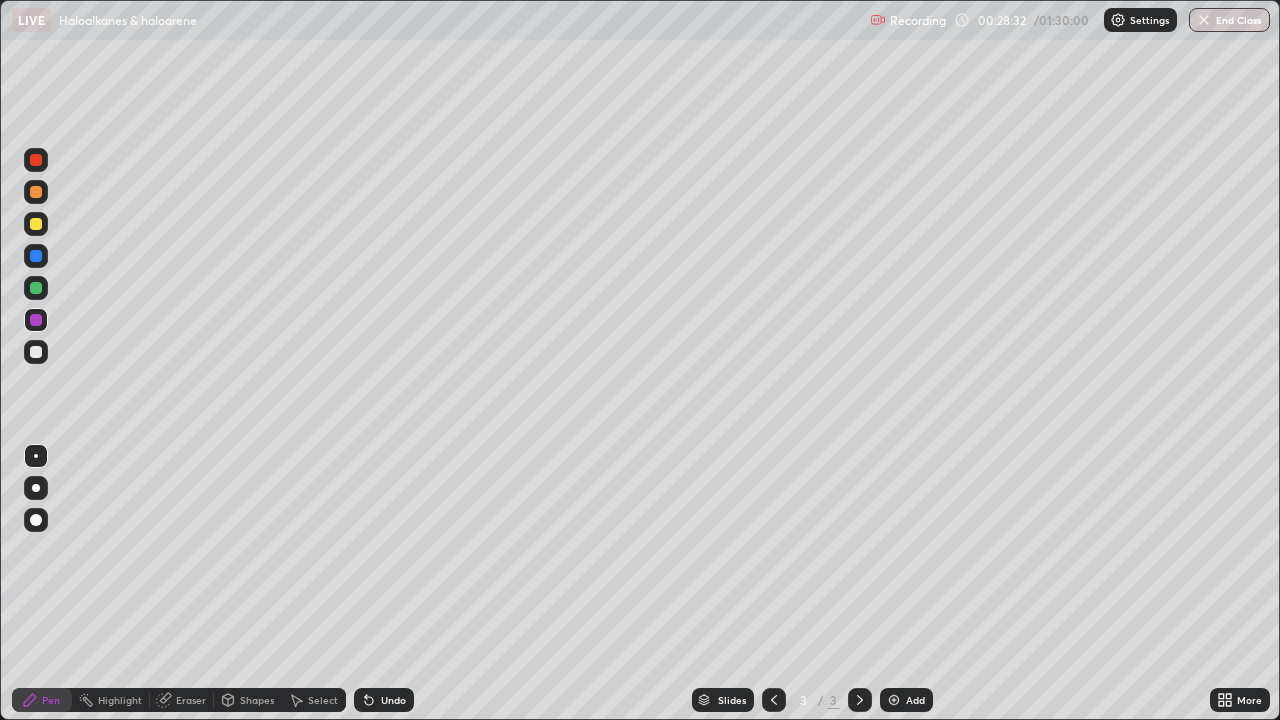 click at bounding box center [36, 352] 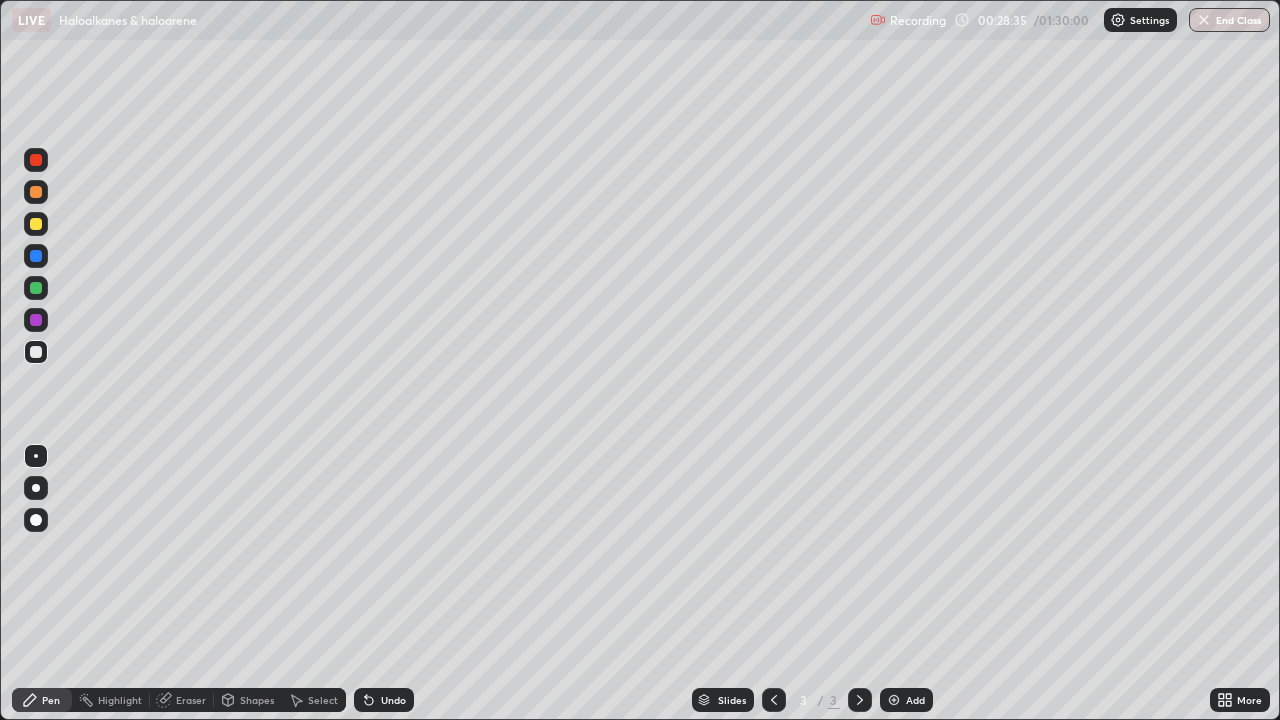 click at bounding box center [36, 320] 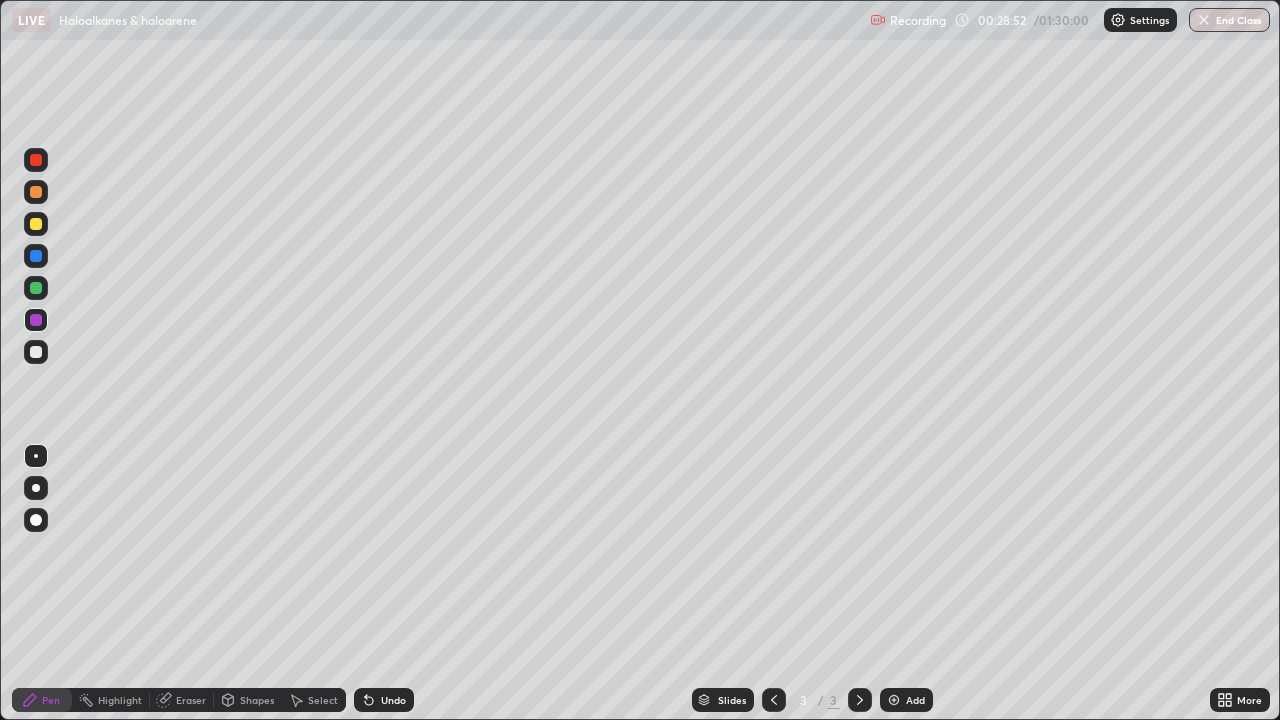 click at bounding box center (36, 256) 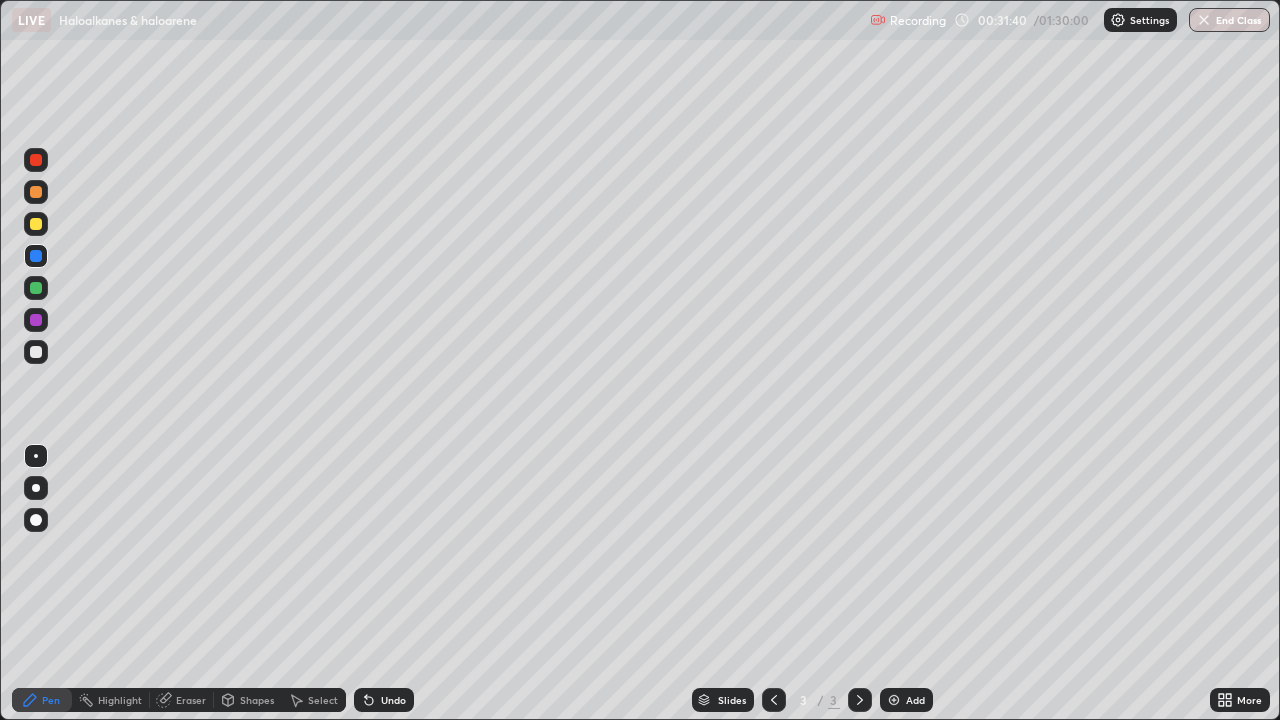 click at bounding box center [36, 320] 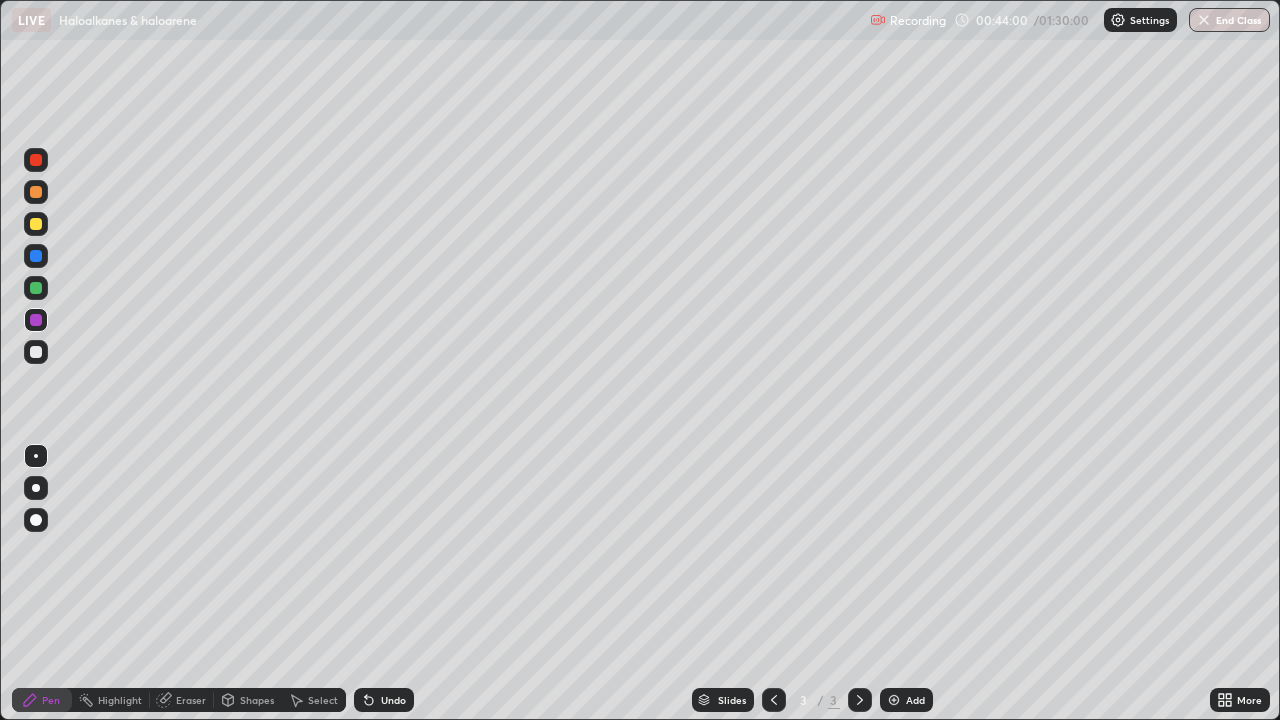 click at bounding box center (894, 700) 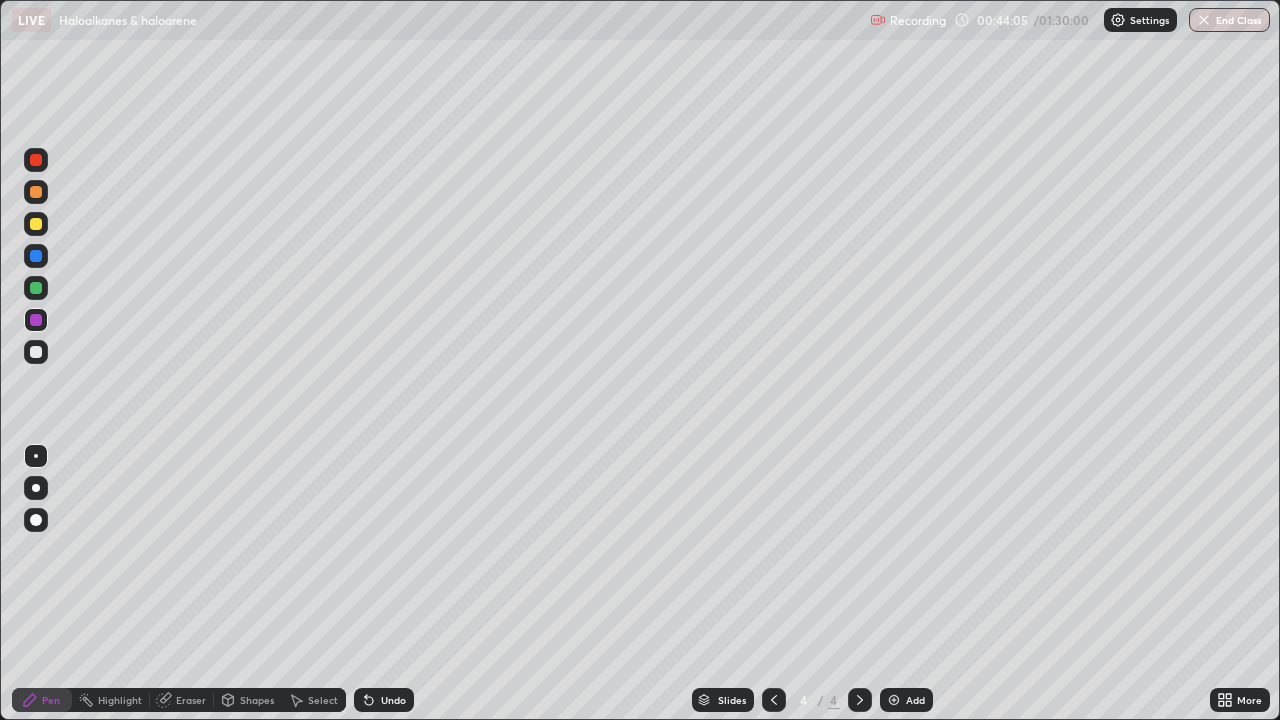 click at bounding box center [36, 352] 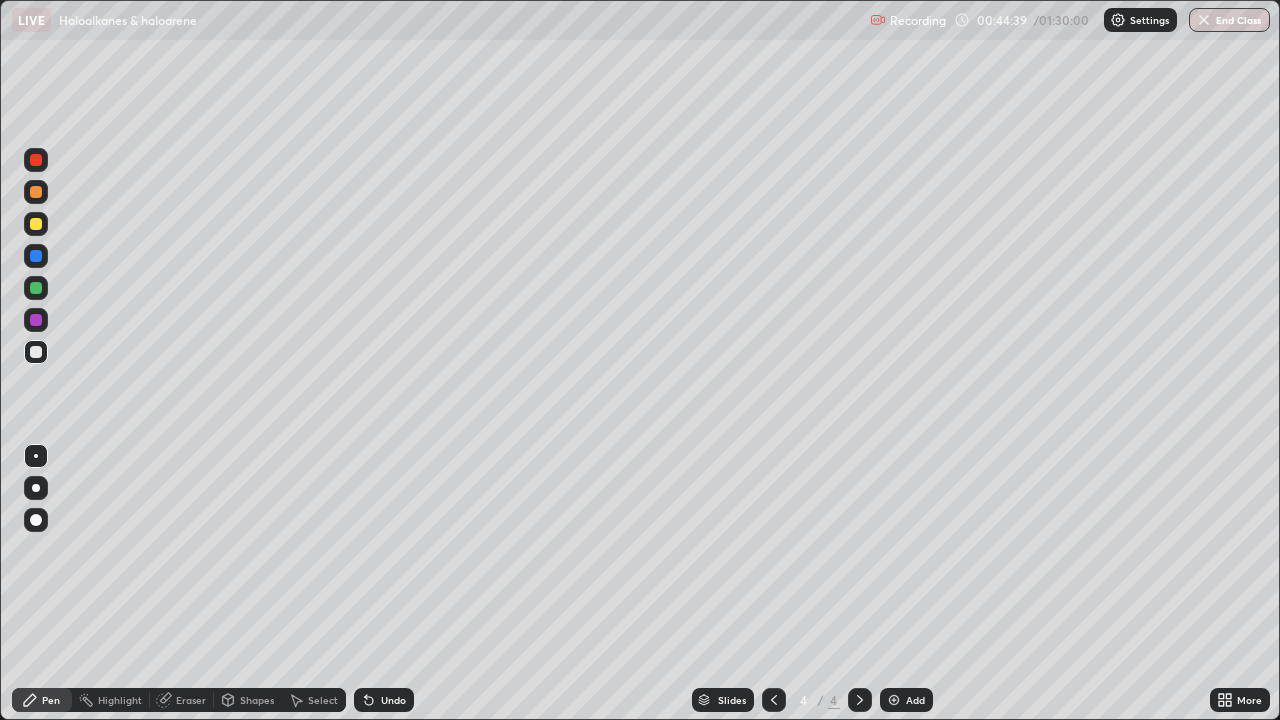 click 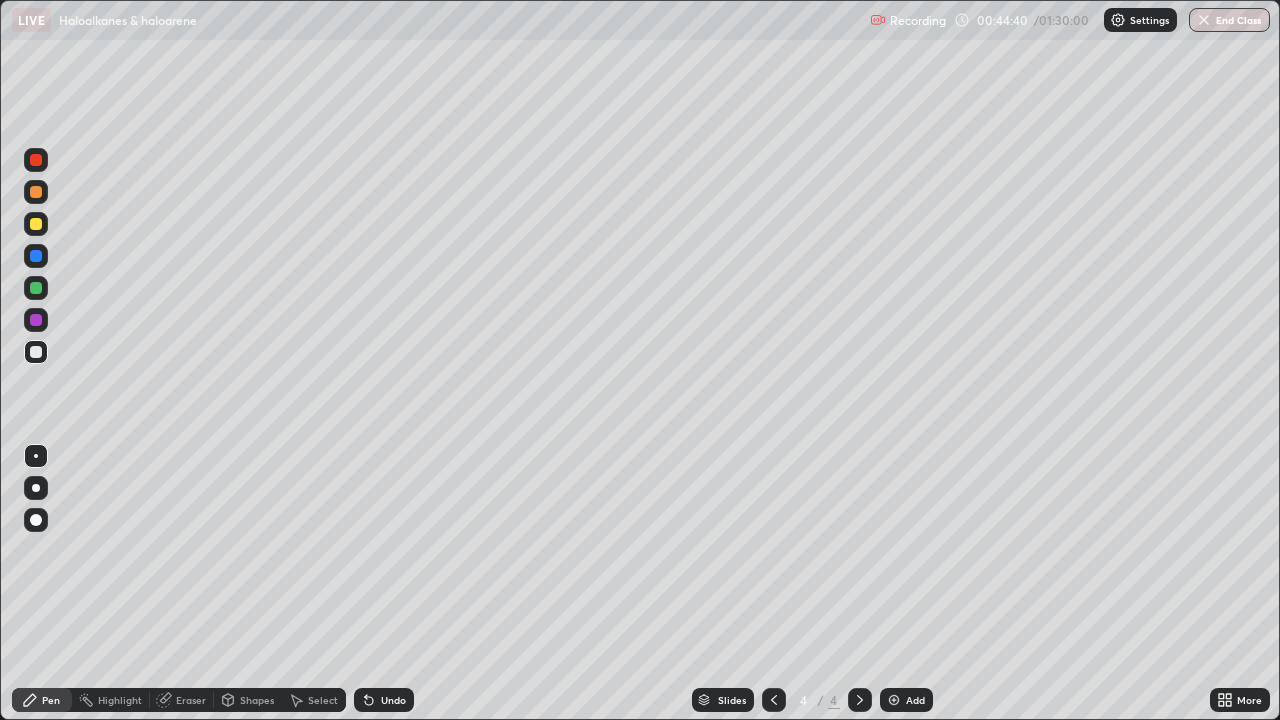 click on "Eraser" at bounding box center [191, 700] 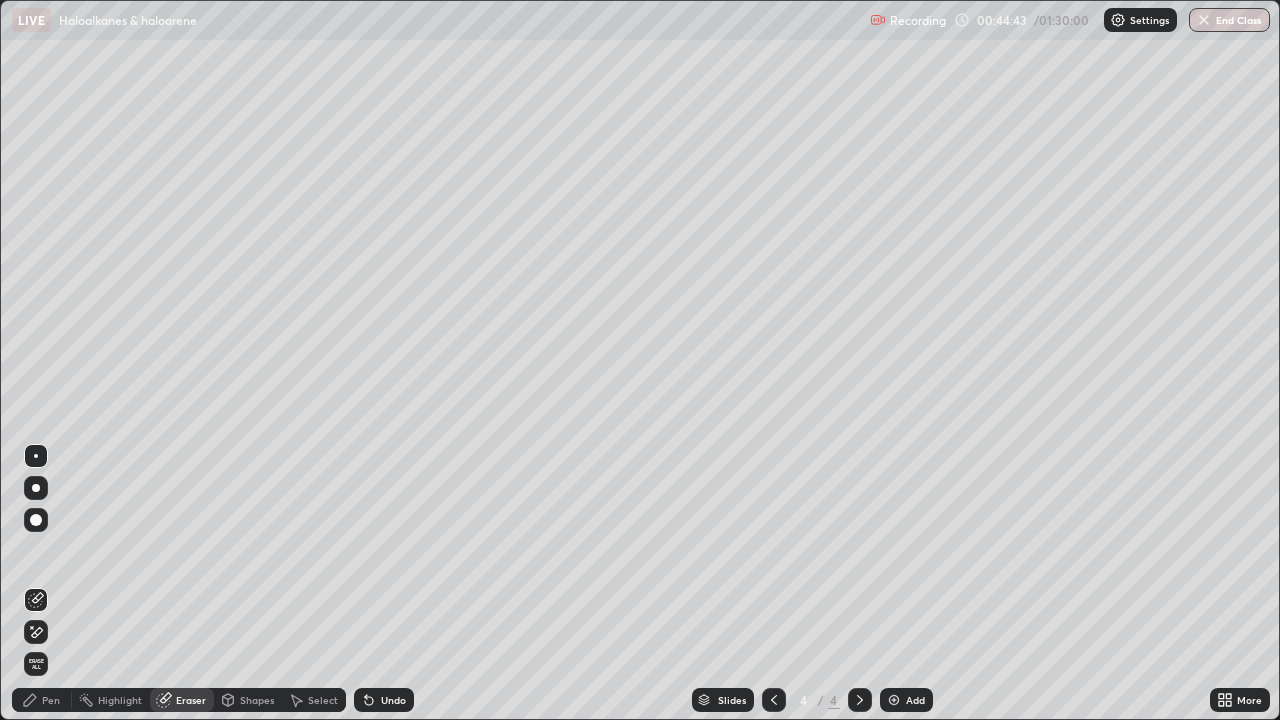 click on "Pen" at bounding box center (51, 700) 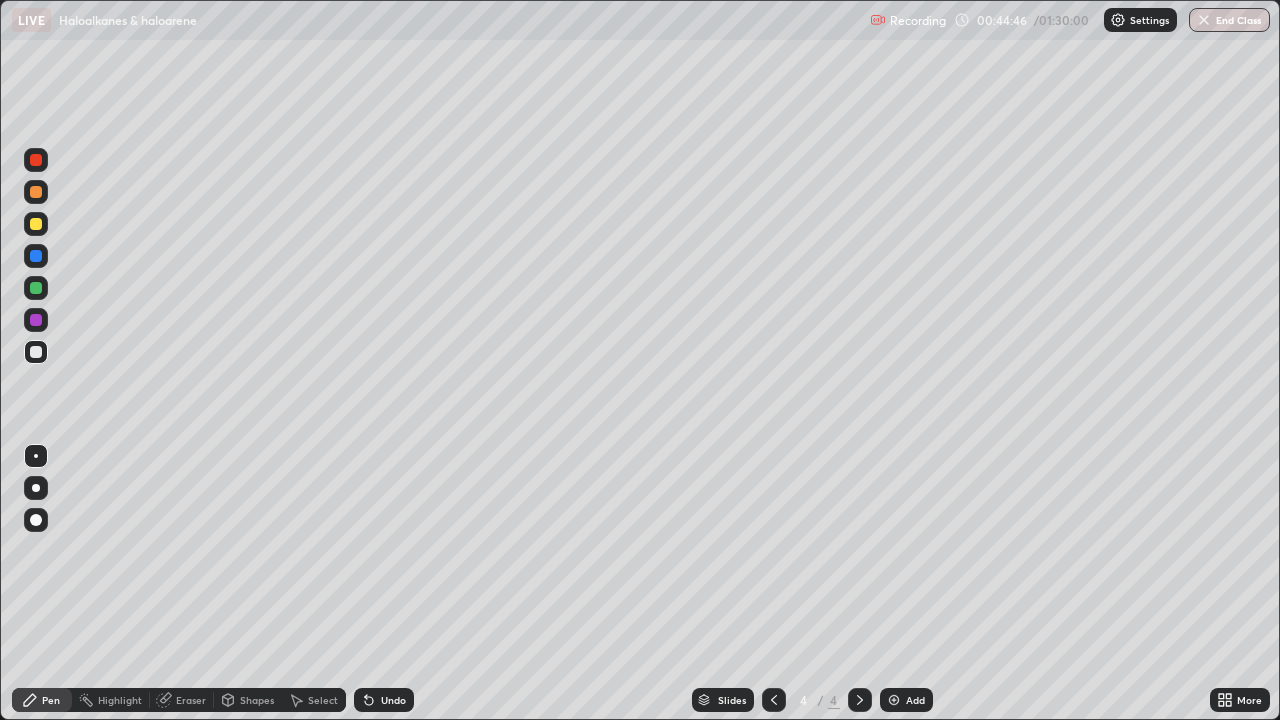 click 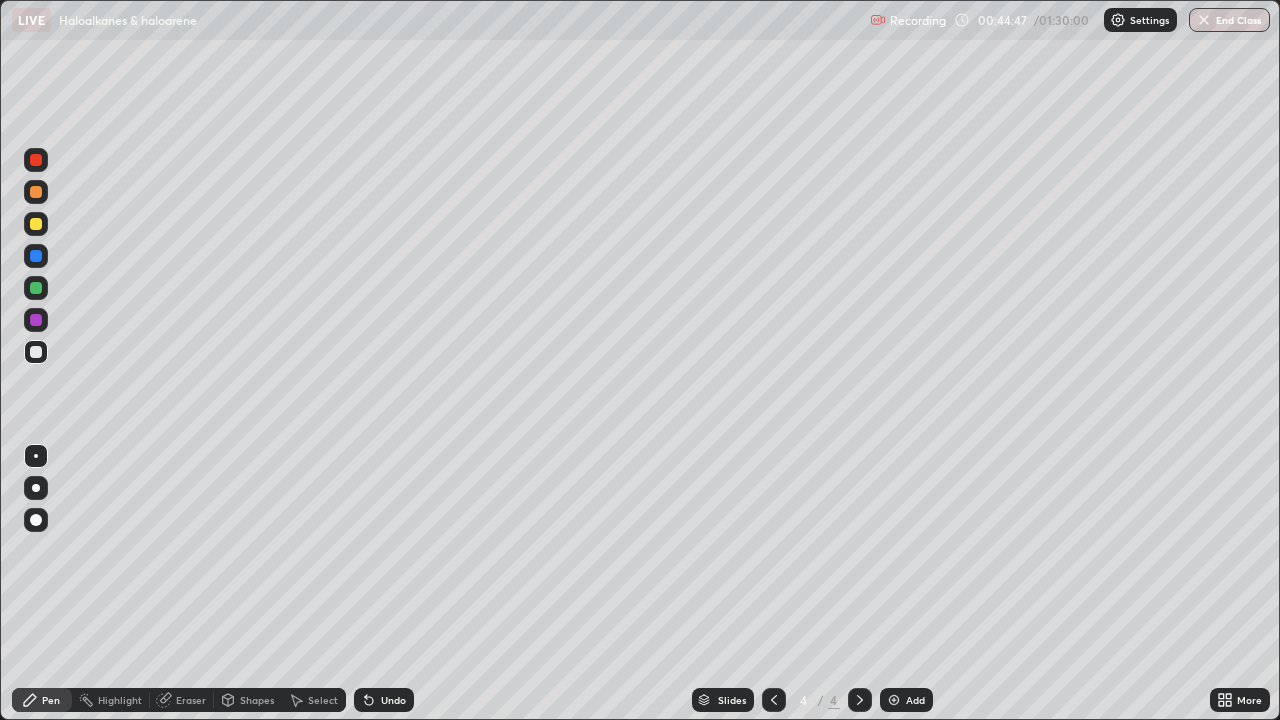 click 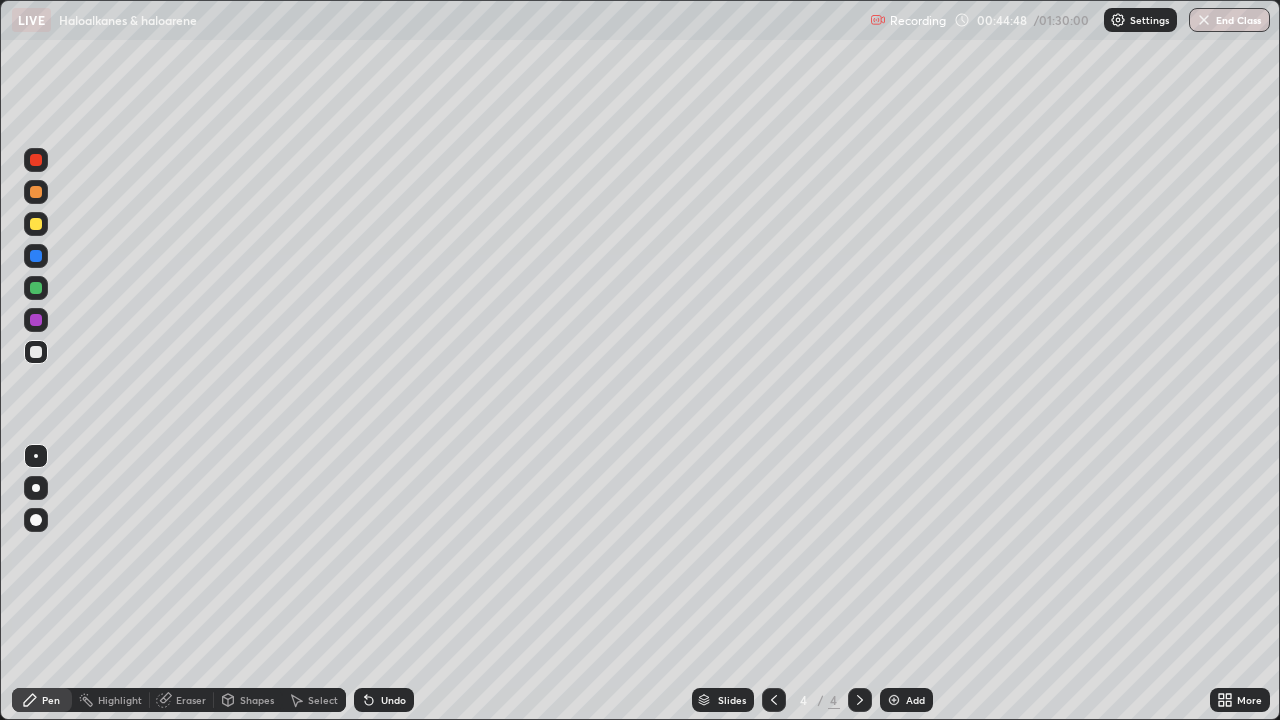 click on "Undo" at bounding box center (384, 700) 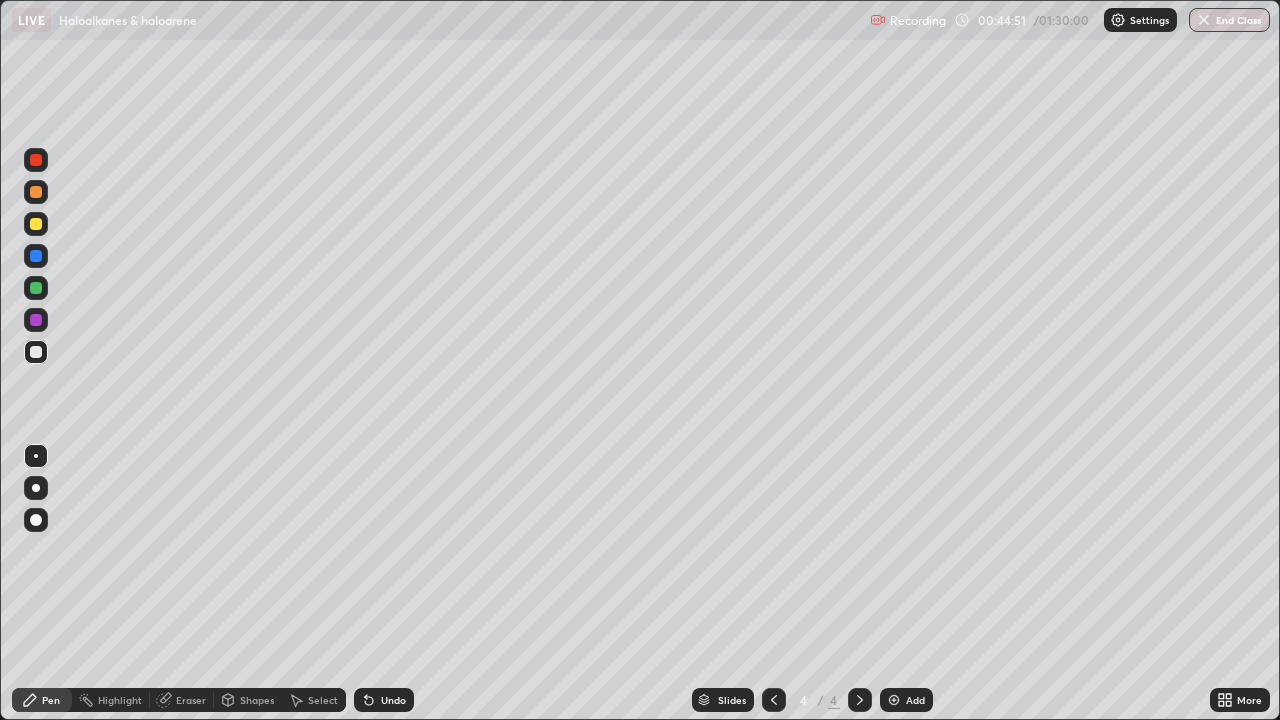 click at bounding box center [36, 320] 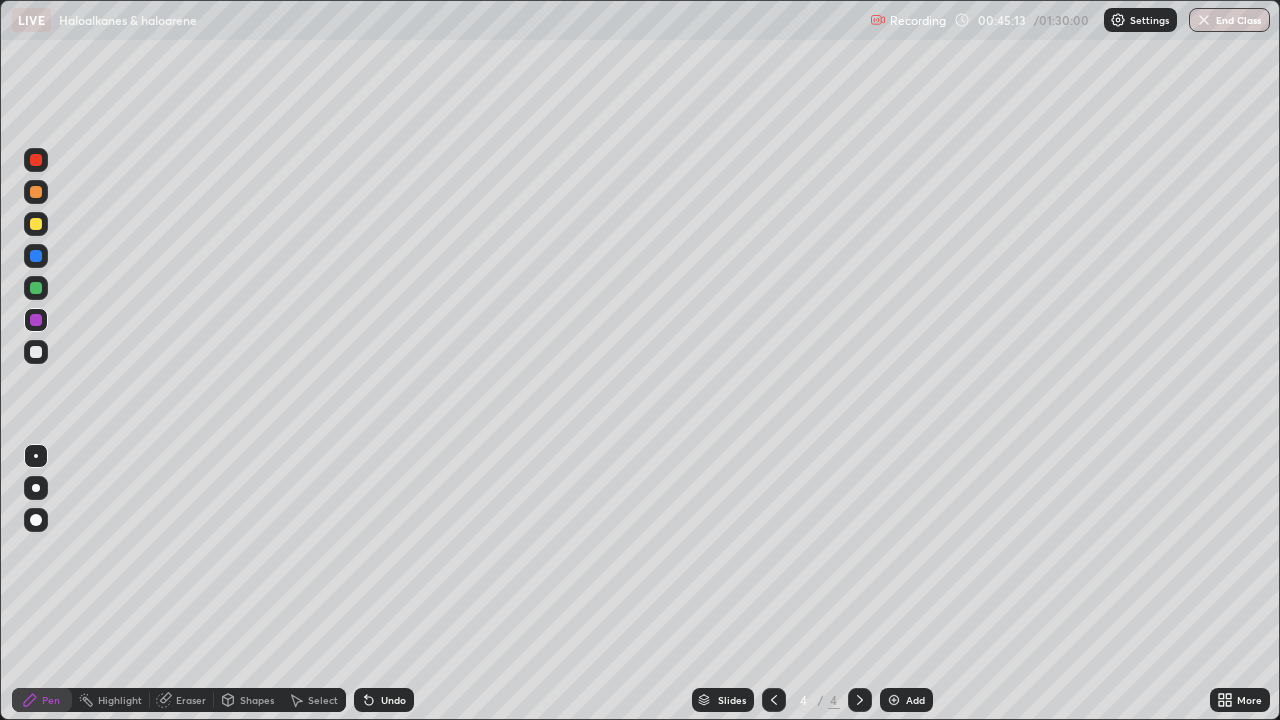 click on "Eraser" at bounding box center (182, 700) 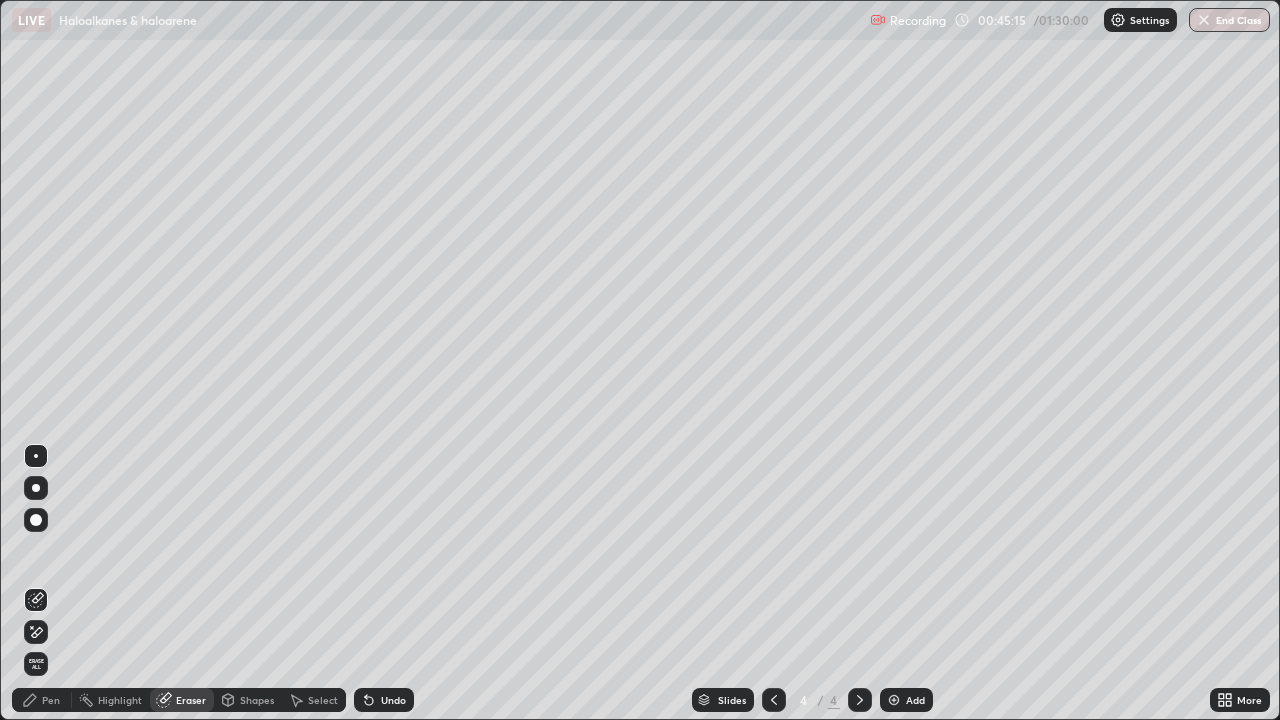 click on "Pen" at bounding box center [42, 700] 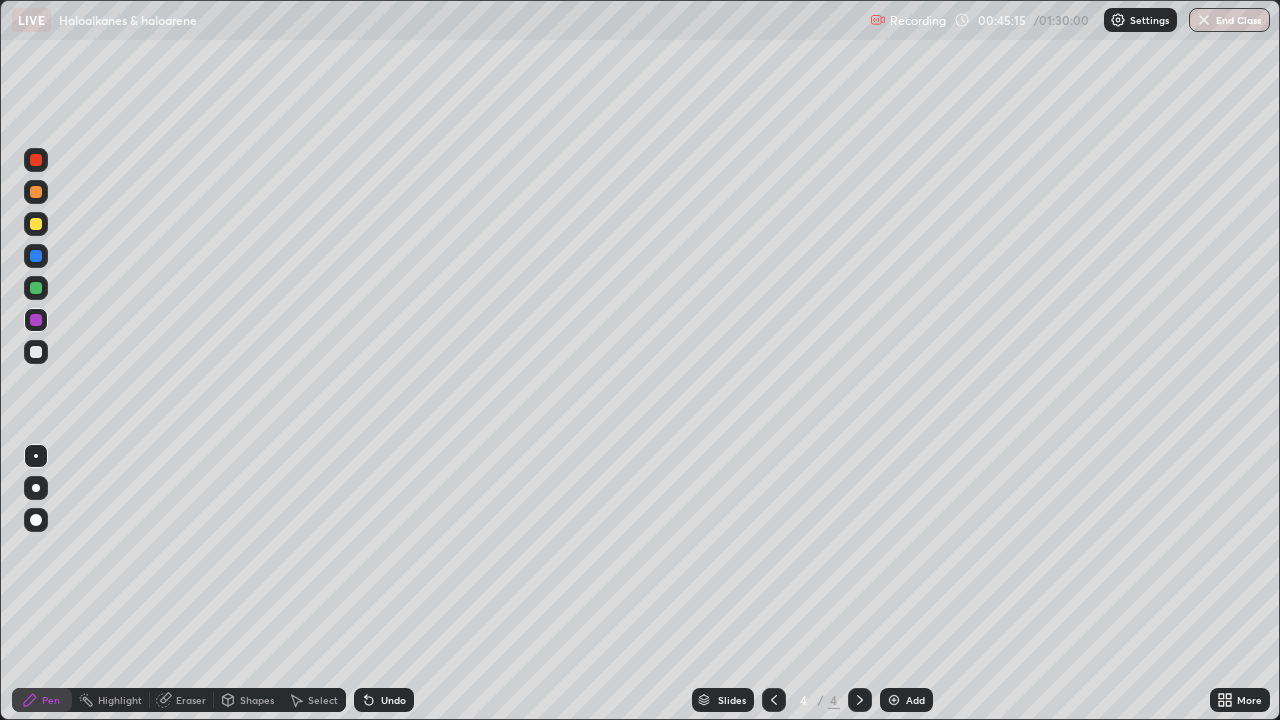 click at bounding box center [36, 352] 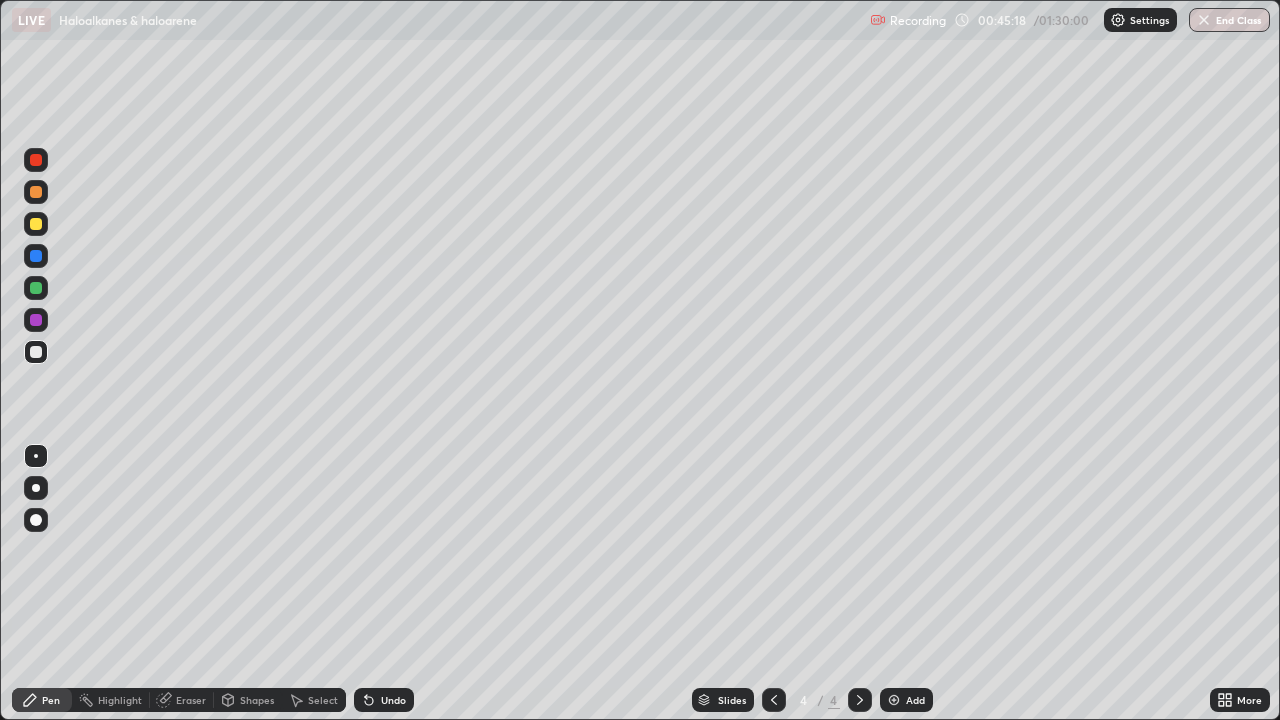 click on "Eraser" at bounding box center (182, 700) 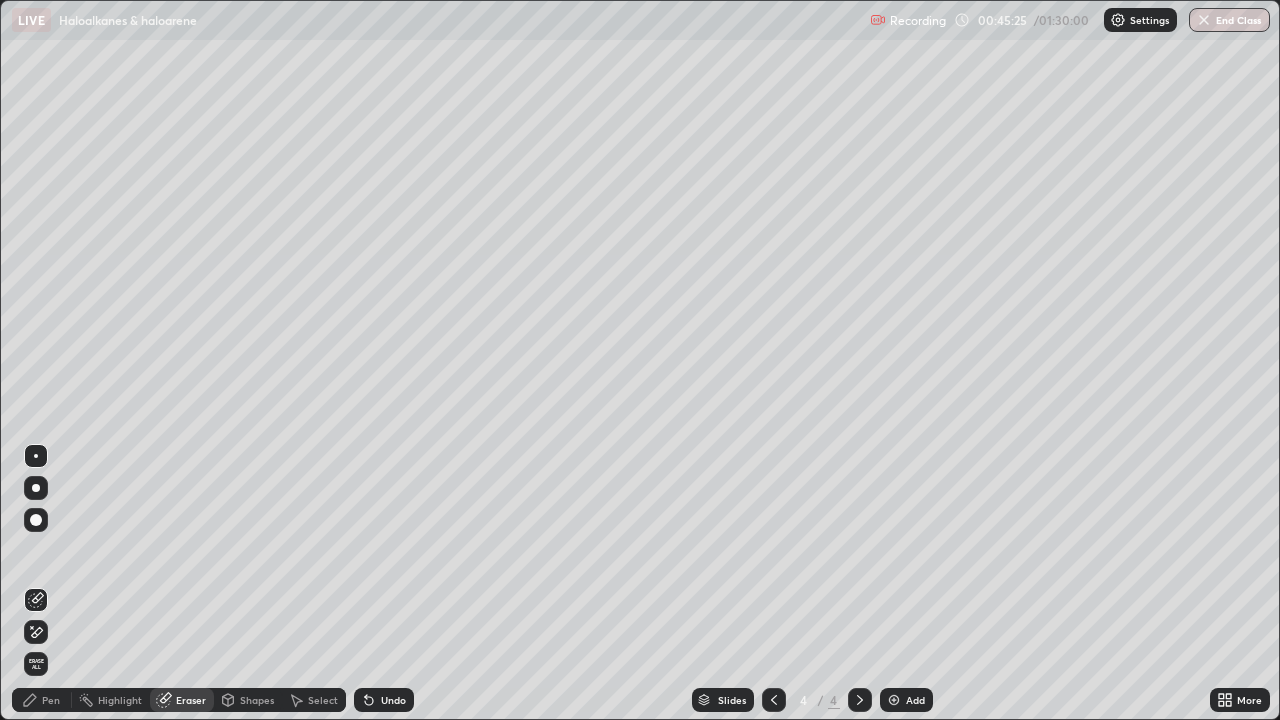 click on "Pen" at bounding box center [42, 700] 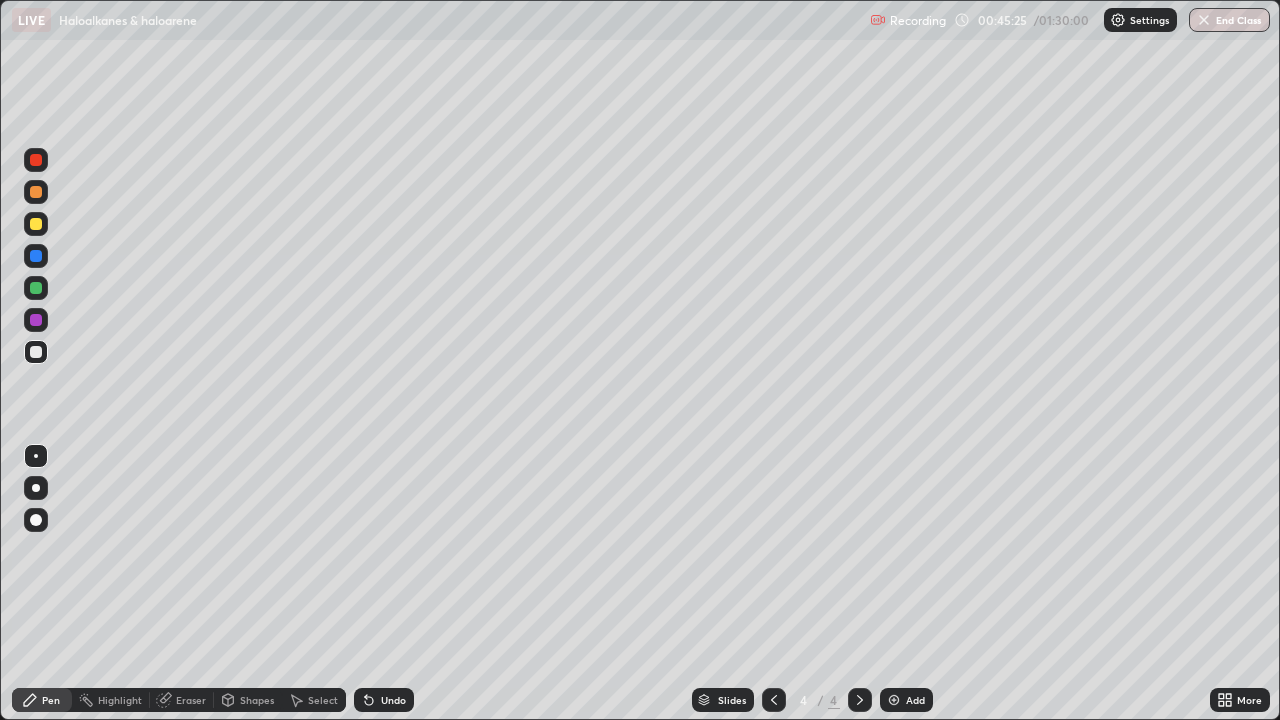 click at bounding box center [36, 320] 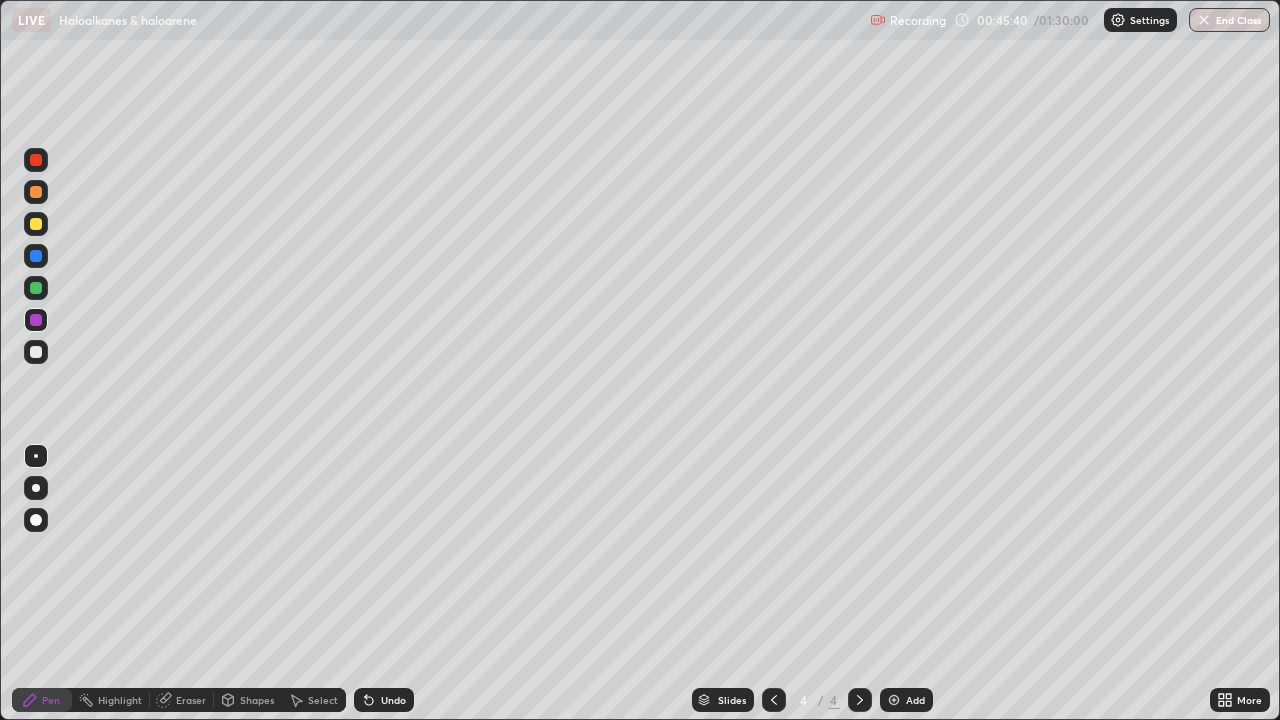 click at bounding box center [36, 256] 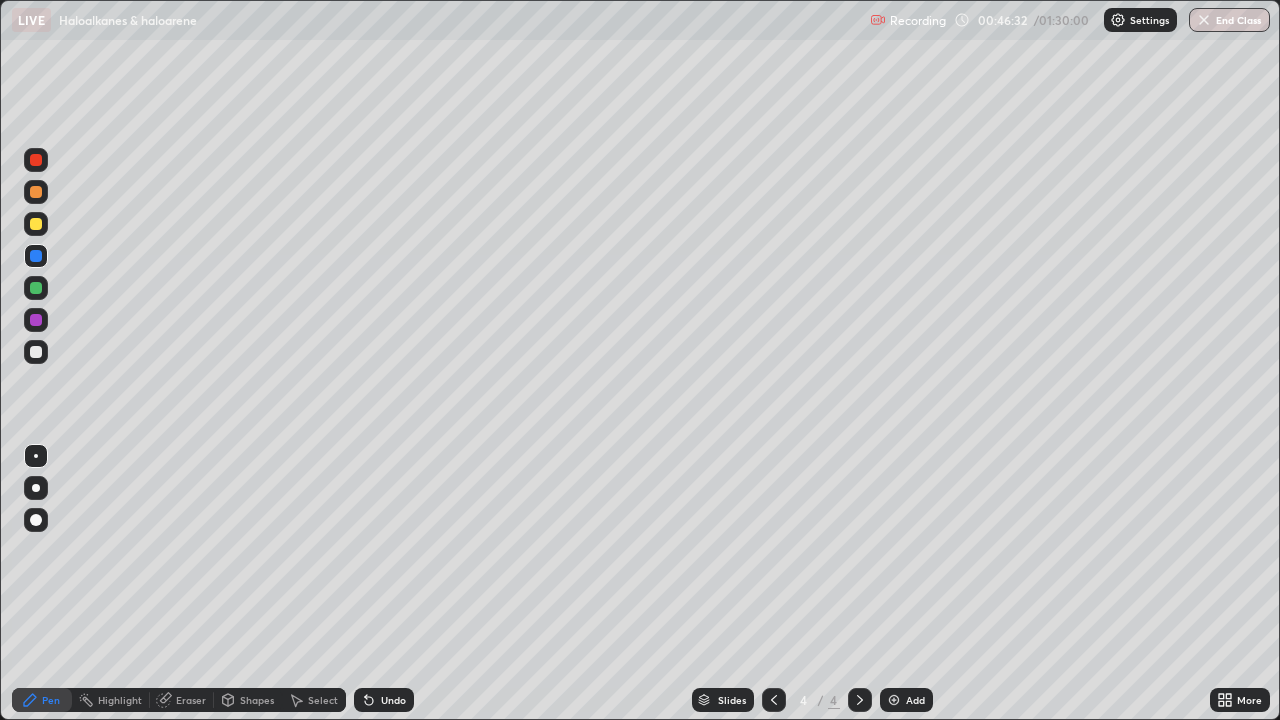 click at bounding box center [36, 160] 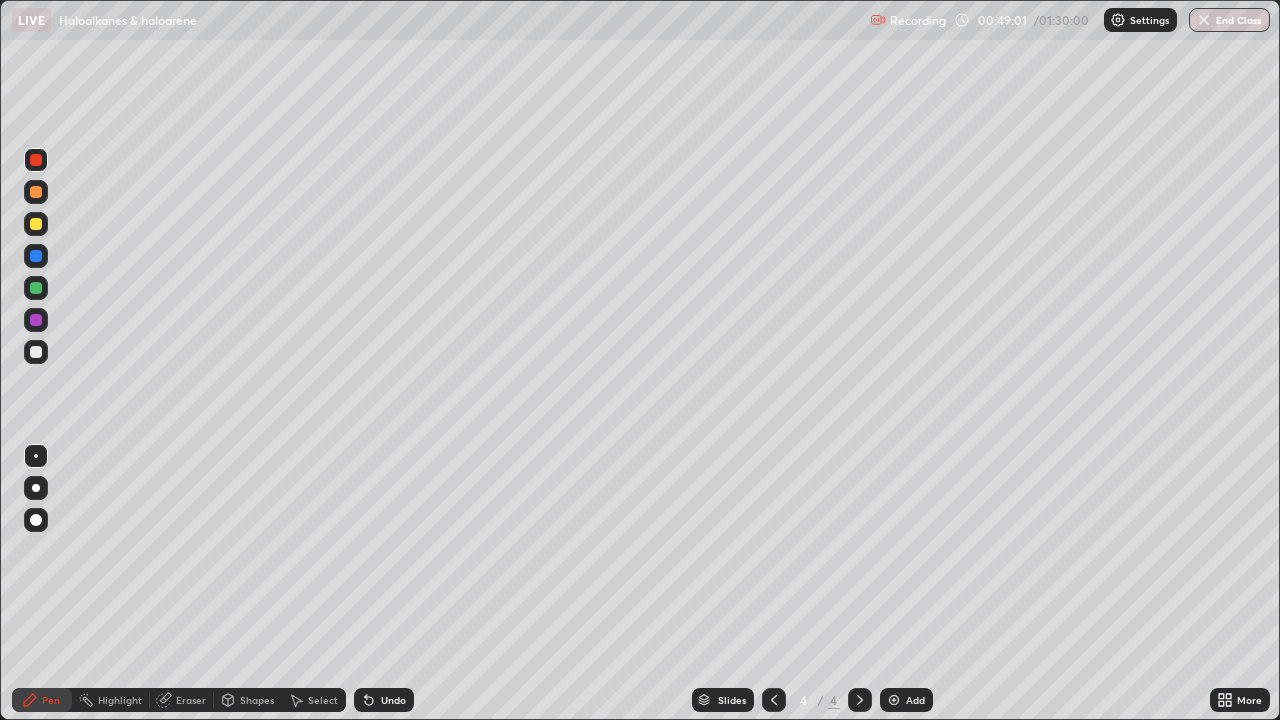 click at bounding box center [36, 352] 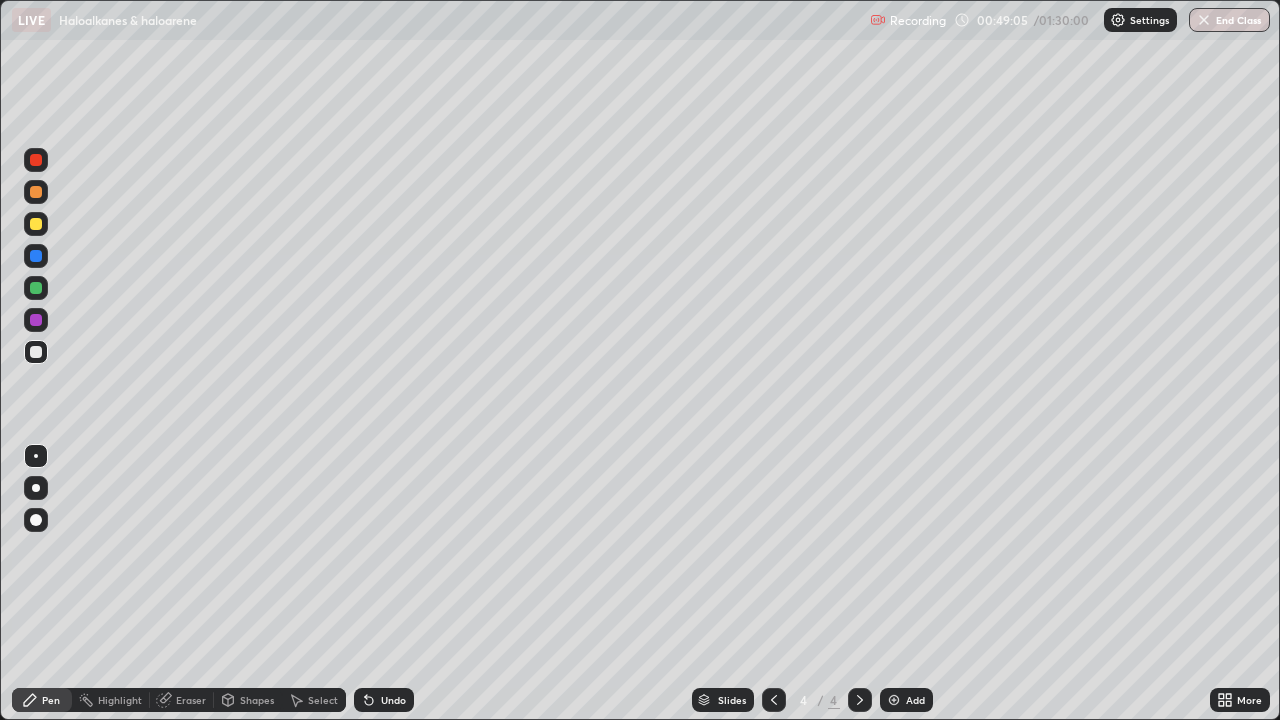 click at bounding box center [36, 352] 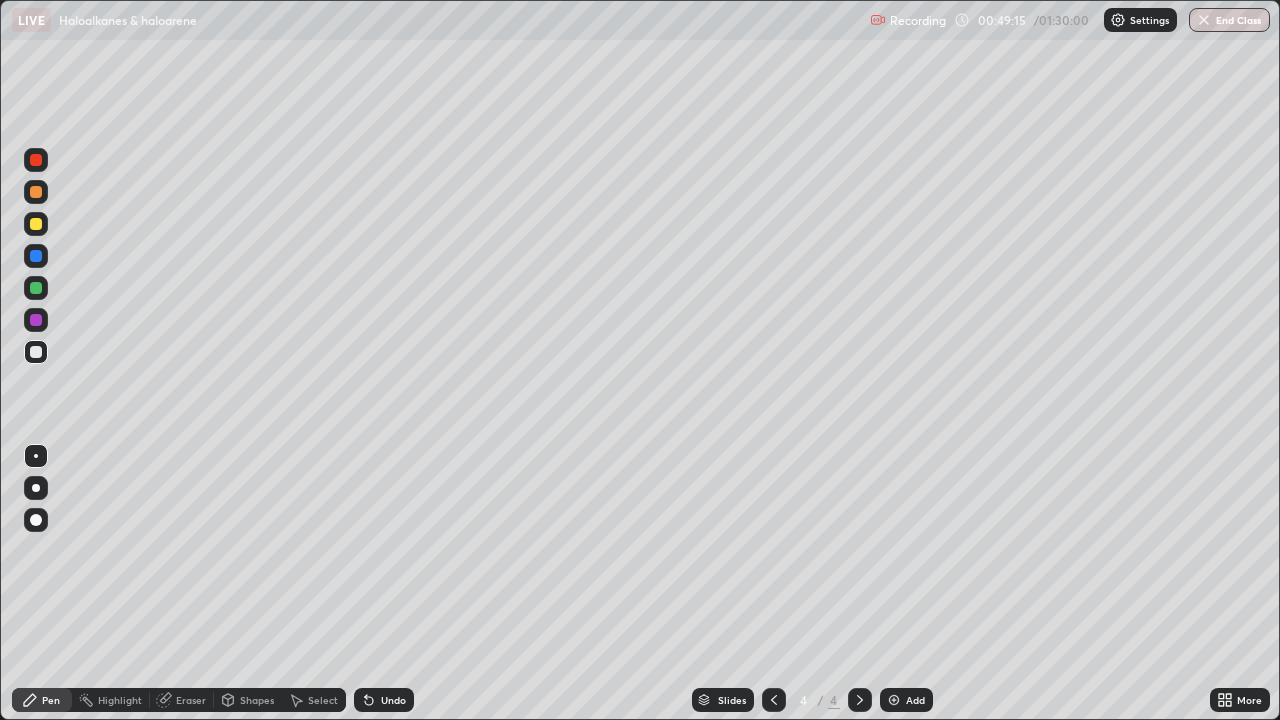 click at bounding box center [36, 320] 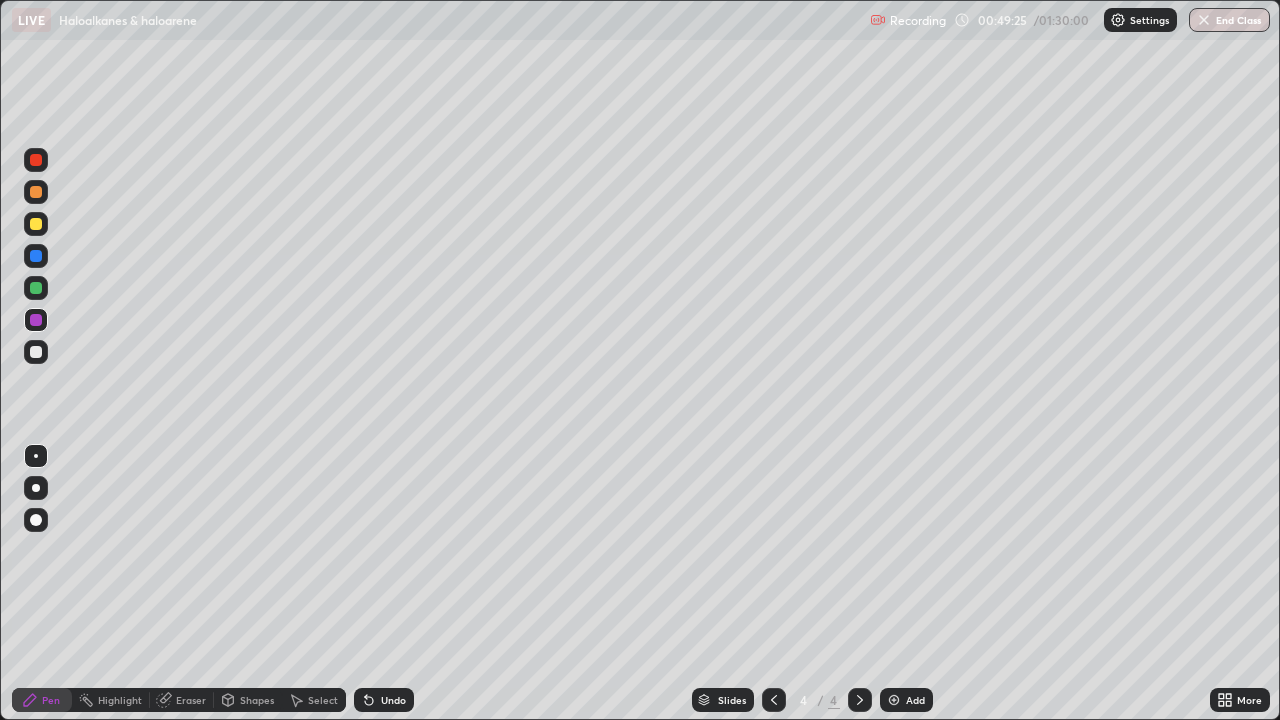click on "Undo" at bounding box center (384, 700) 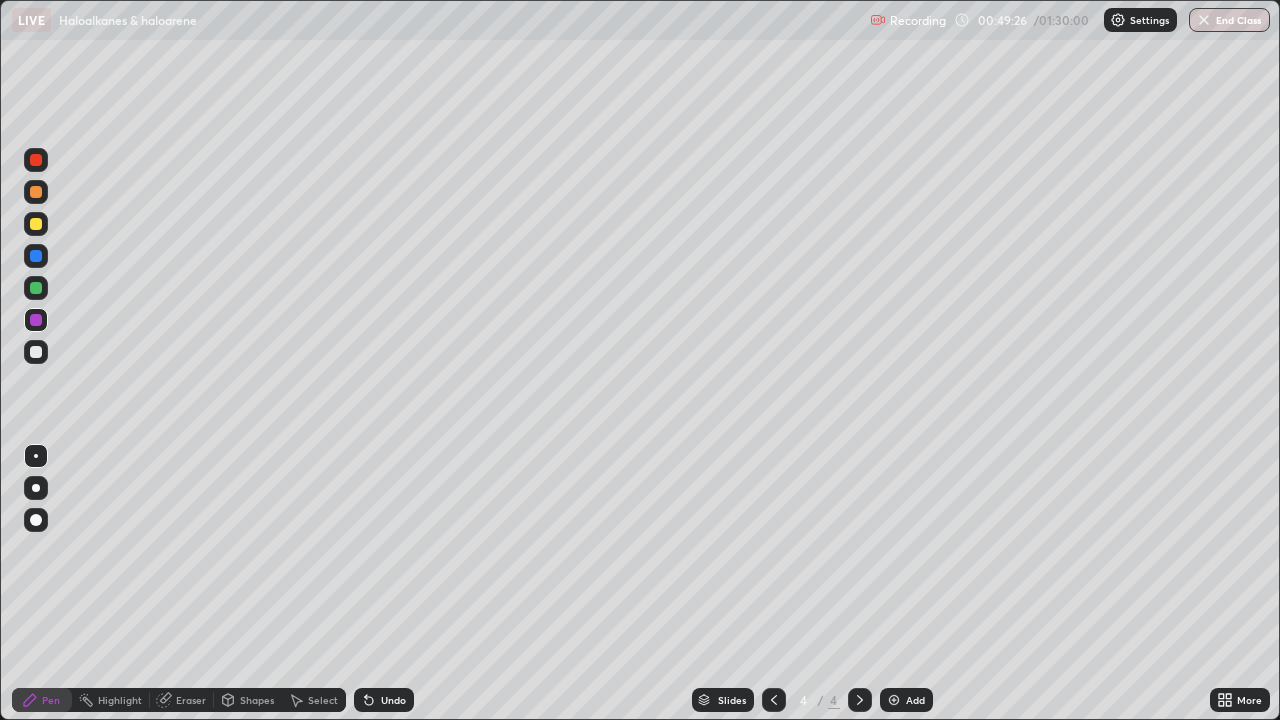 click at bounding box center (36, 352) 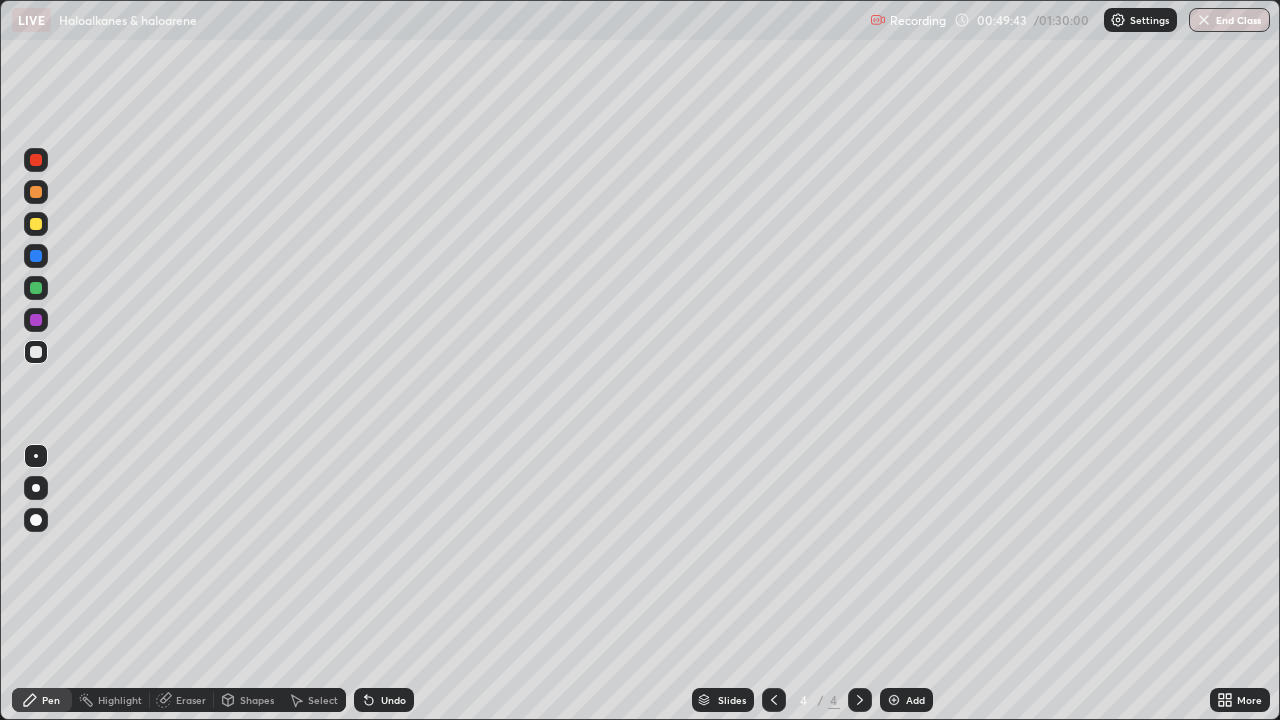 click at bounding box center [36, 224] 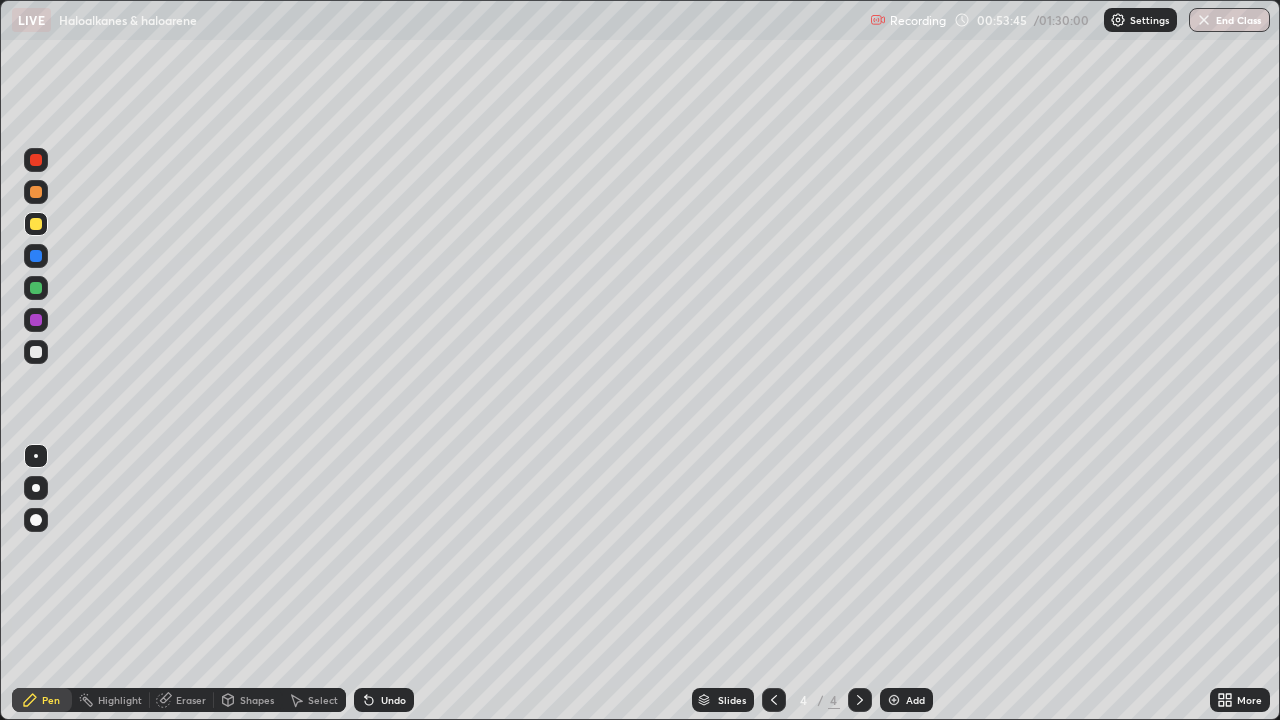 click on "Add" at bounding box center [915, 700] 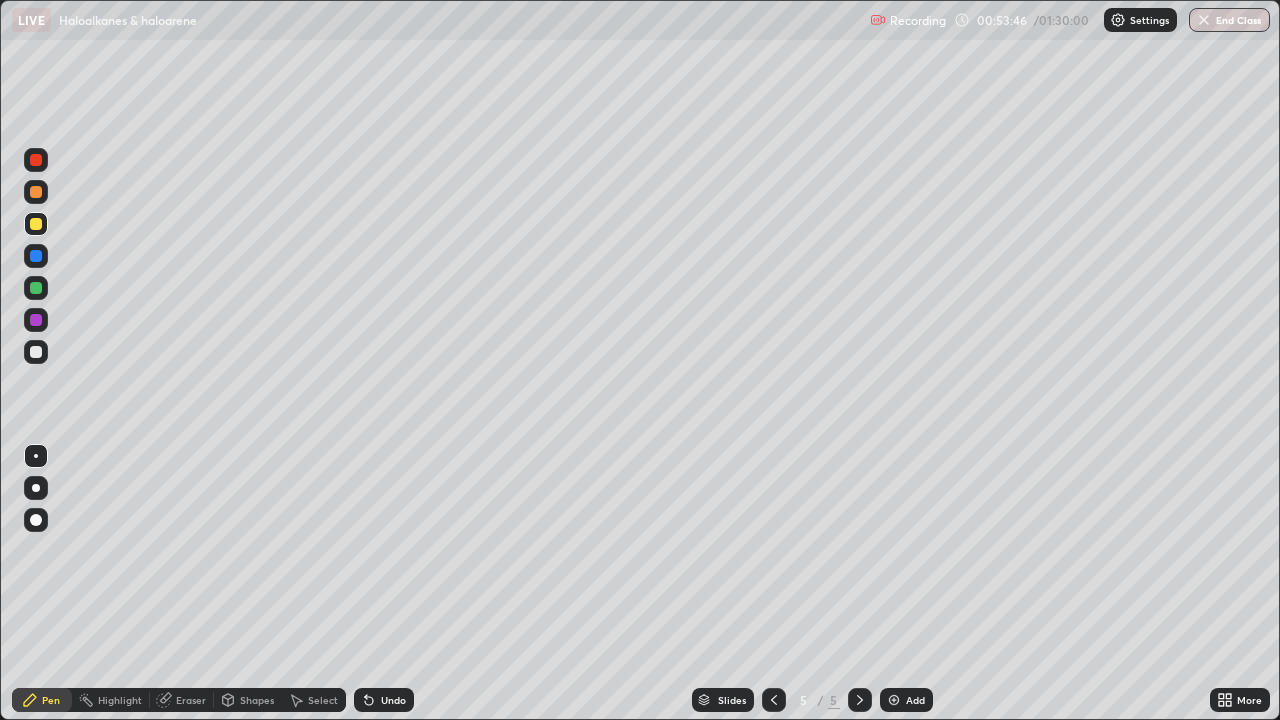 click at bounding box center (36, 352) 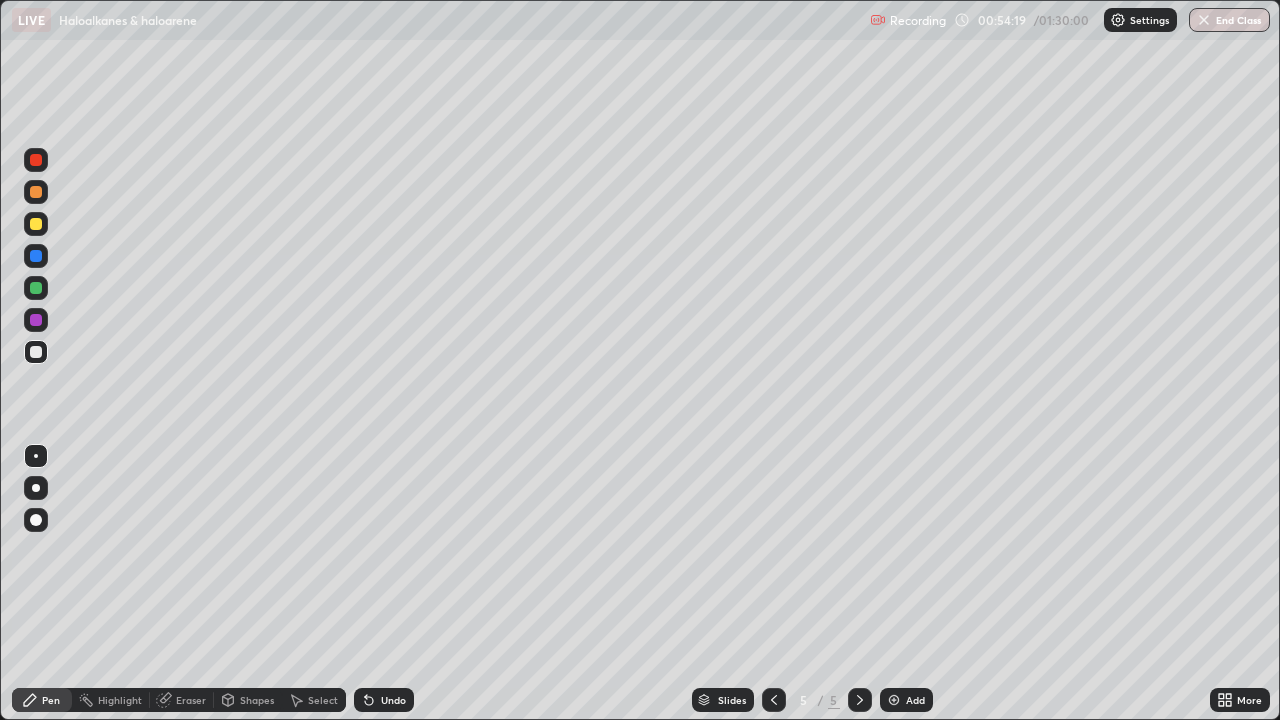 click at bounding box center [36, 320] 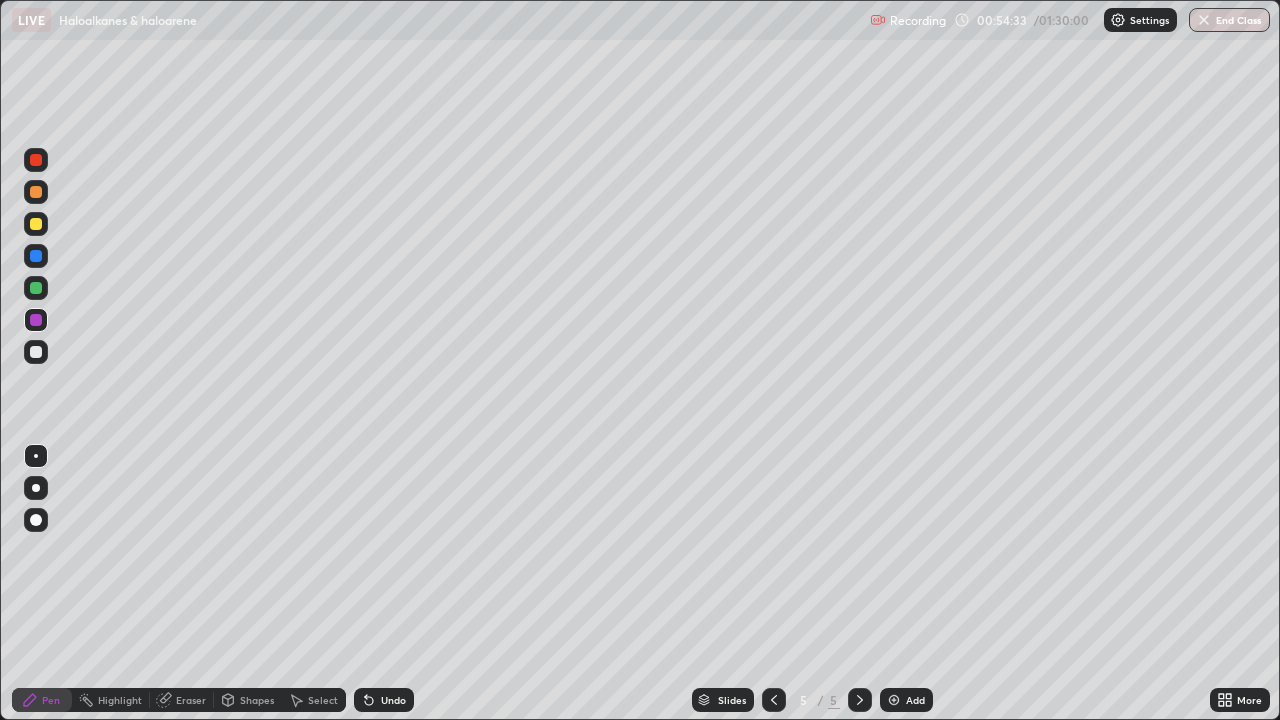 click at bounding box center (36, 352) 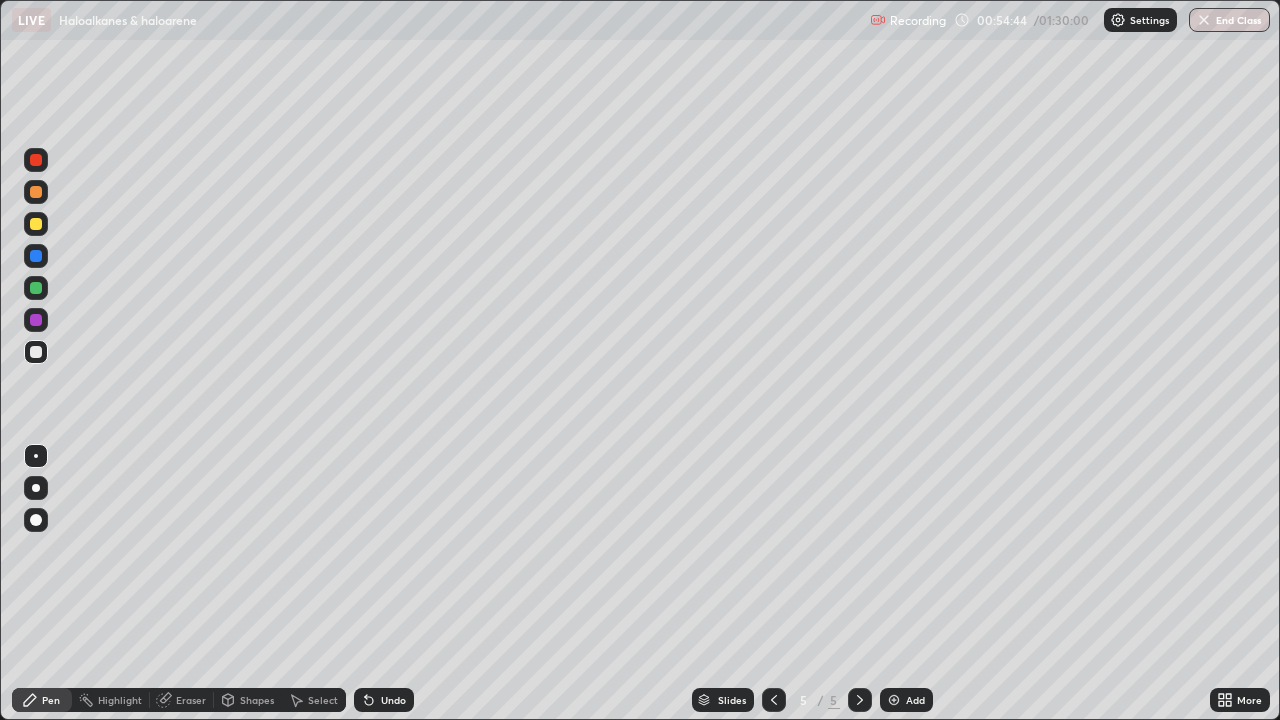 click at bounding box center (36, 192) 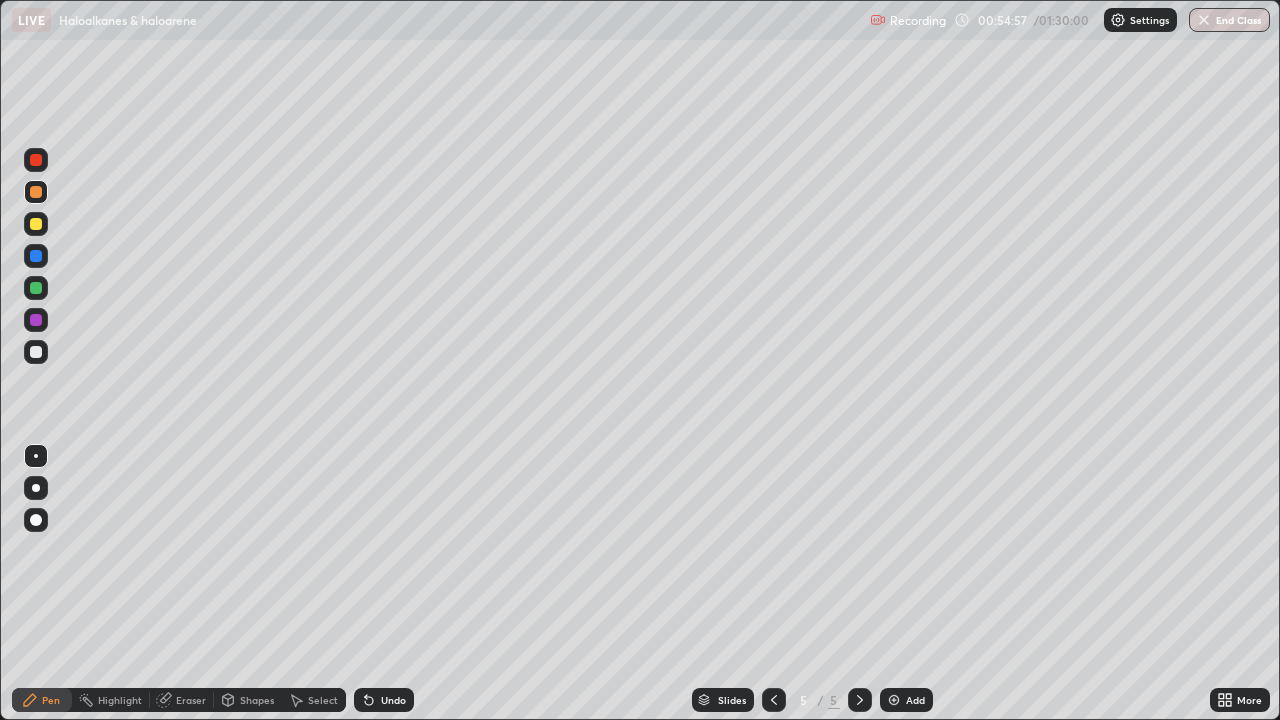 click at bounding box center (36, 160) 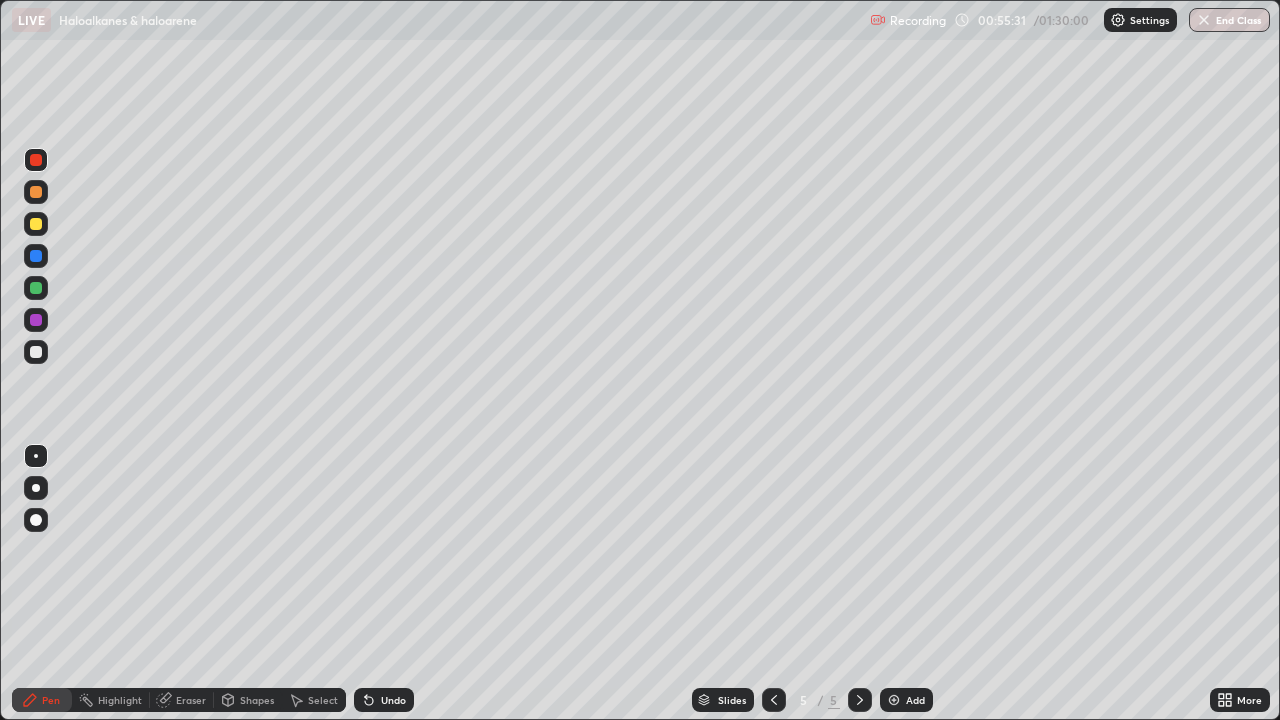 click at bounding box center [36, 256] 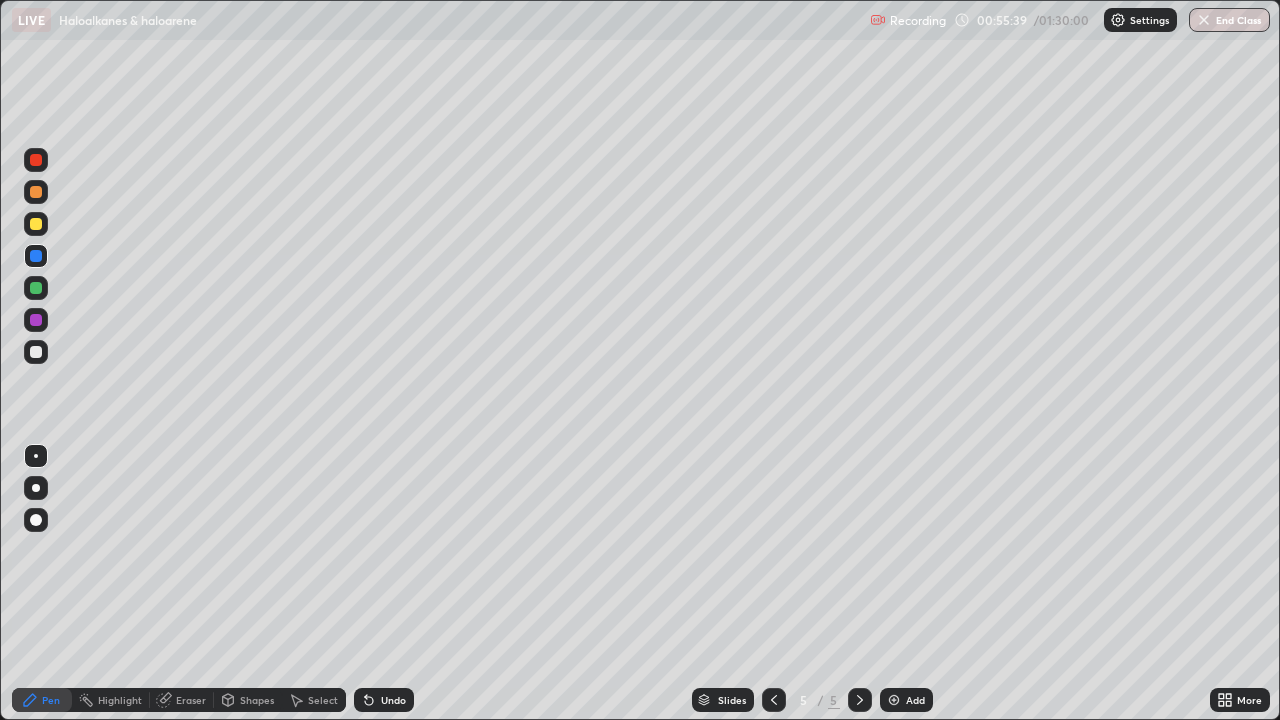 click 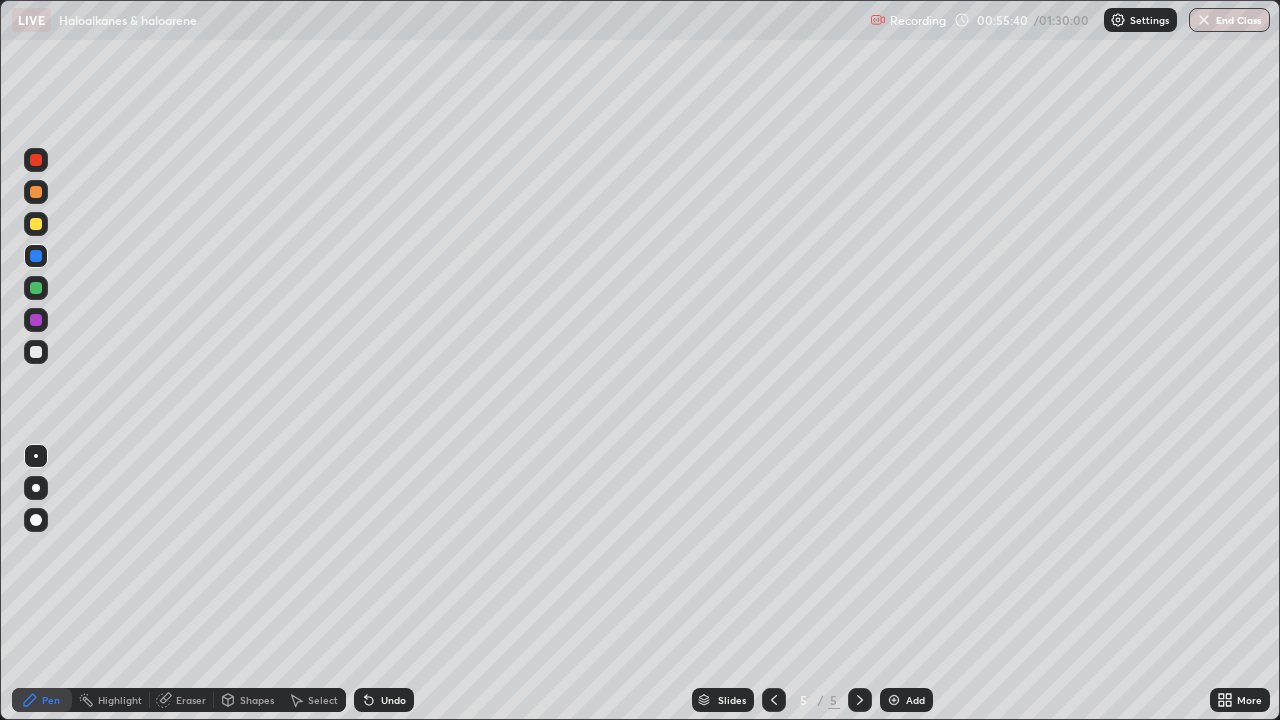 click 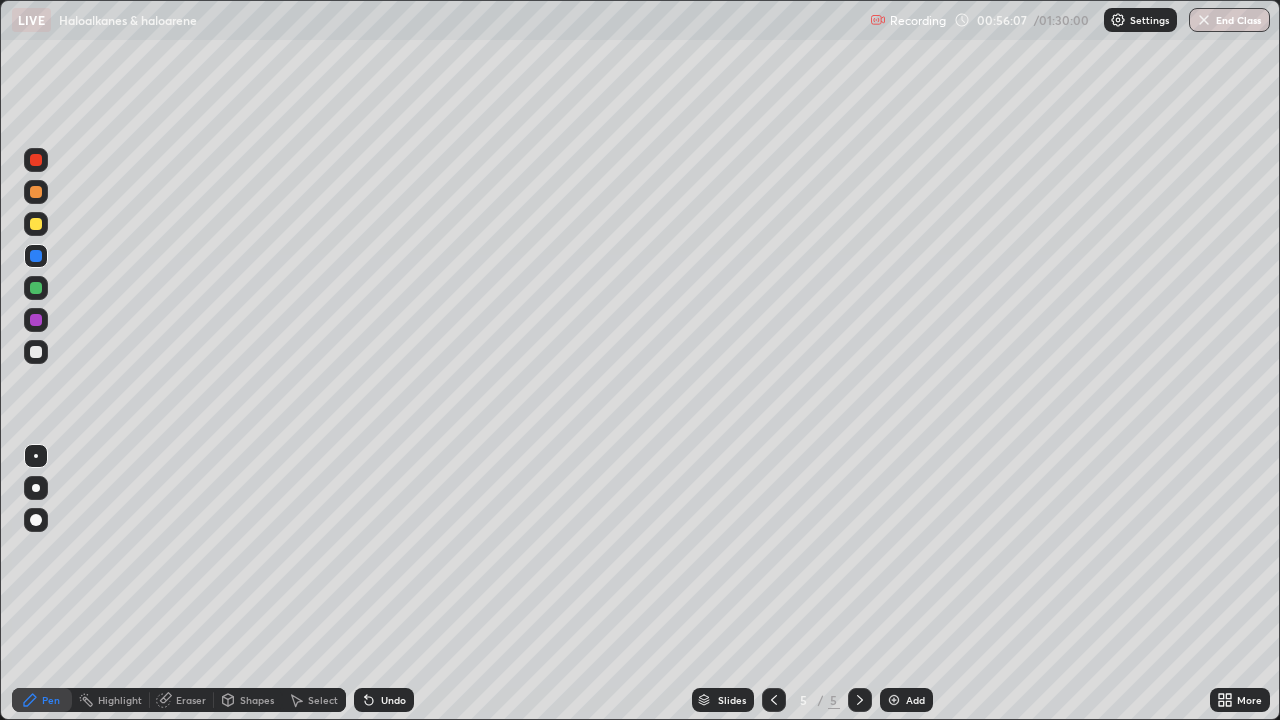 click at bounding box center [36, 192] 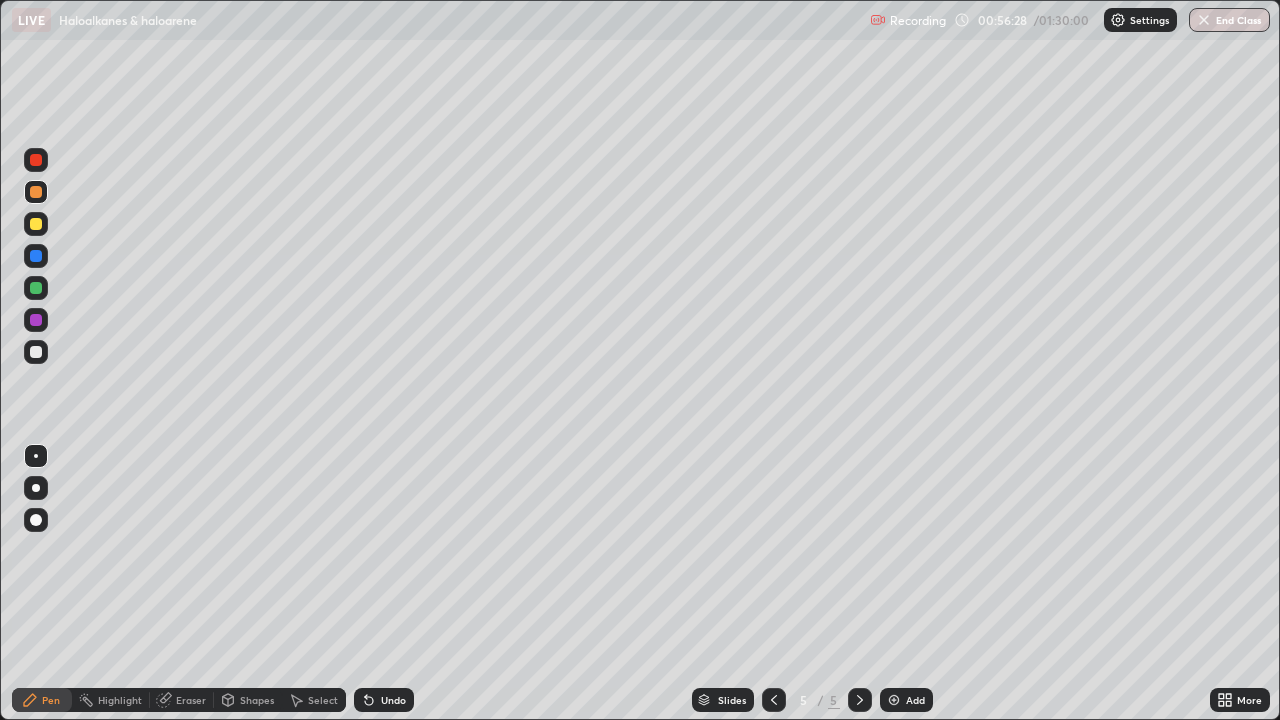 click at bounding box center (36, 352) 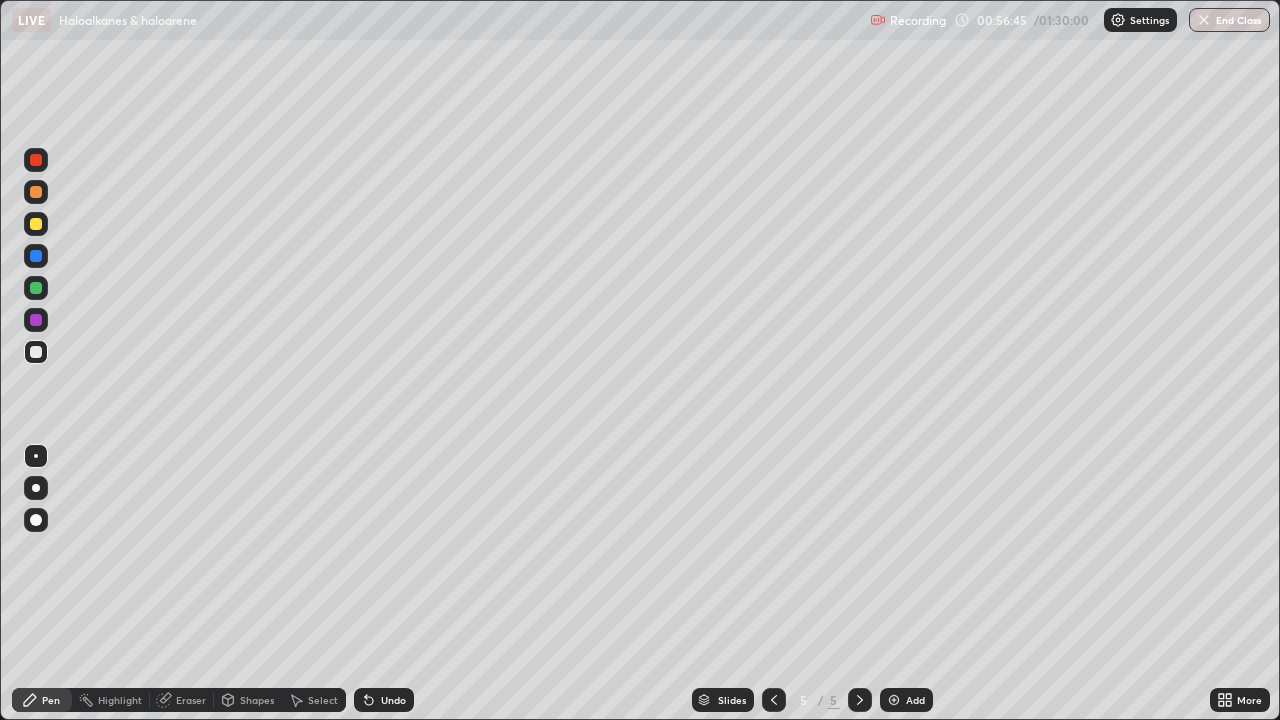 click at bounding box center [36, 256] 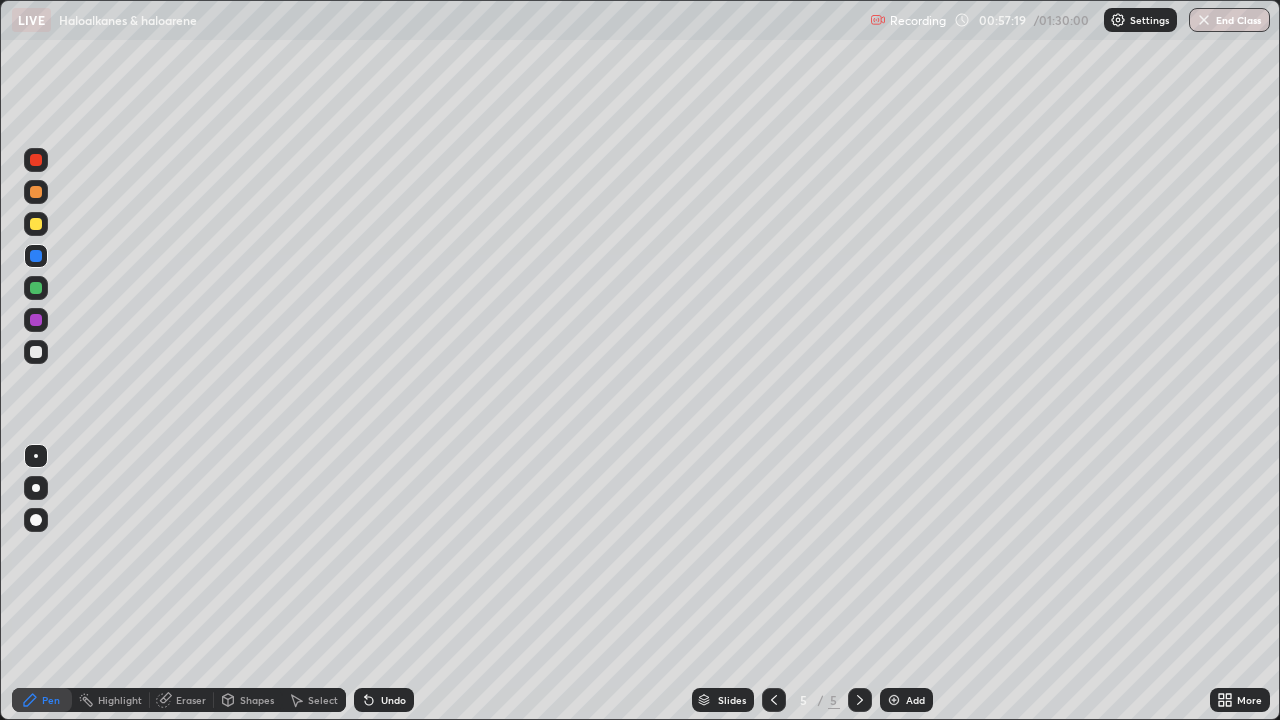 click at bounding box center [36, 160] 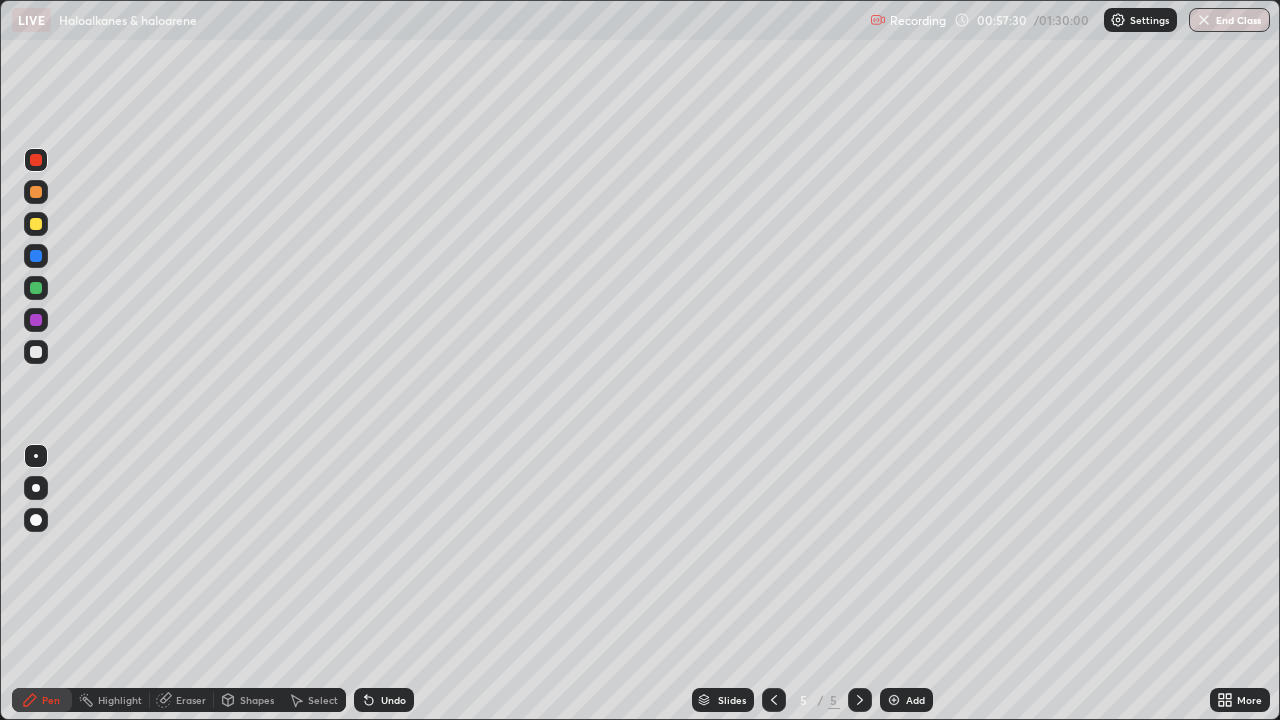 click on "Undo" at bounding box center (384, 700) 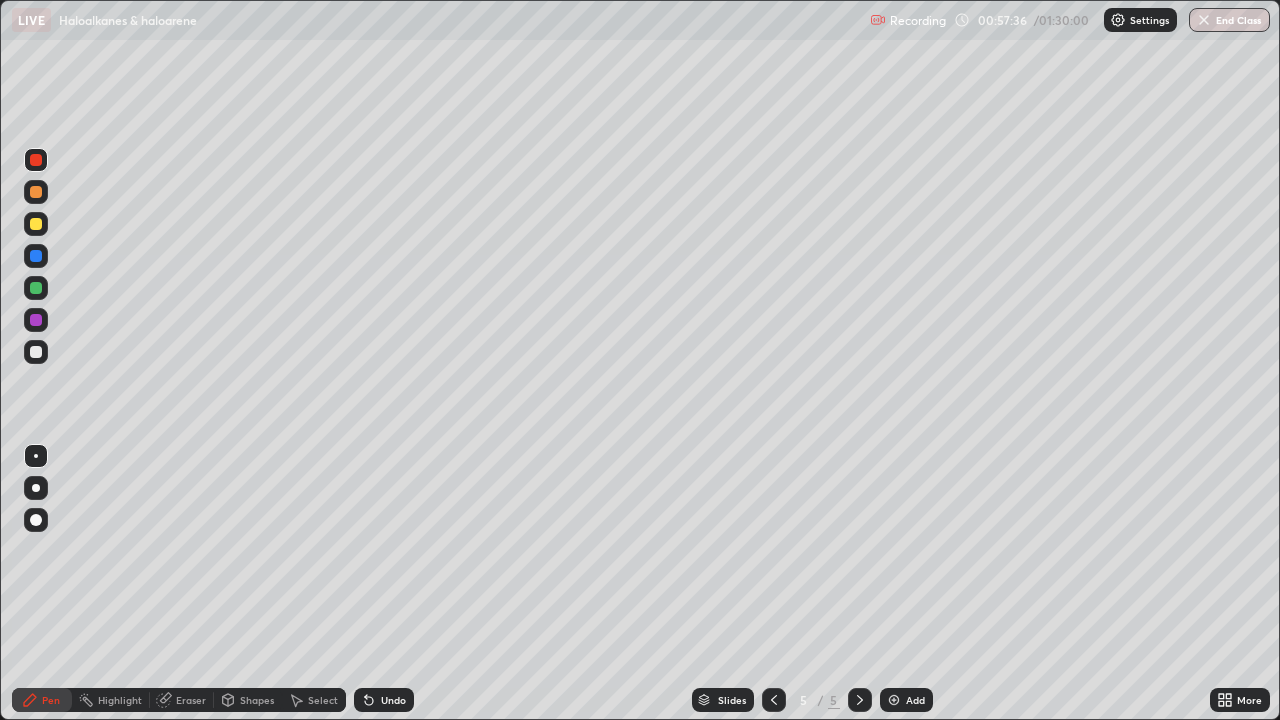 click on "Undo" at bounding box center [384, 700] 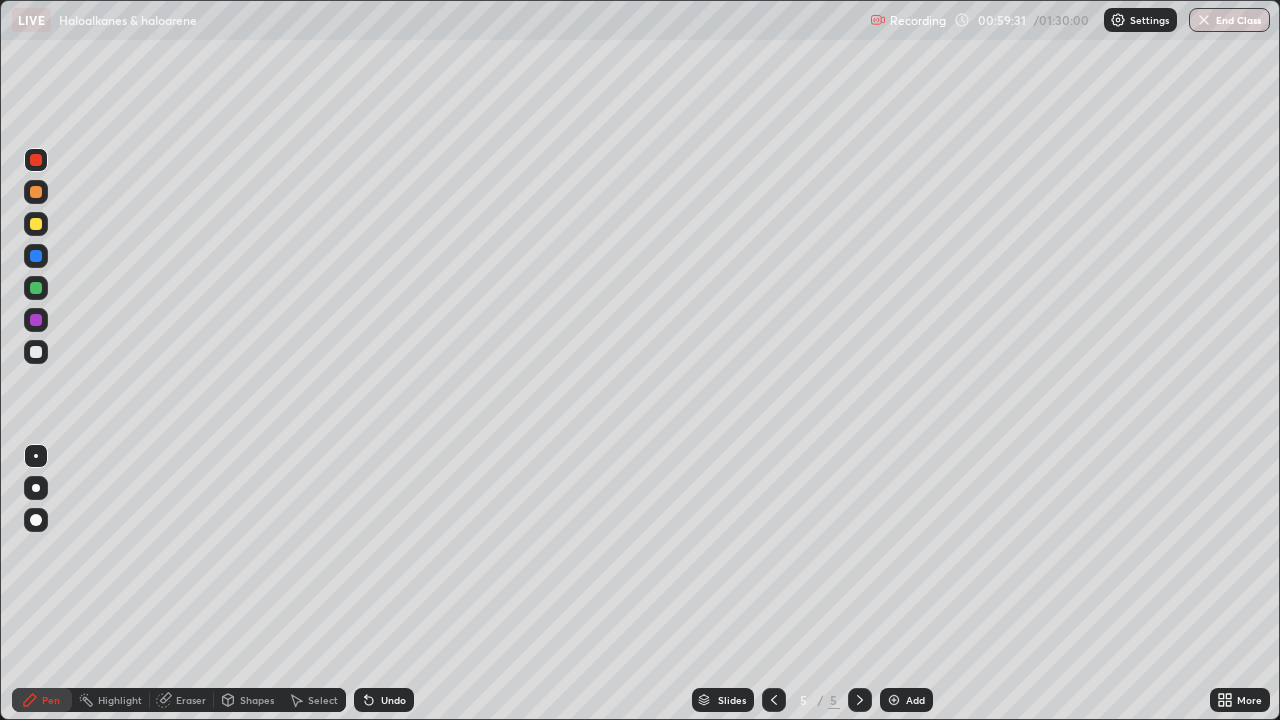click at bounding box center [36, 192] 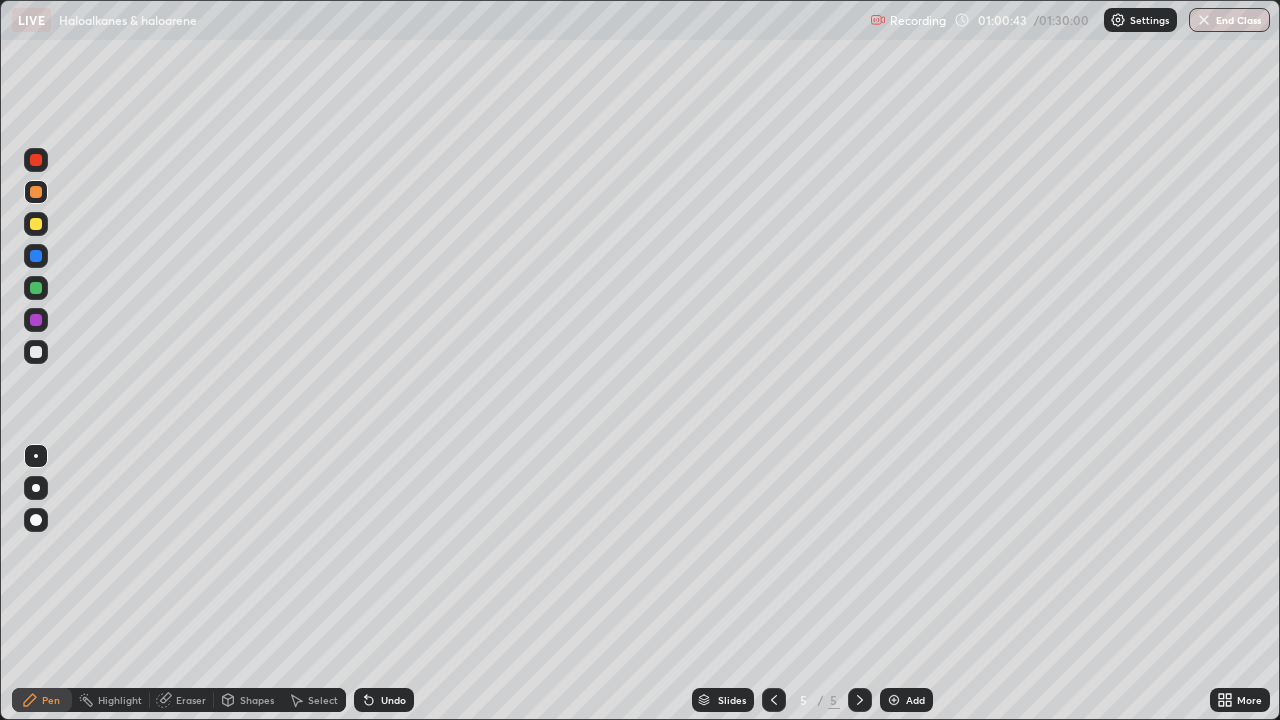 click 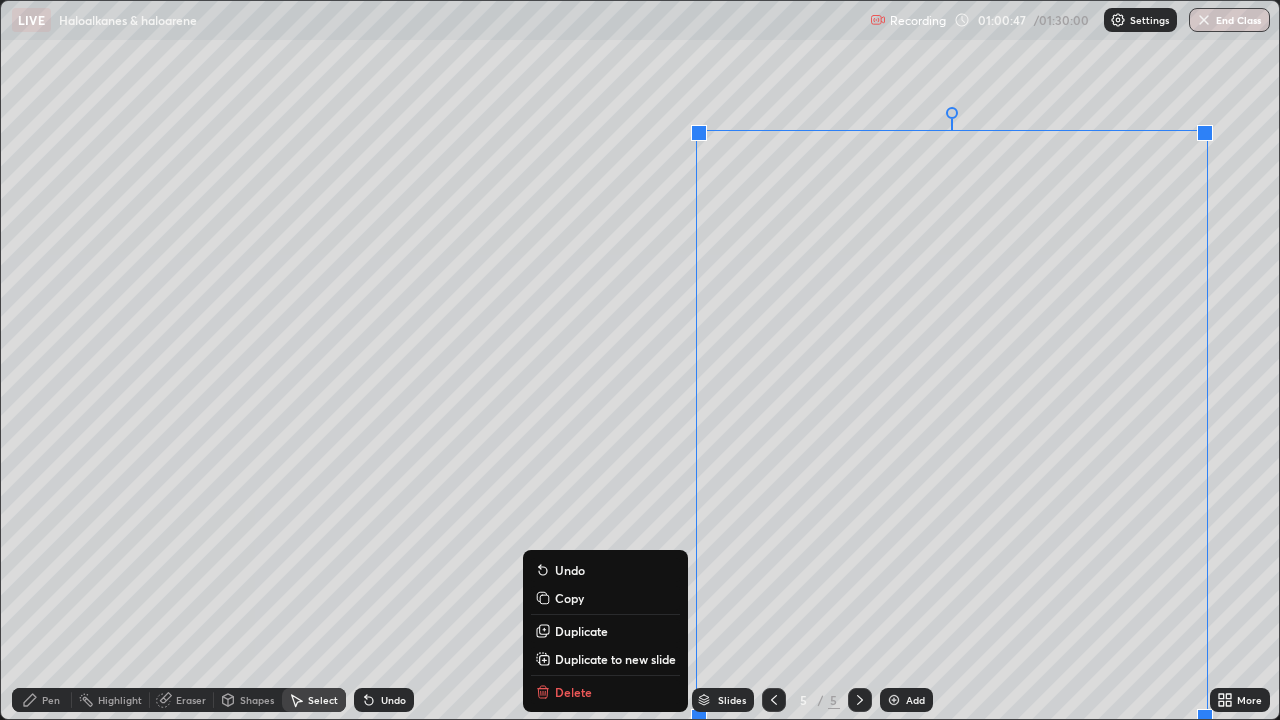 click on "Duplicate to new slide" at bounding box center (615, 659) 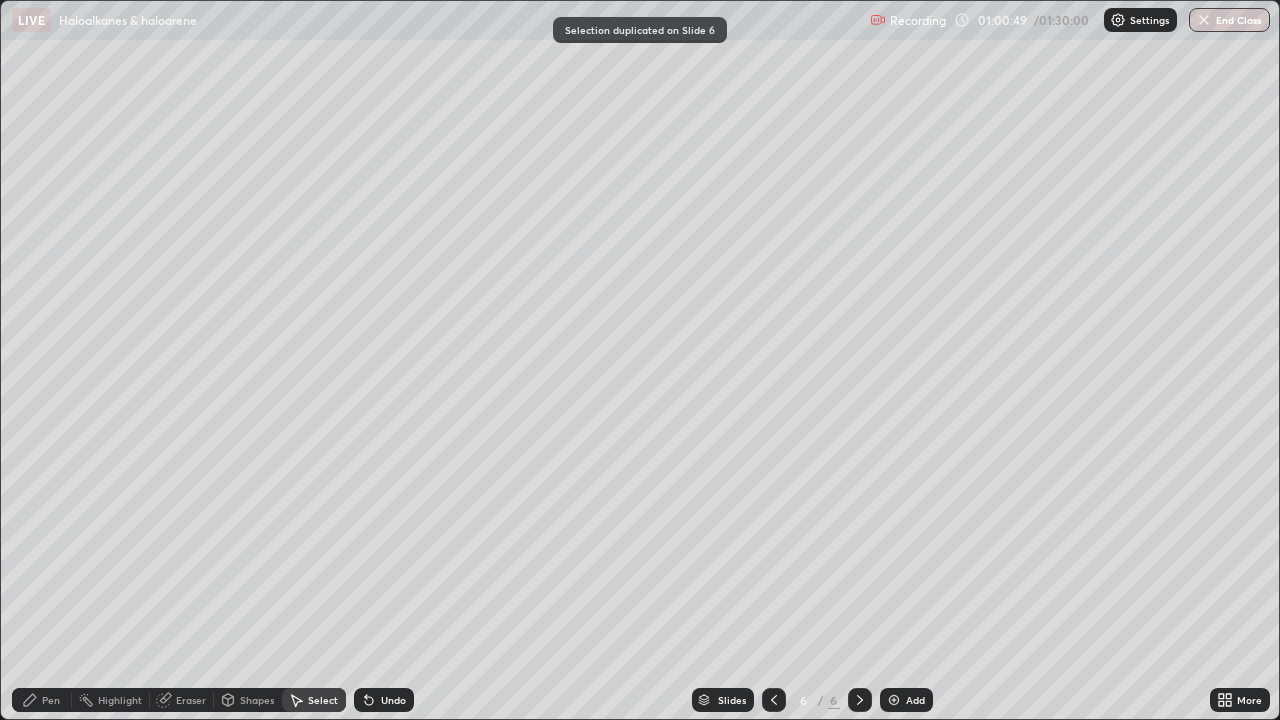 click on "Eraser" at bounding box center (191, 700) 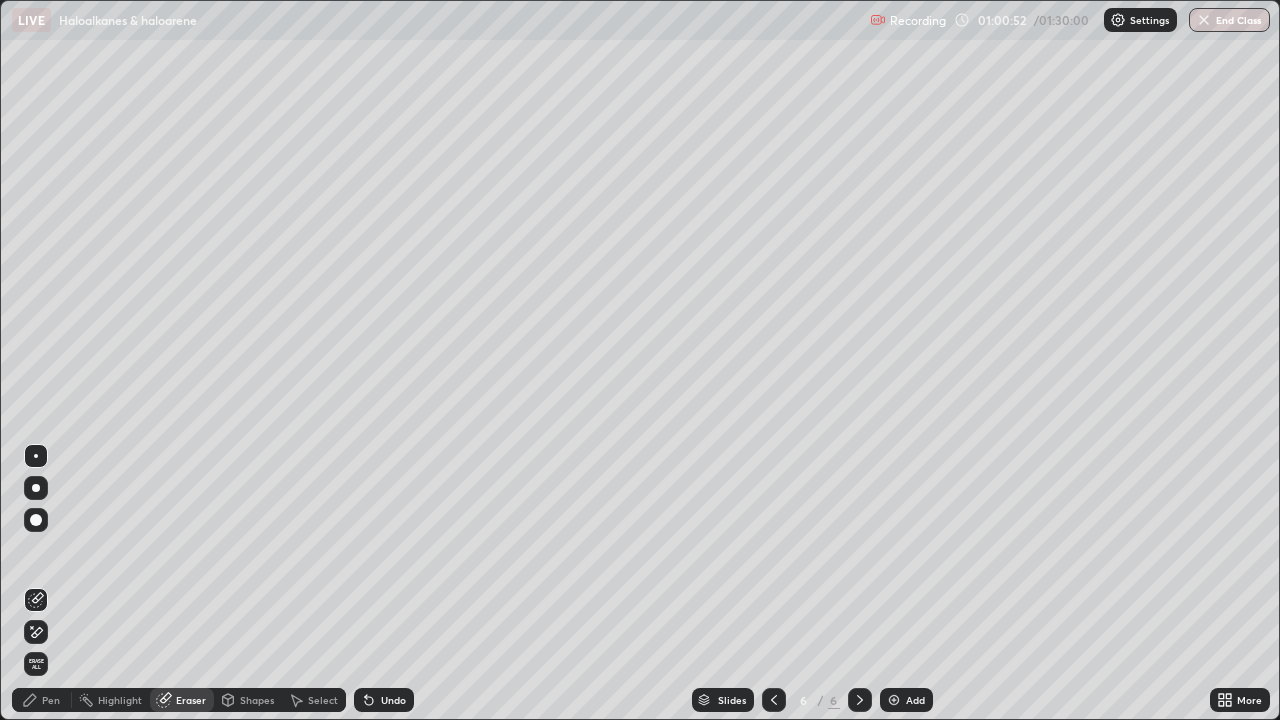 click on "Pen" at bounding box center [42, 700] 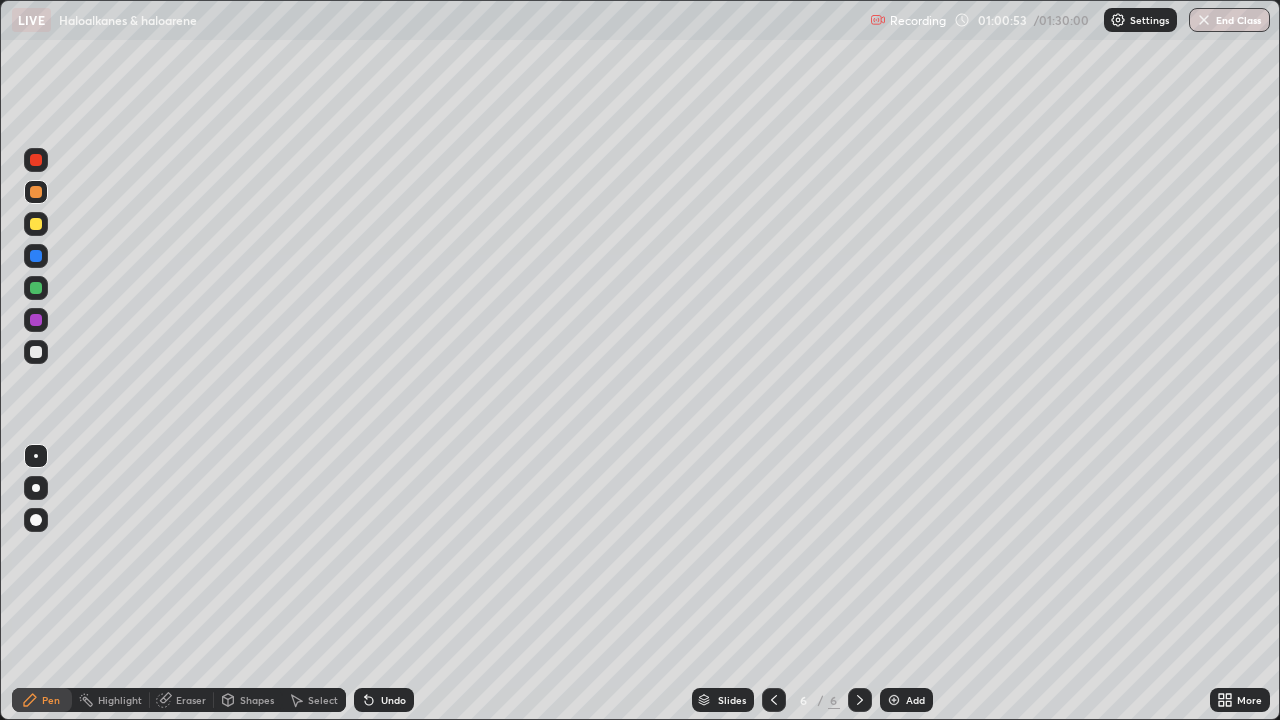 click at bounding box center (36, 352) 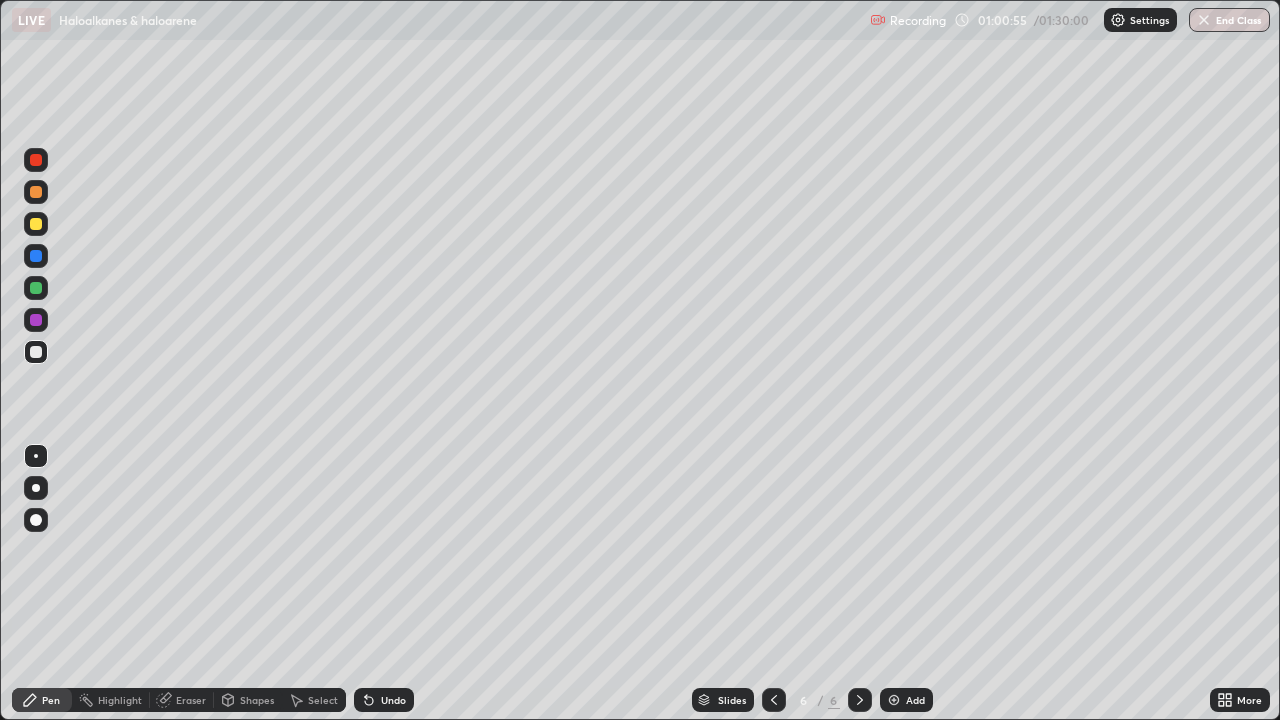 click at bounding box center [36, 192] 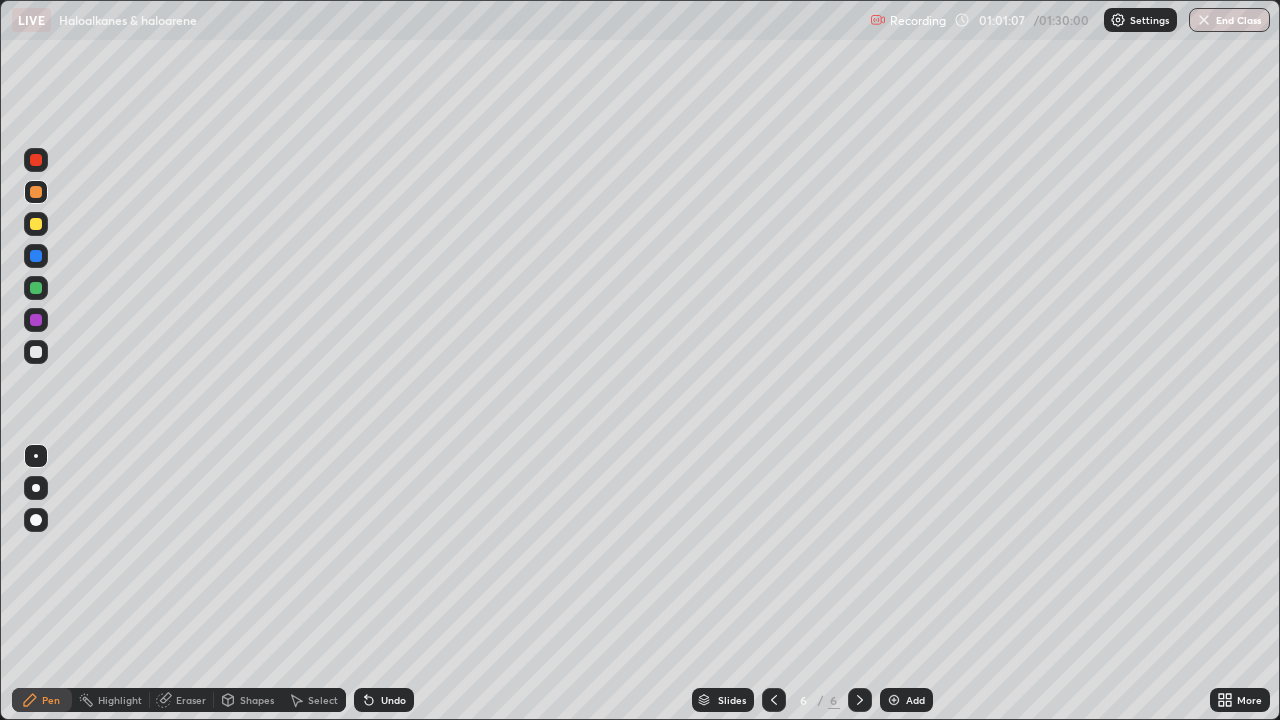click at bounding box center [36, 352] 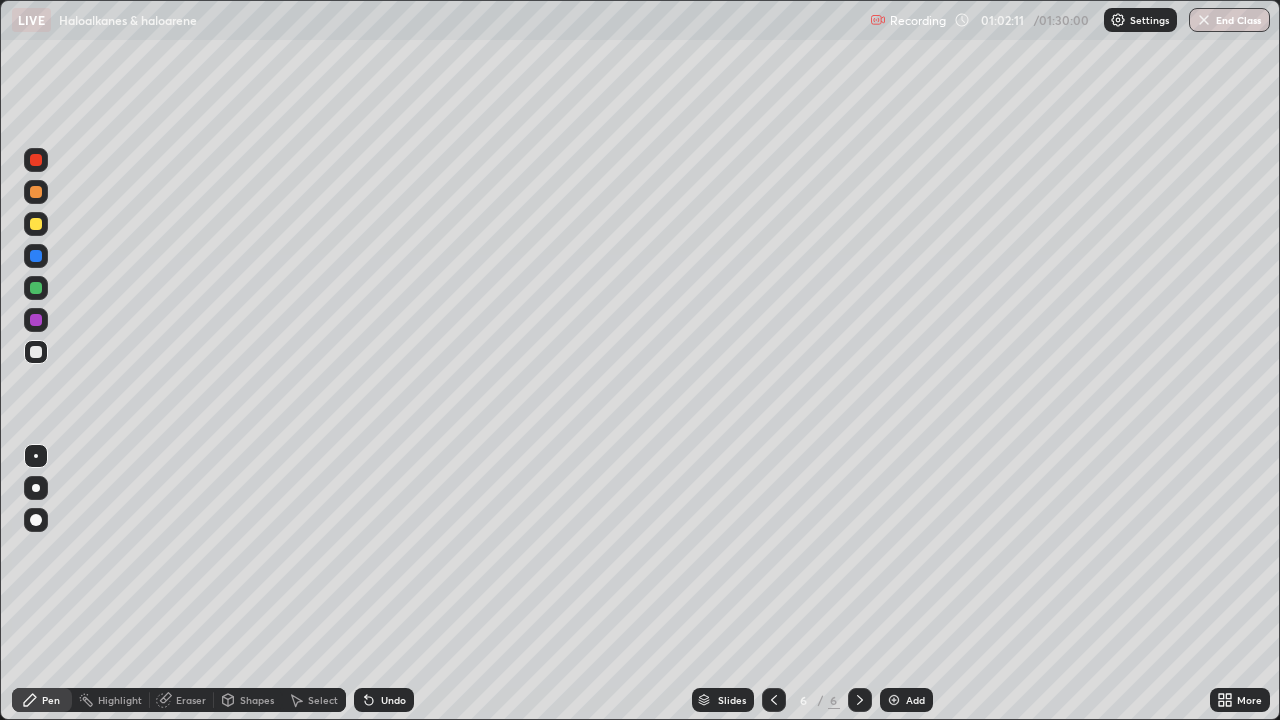 click at bounding box center (36, 320) 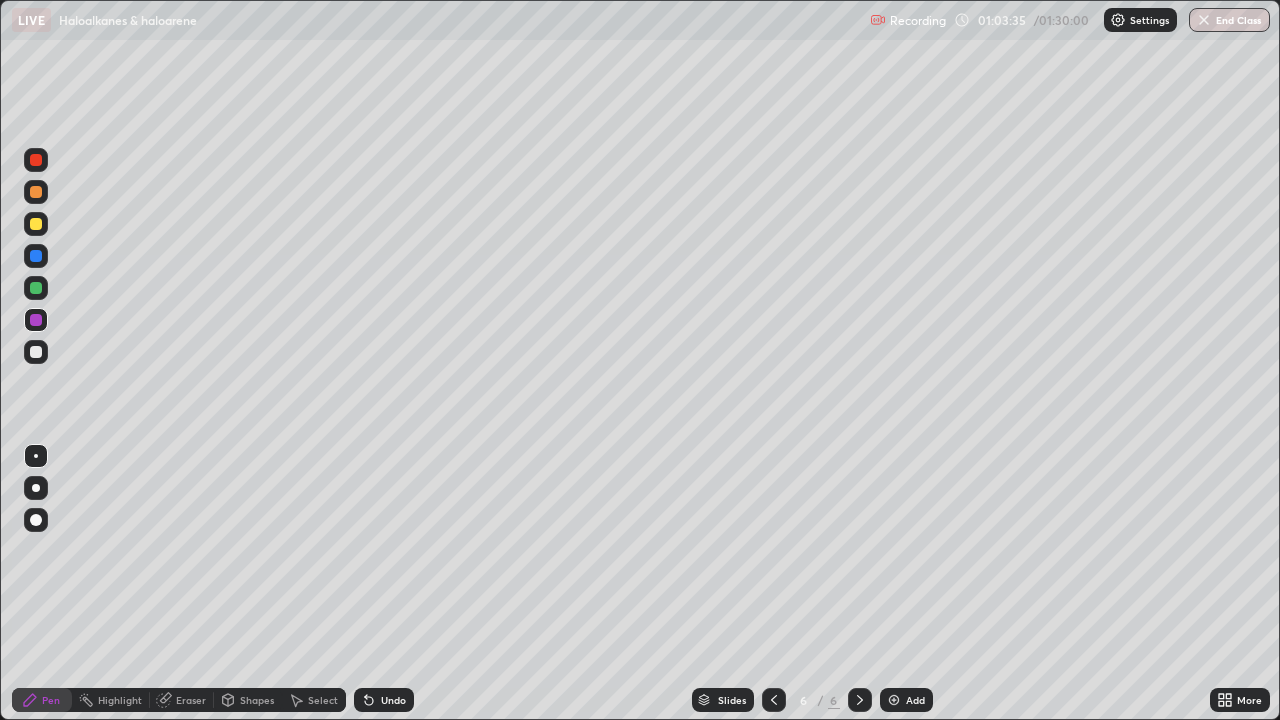 click on "Eraser" at bounding box center (191, 700) 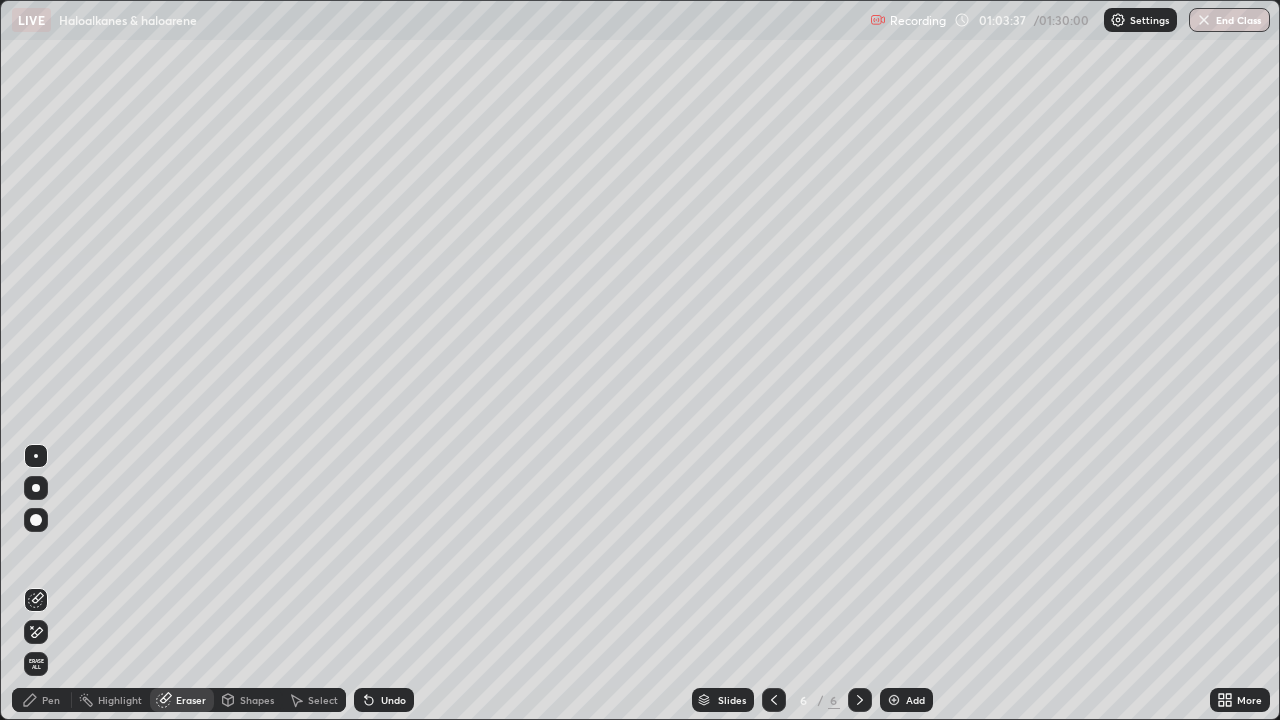 click on "Pen" at bounding box center [42, 700] 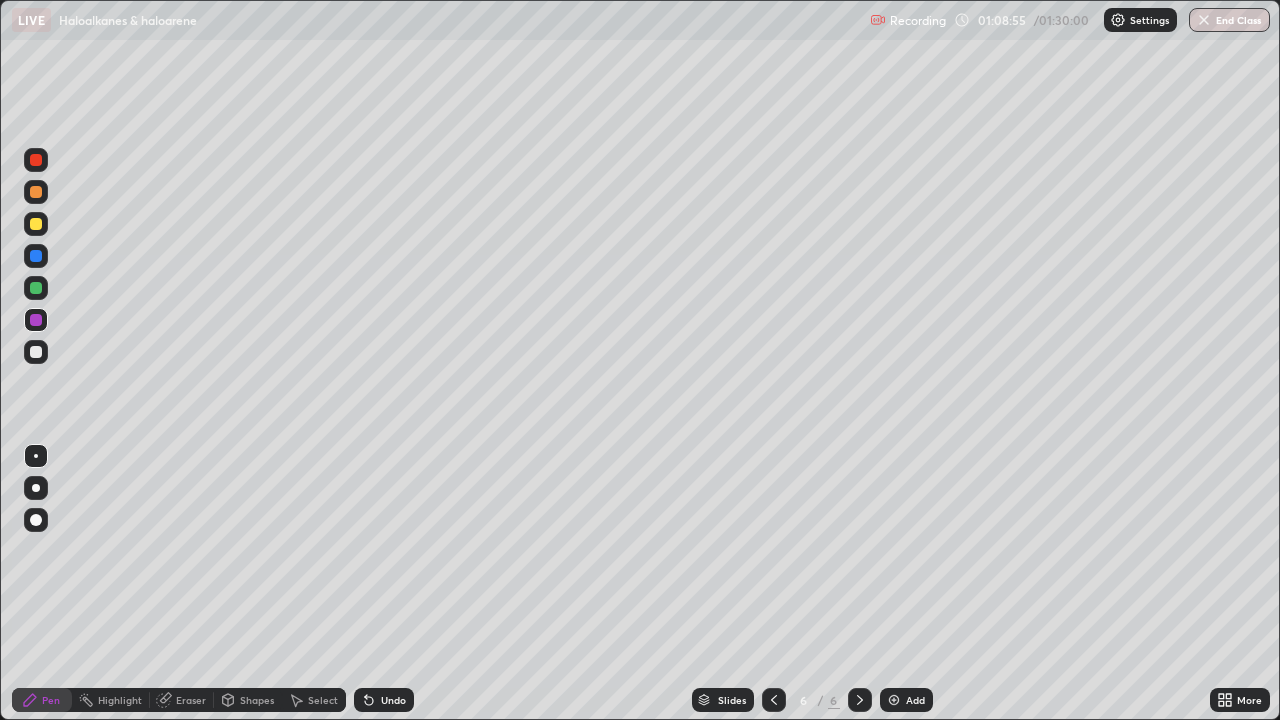 click on "Add" at bounding box center [906, 700] 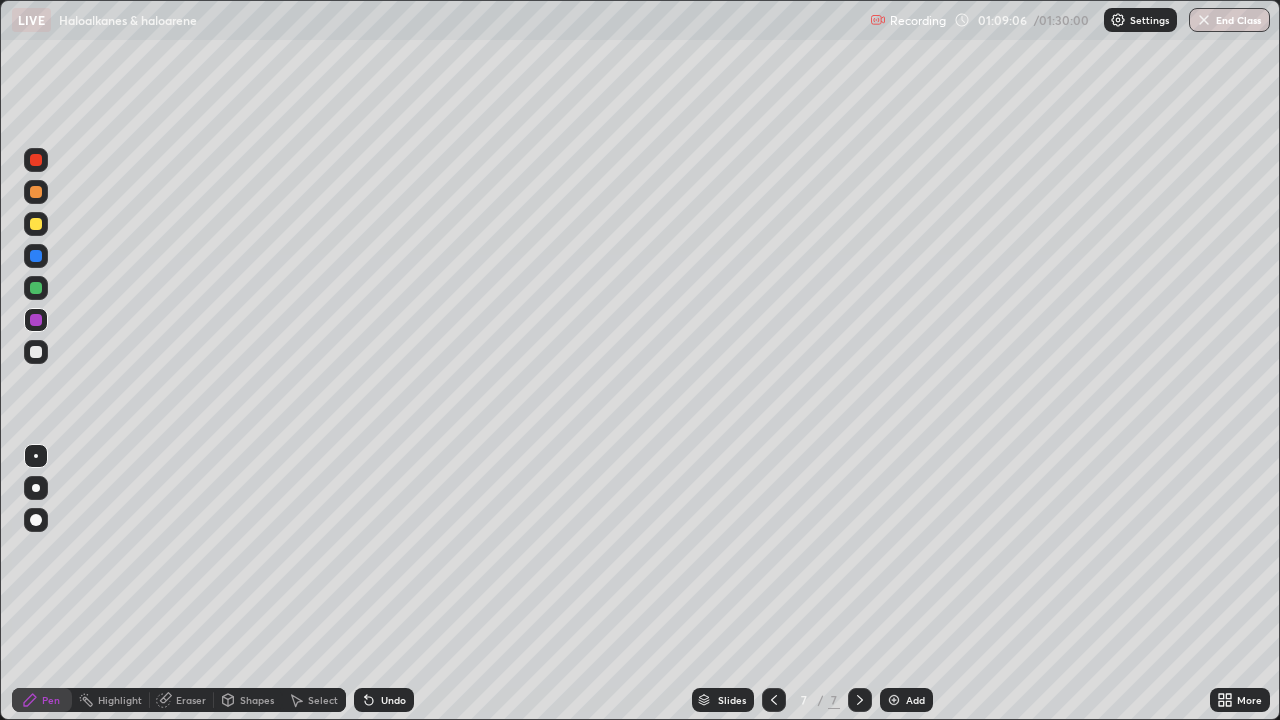 click on "Undo" at bounding box center [384, 700] 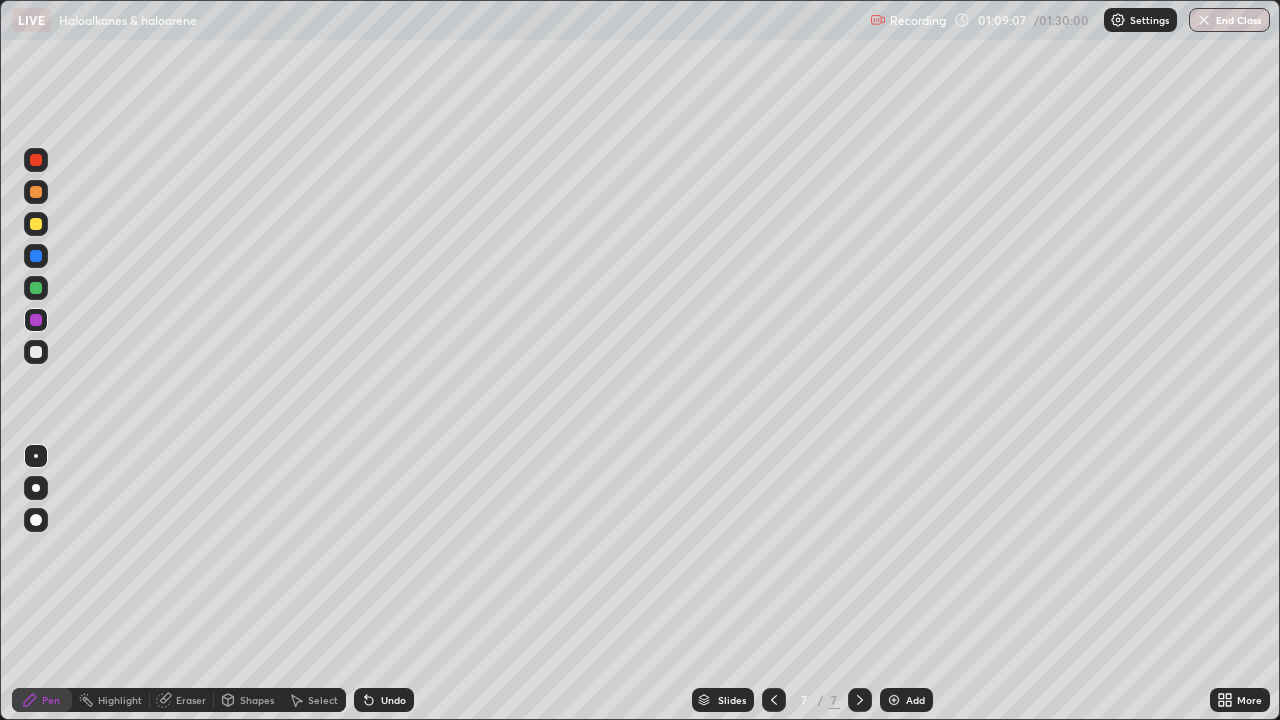 click at bounding box center (36, 192) 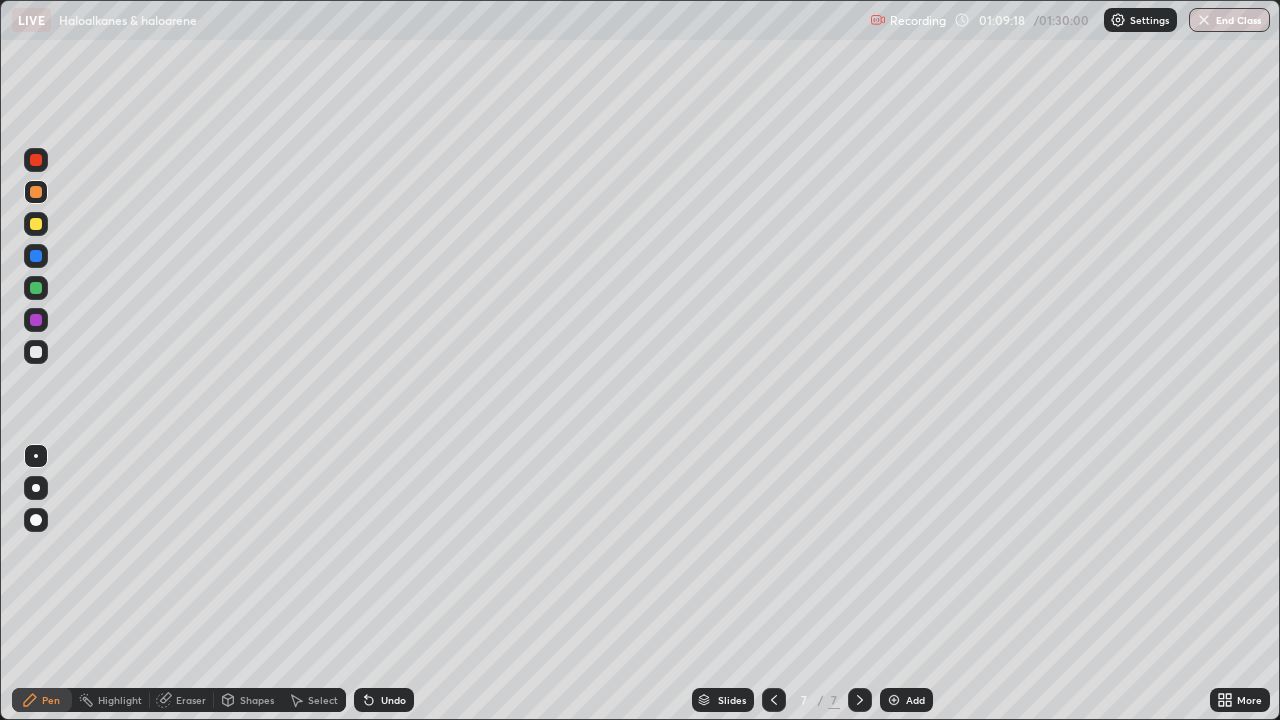 click at bounding box center [36, 160] 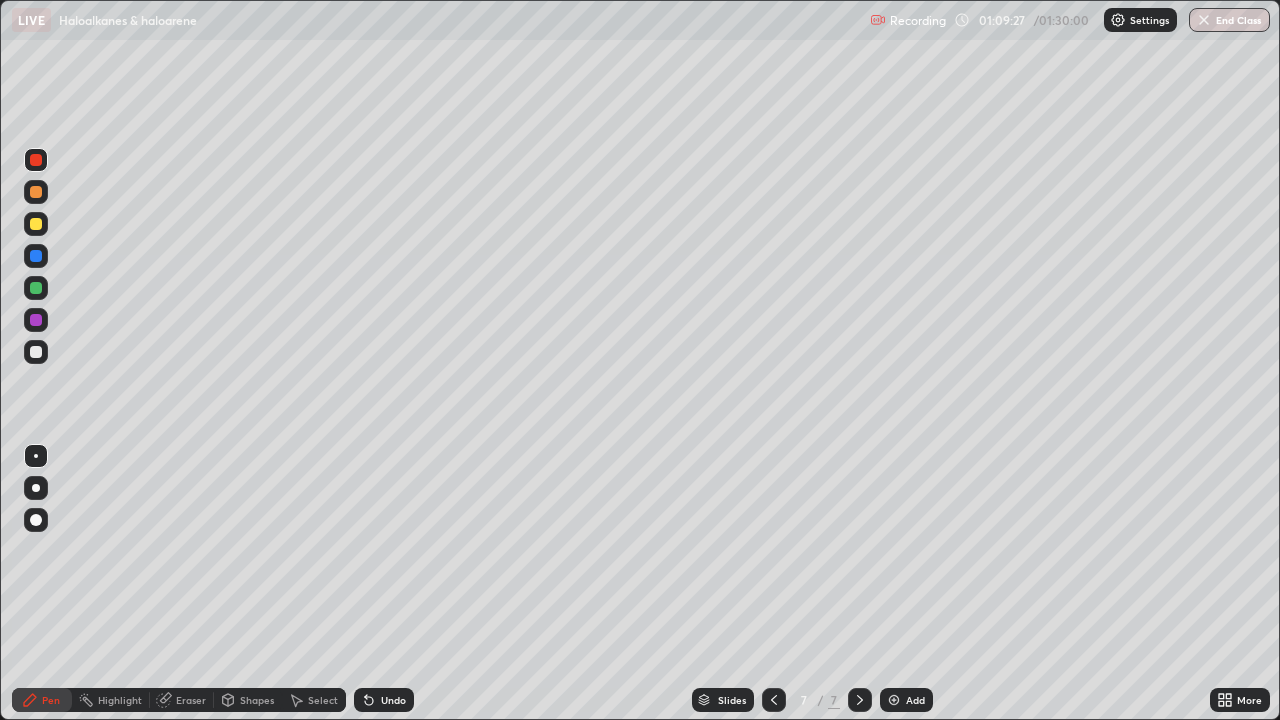 click at bounding box center [36, 320] 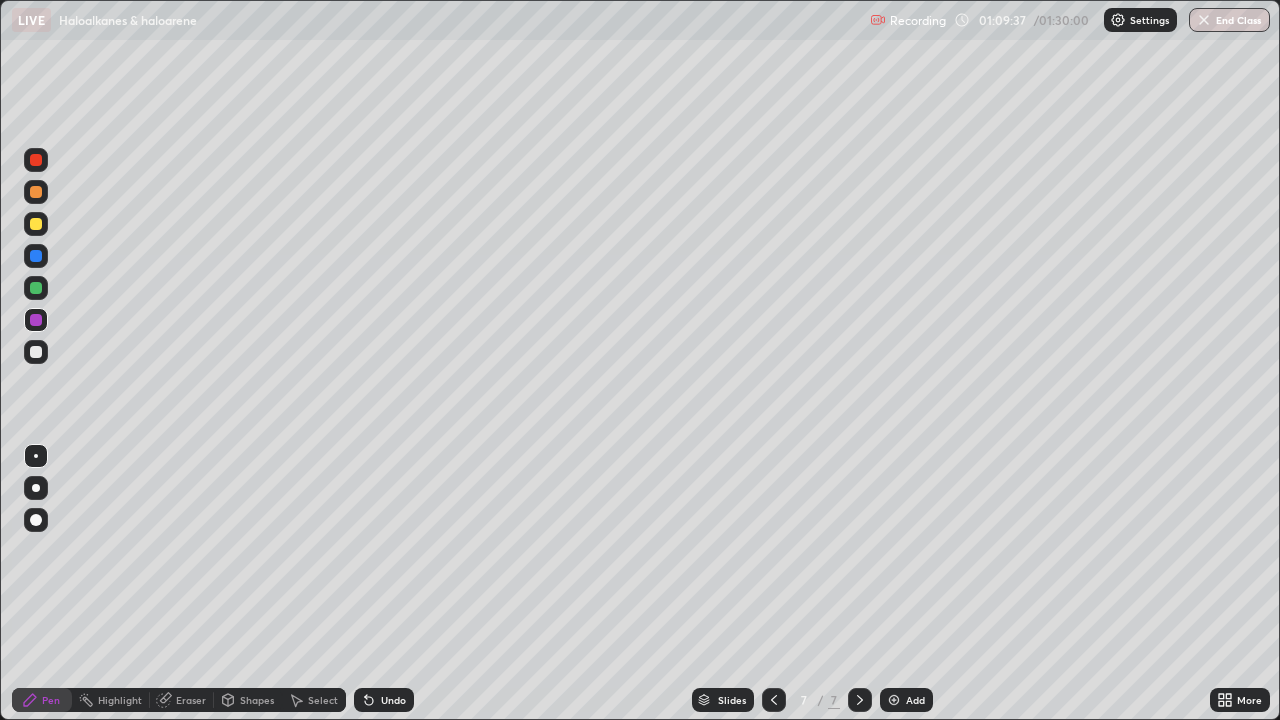 click at bounding box center [36, 288] 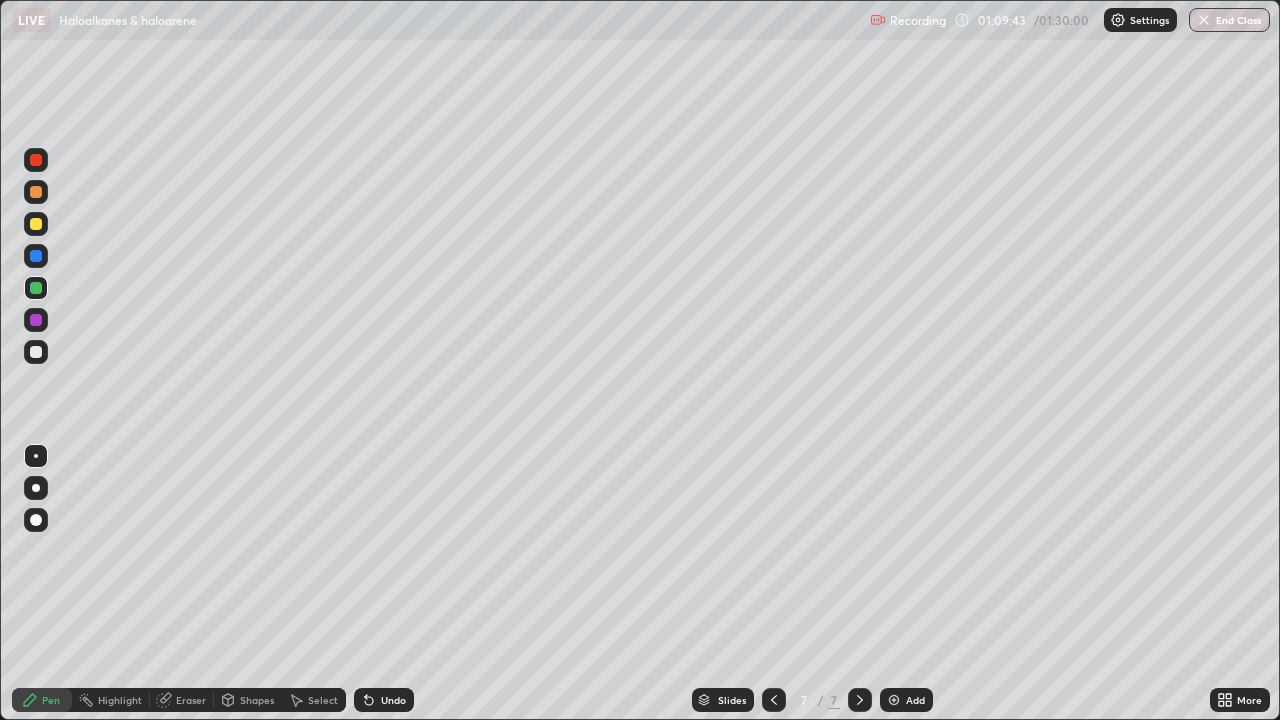 click at bounding box center (36, 256) 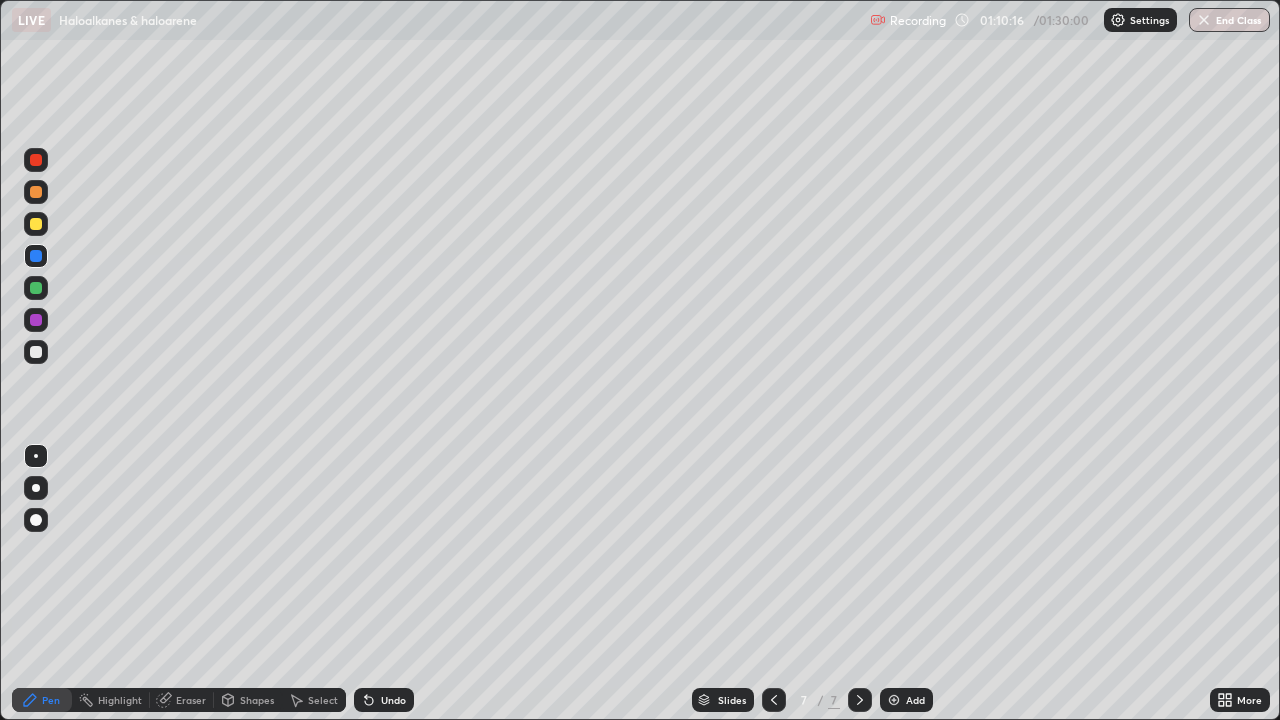 click at bounding box center (36, 320) 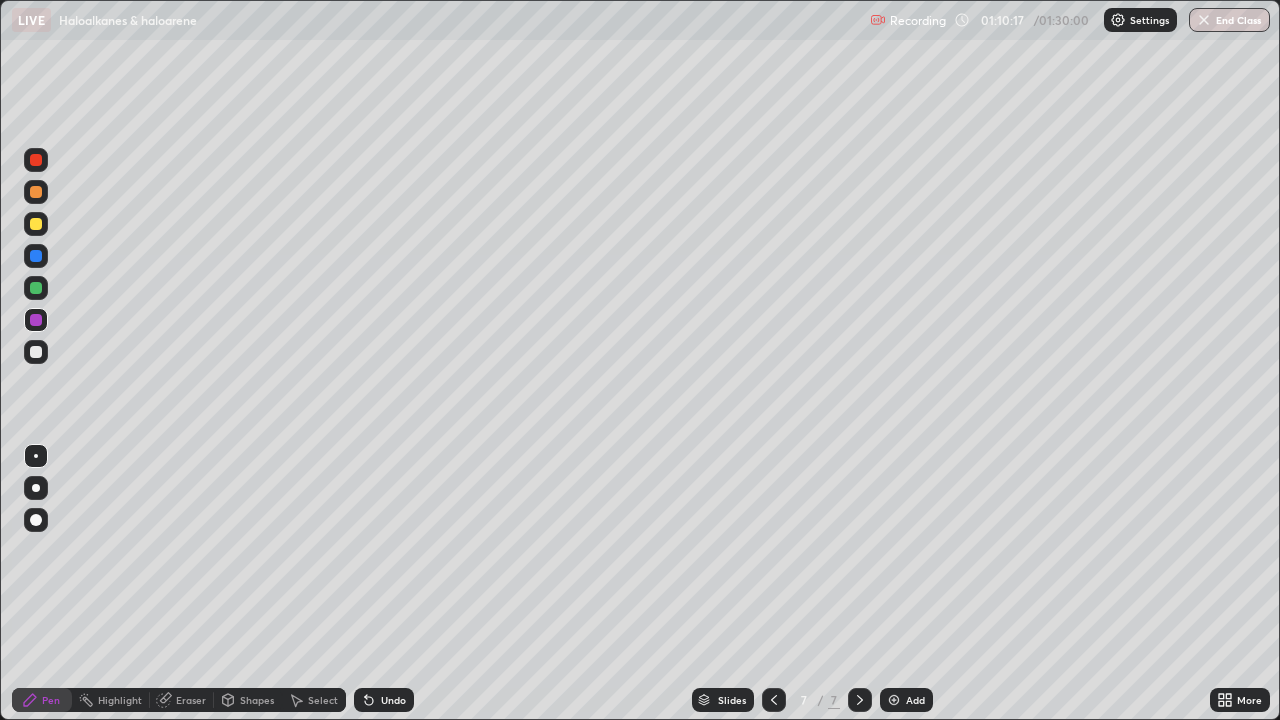 click at bounding box center [36, 352] 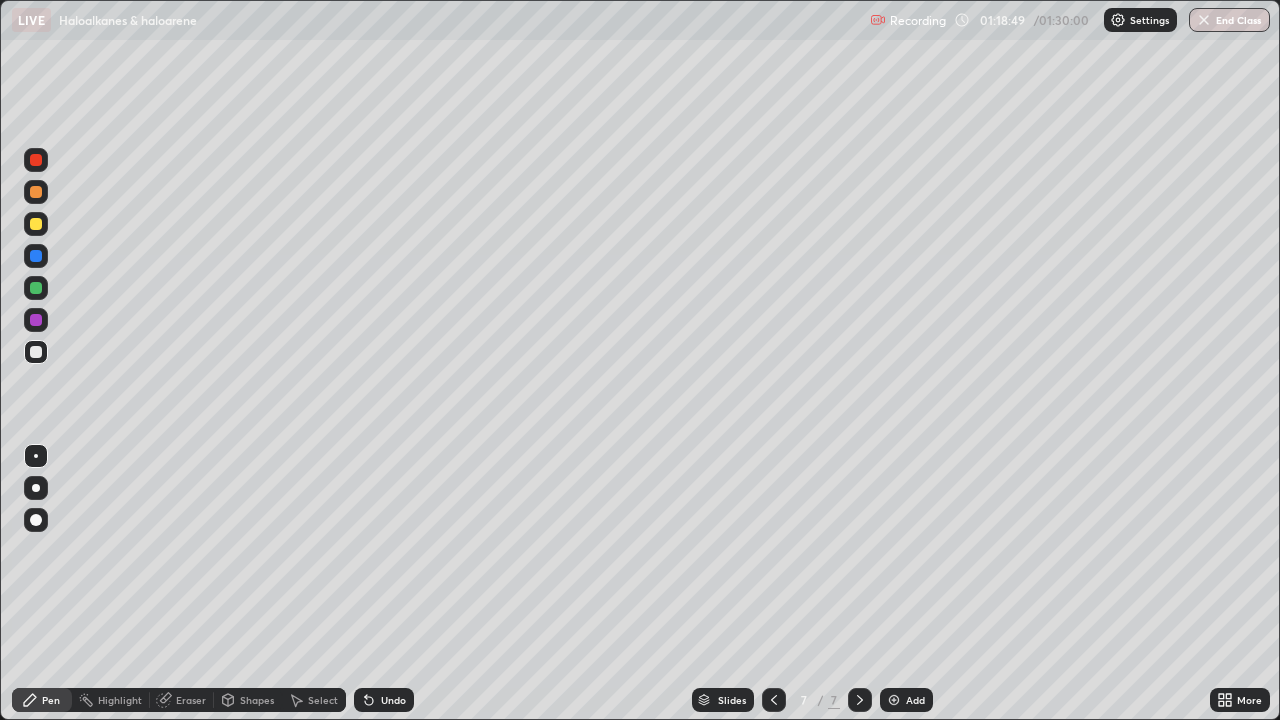 click on "Add" at bounding box center (906, 700) 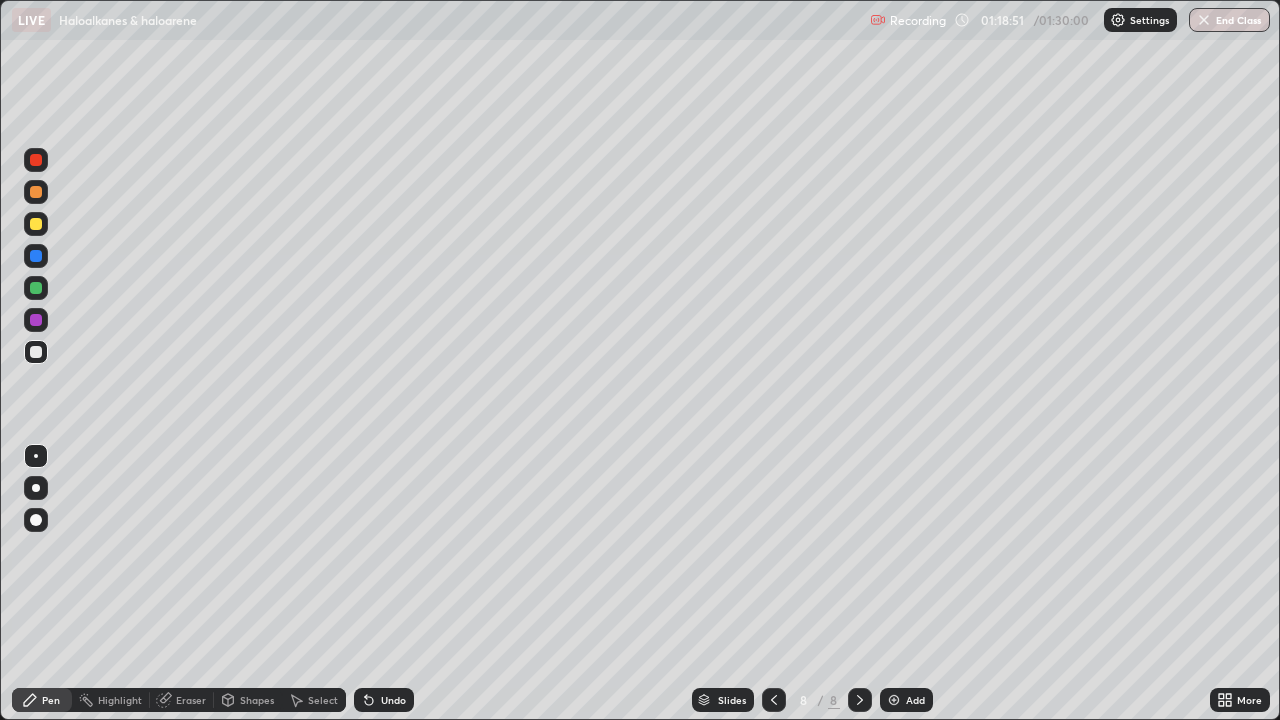 click at bounding box center [36, 320] 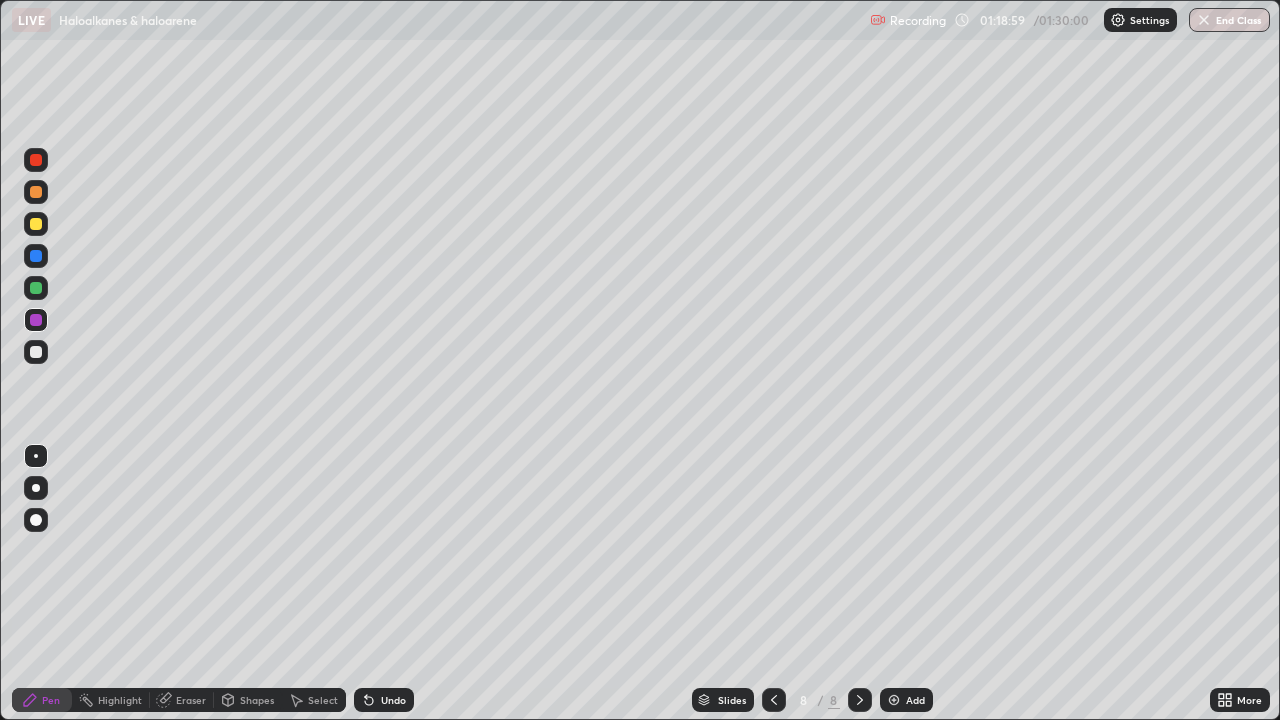 click at bounding box center [36, 160] 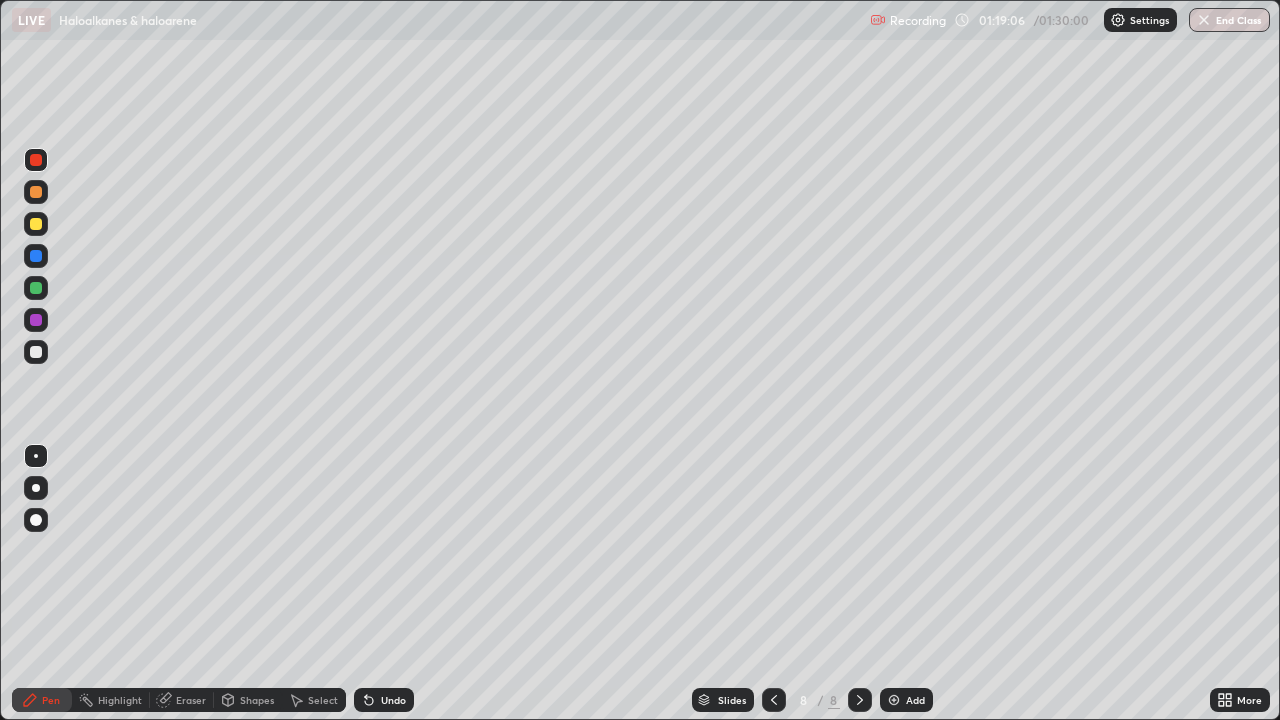 click on "Undo" at bounding box center (384, 700) 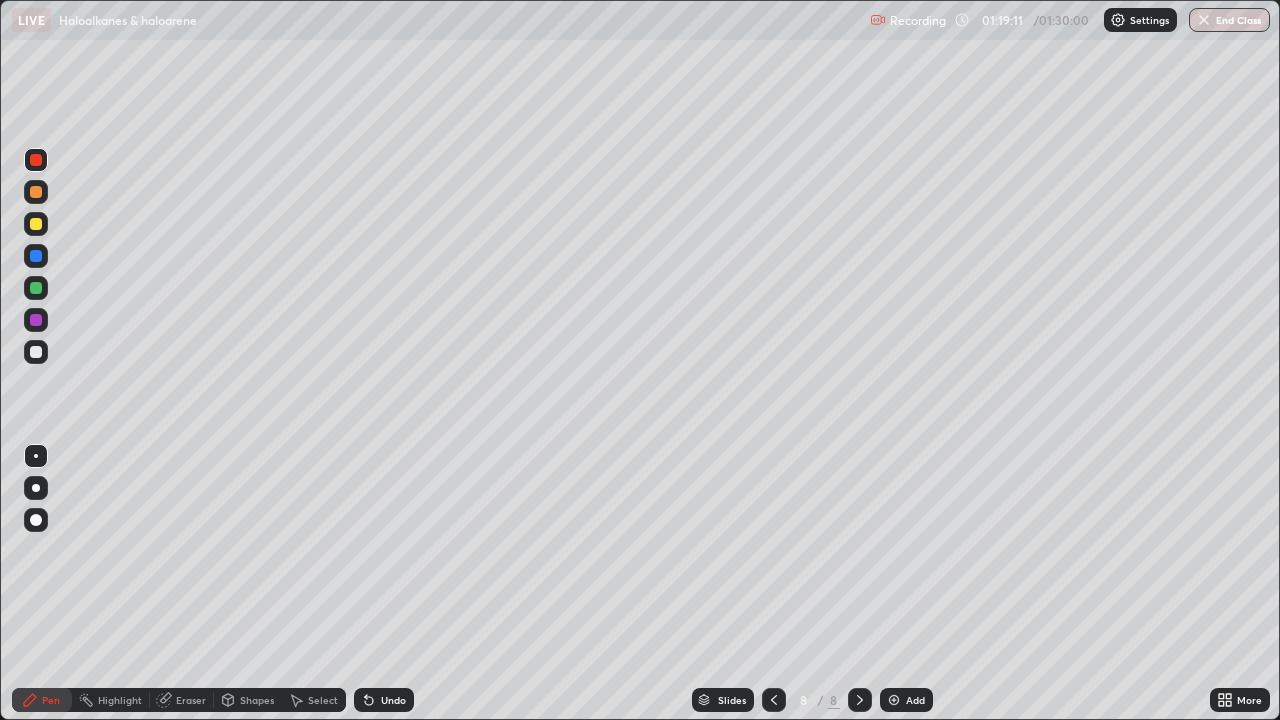 click at bounding box center (36, 352) 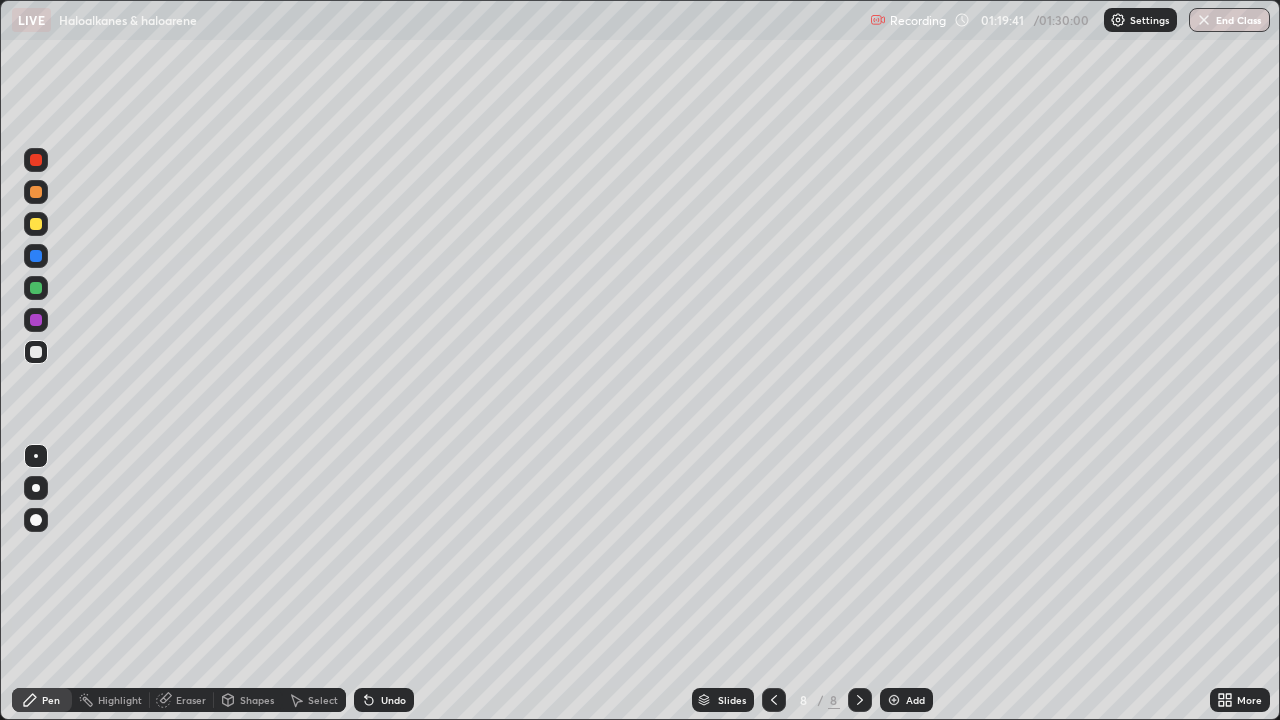 click on "Eraser" at bounding box center (191, 700) 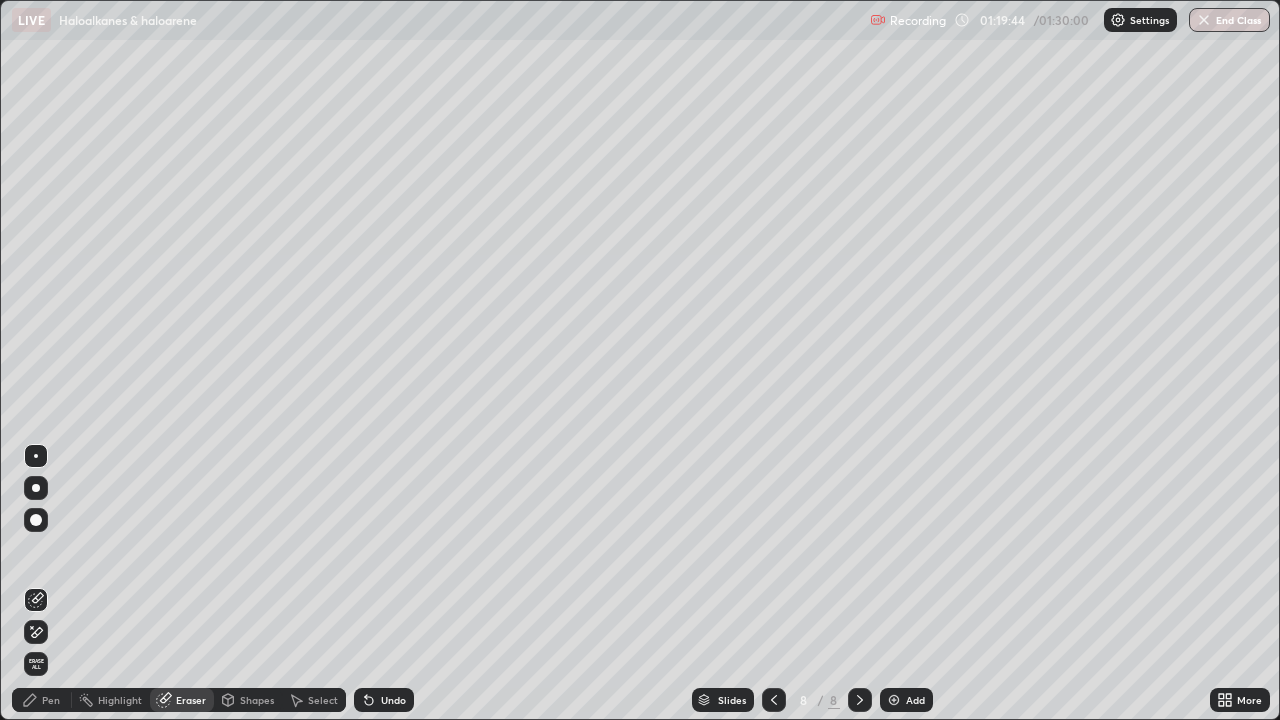 click on "Pen" at bounding box center [51, 700] 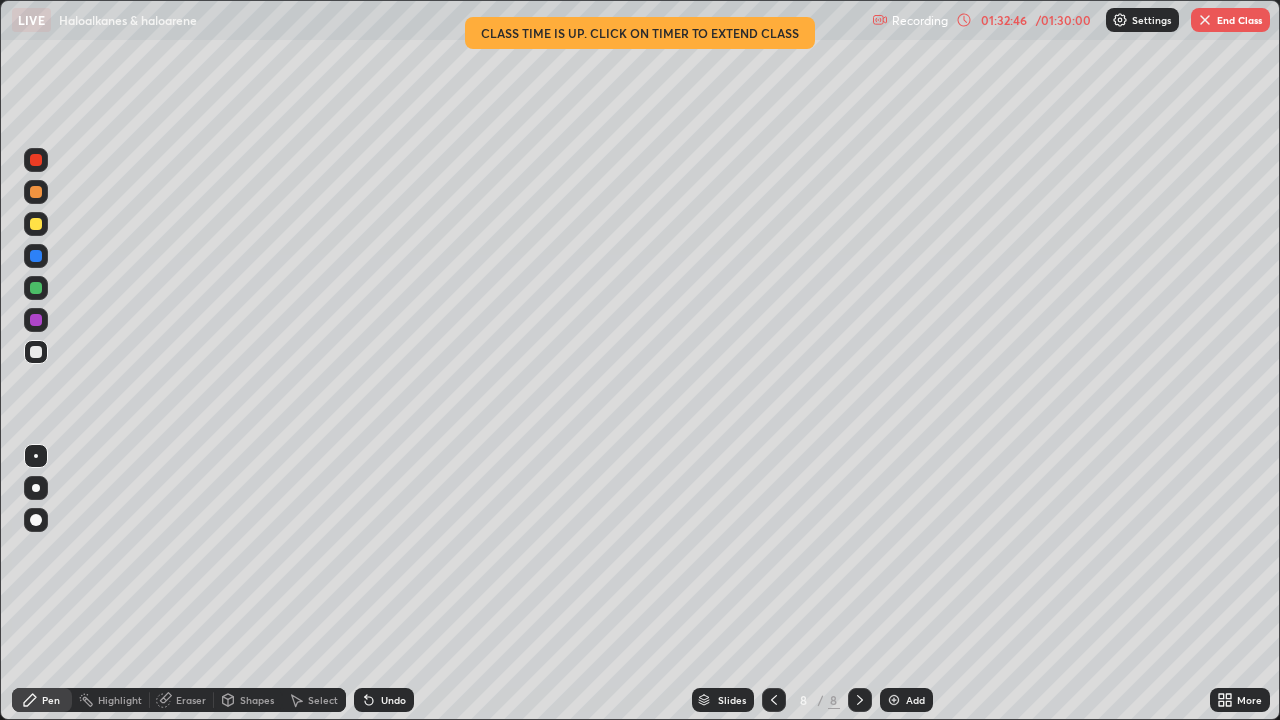 click at bounding box center [36, 256] 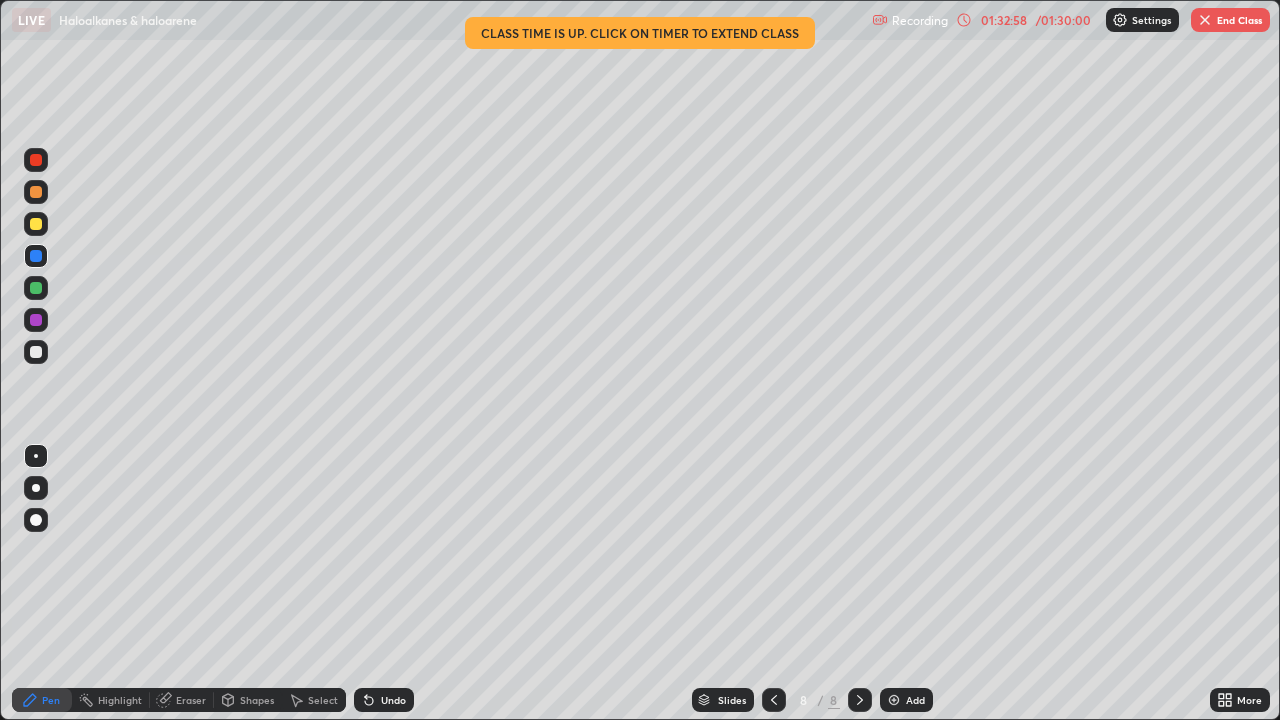 click 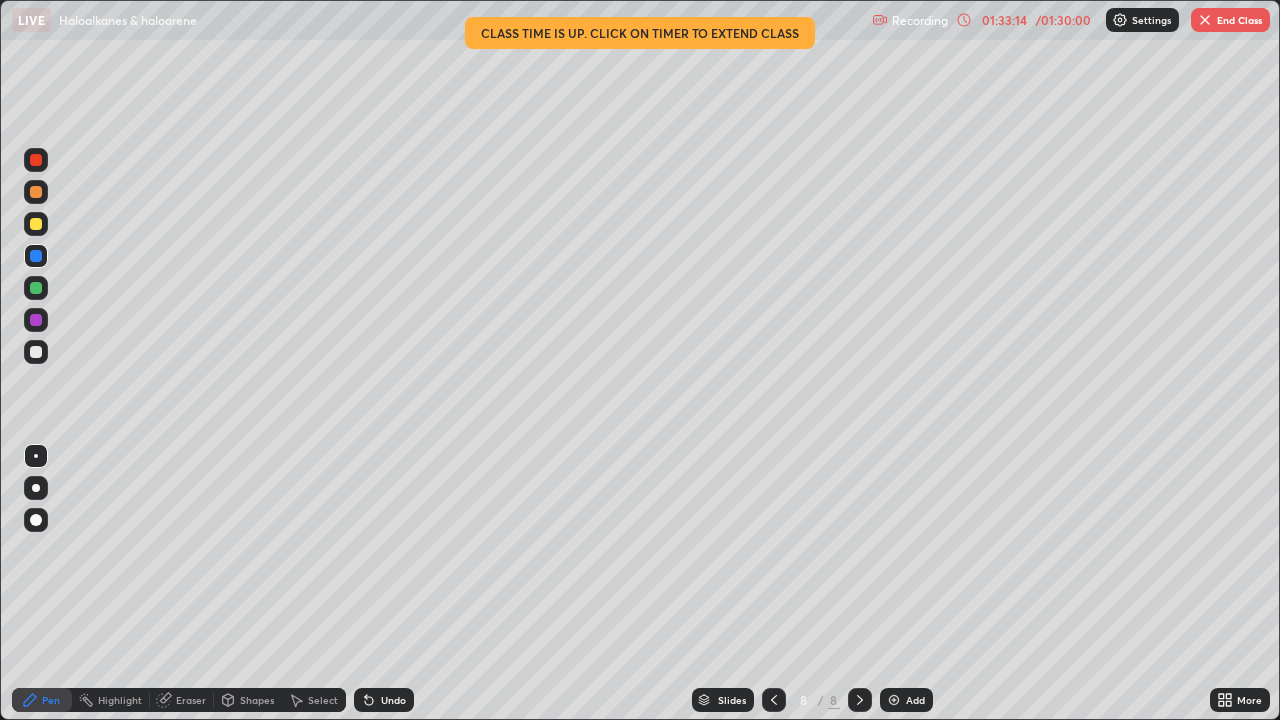 click at bounding box center [36, 320] 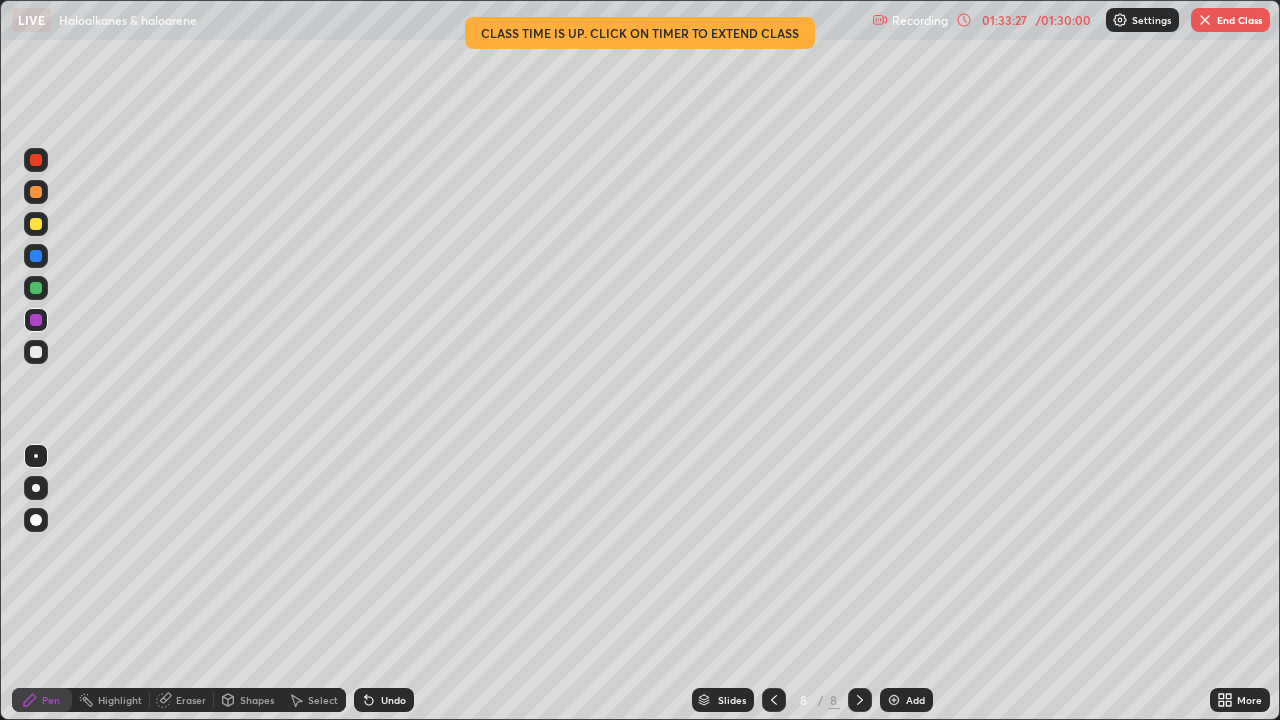 click at bounding box center (36, 224) 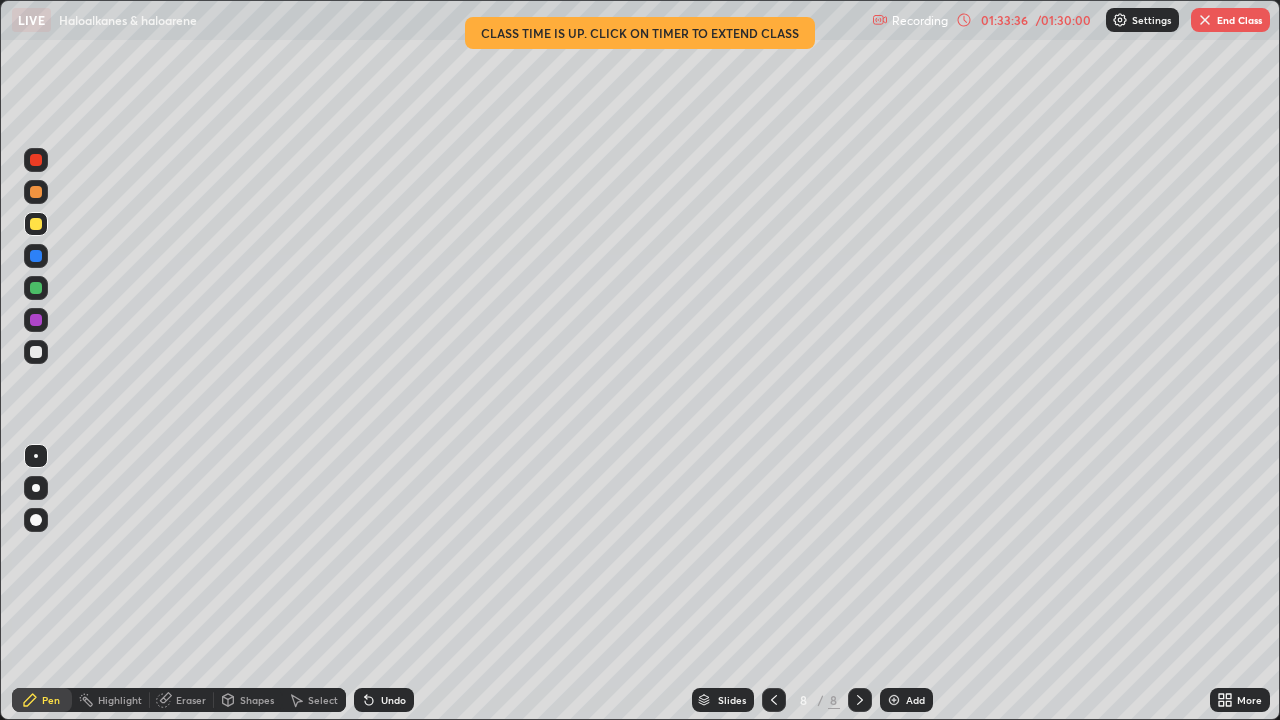 click at bounding box center [36, 256] 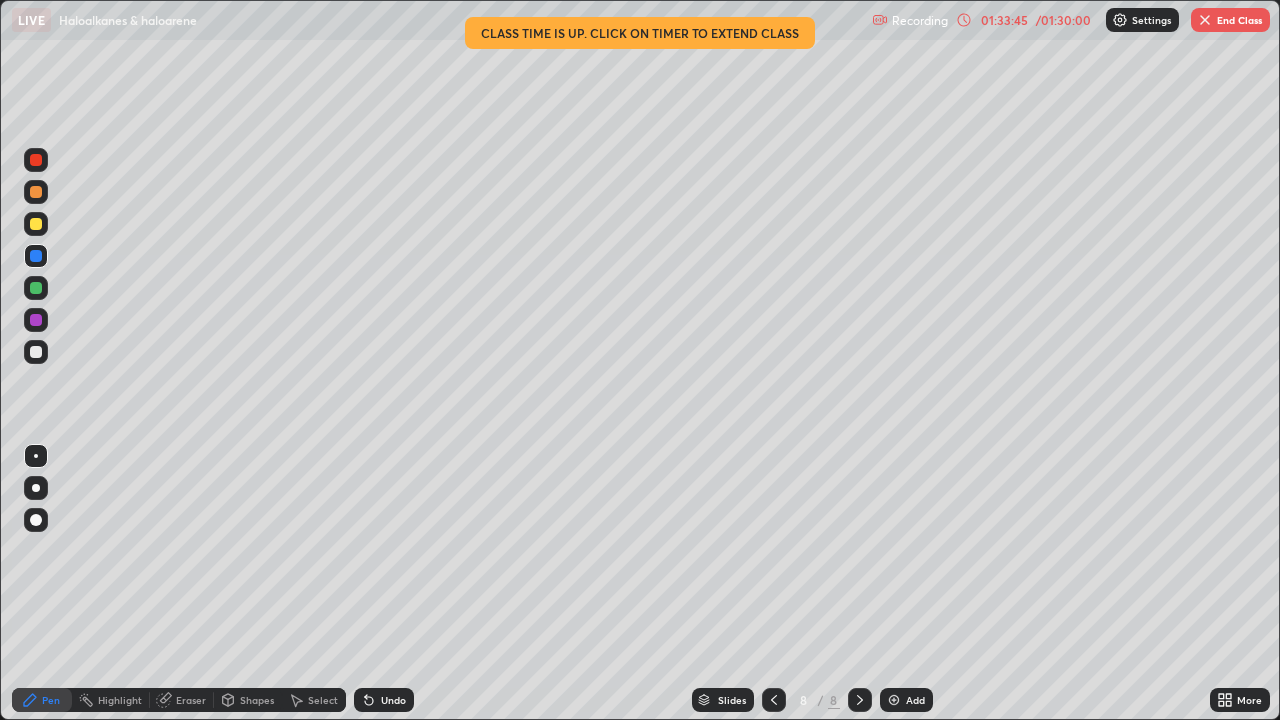 click at bounding box center (36, 320) 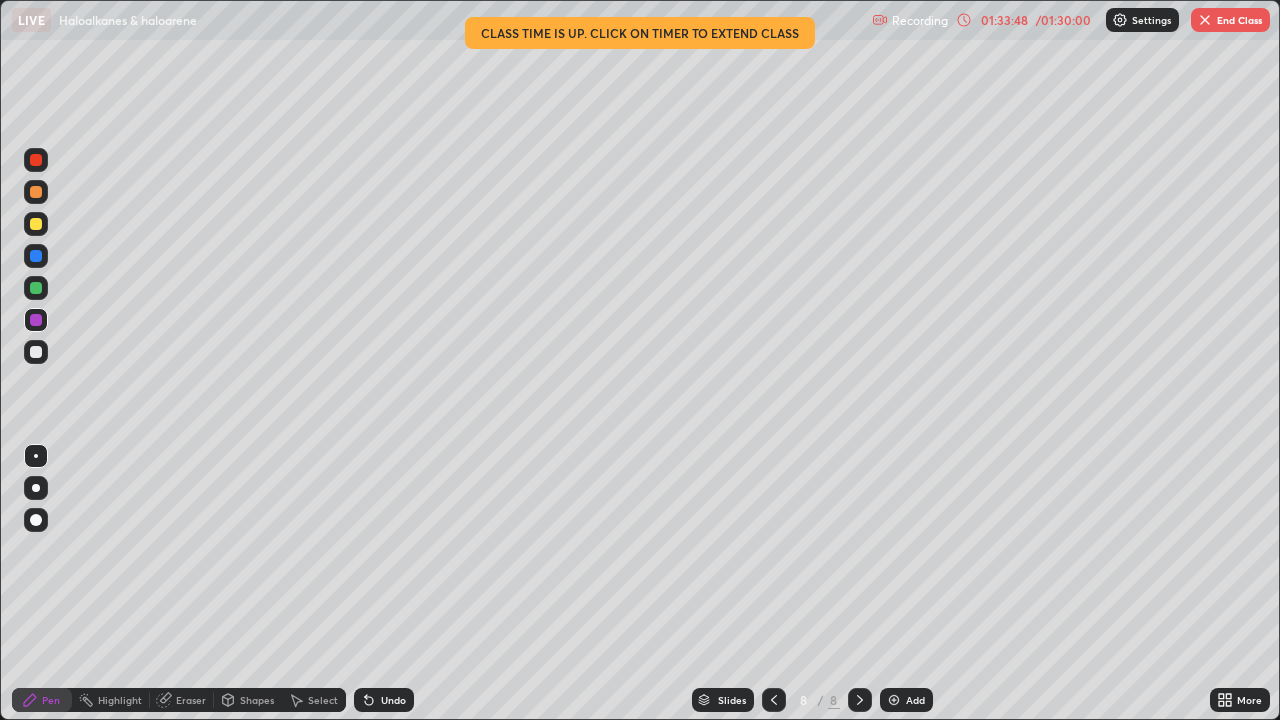 click on "Undo" at bounding box center (384, 700) 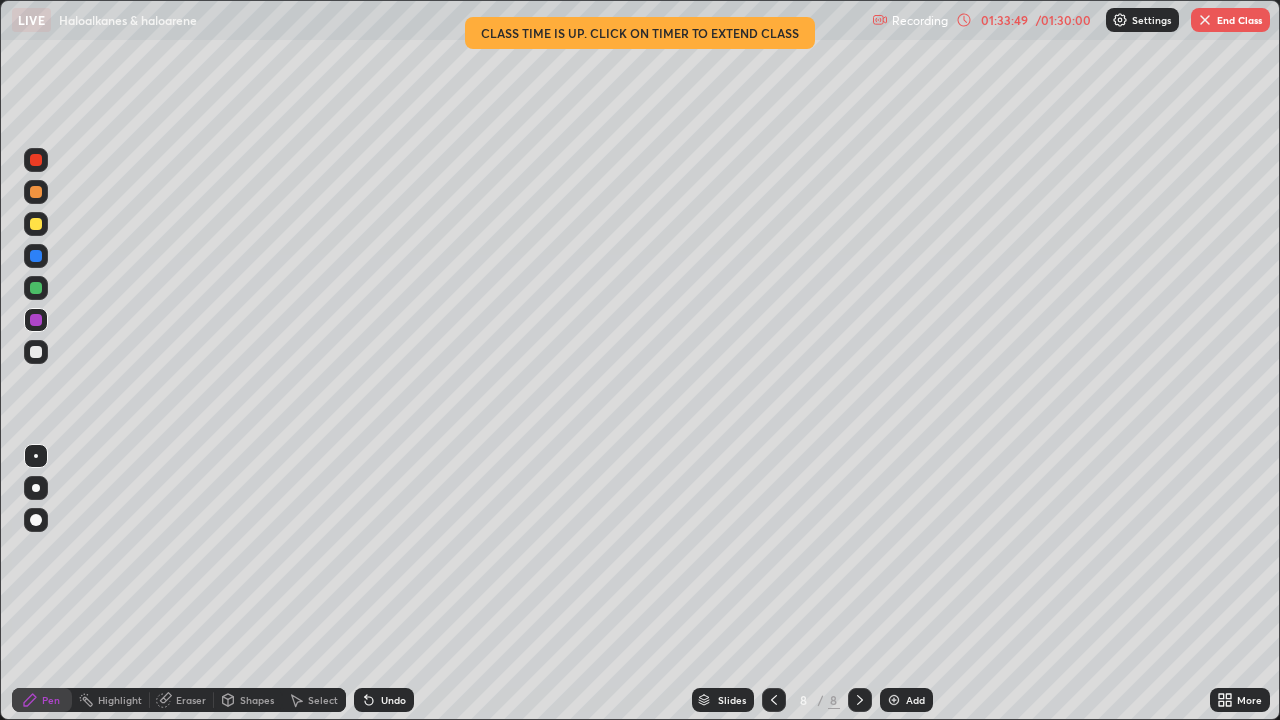 click on "Undo" at bounding box center [393, 700] 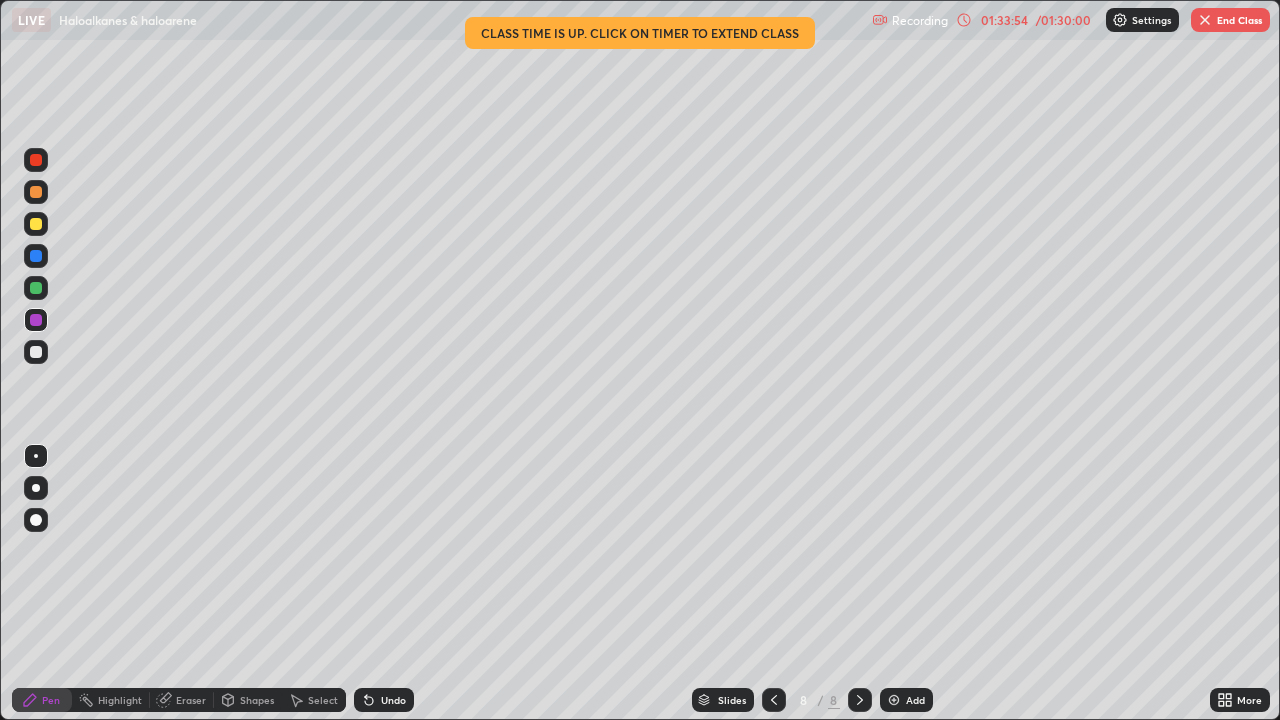 click at bounding box center (36, 224) 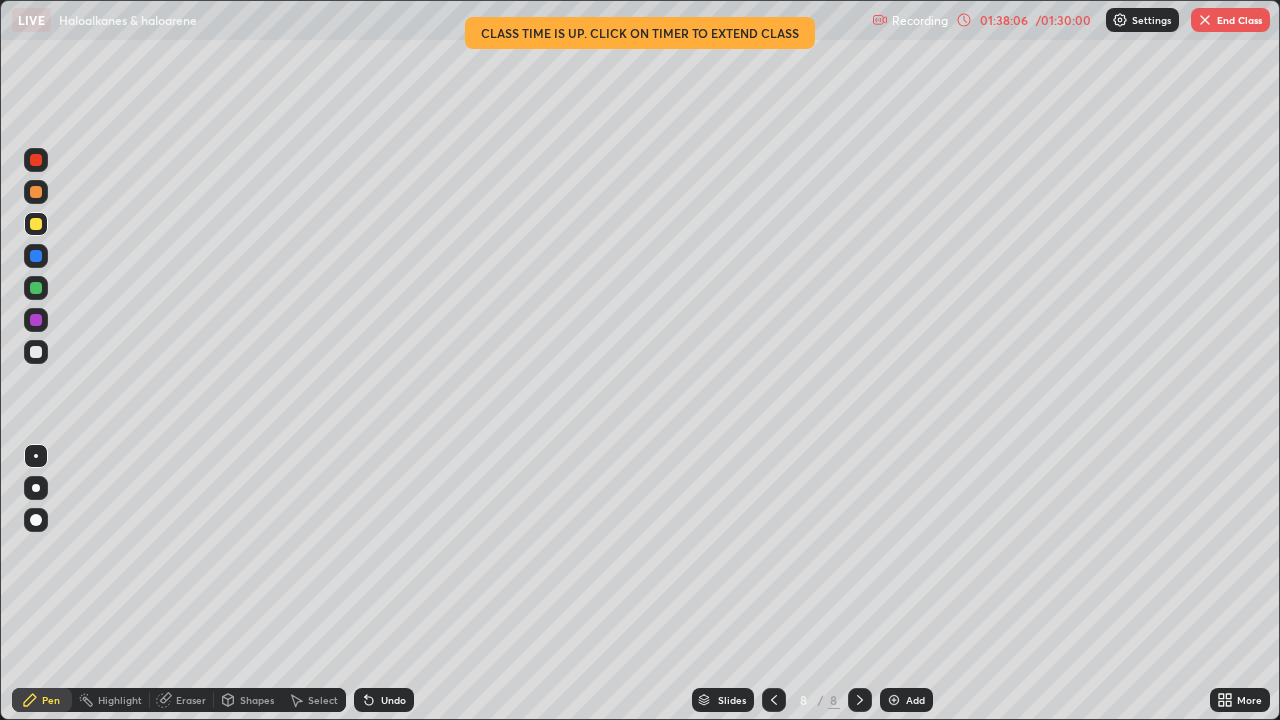 click 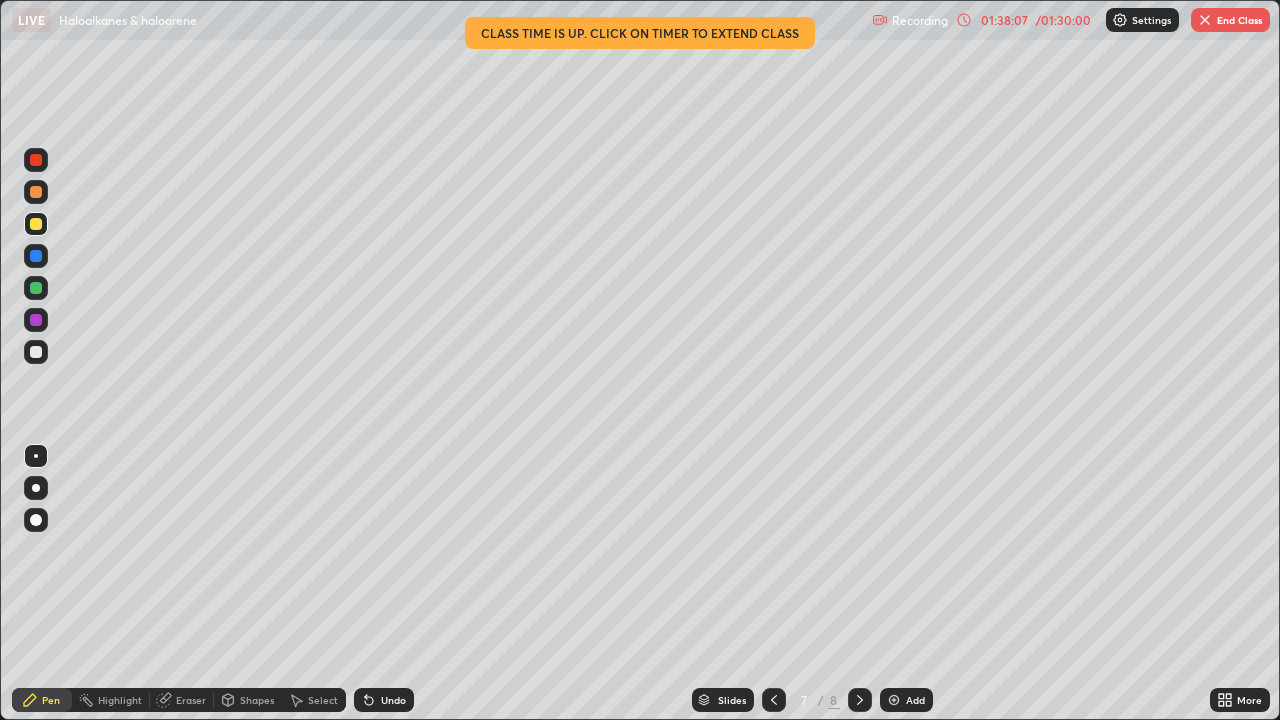 click 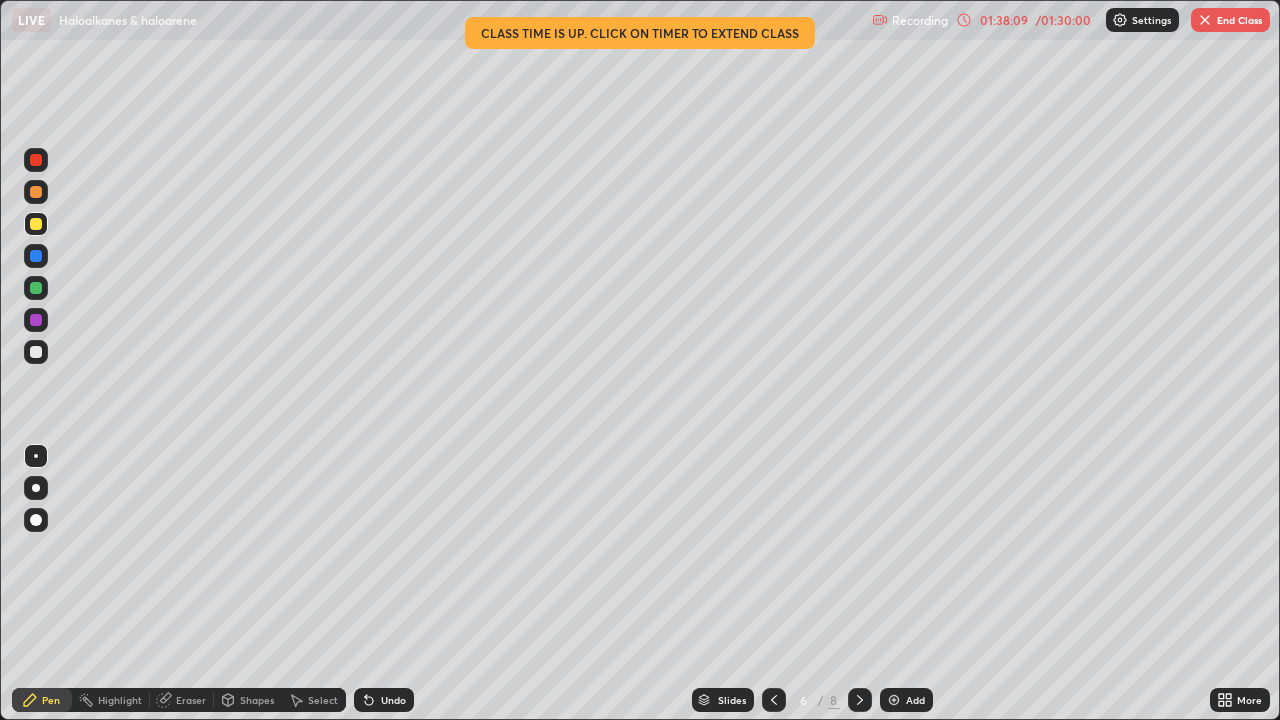 click 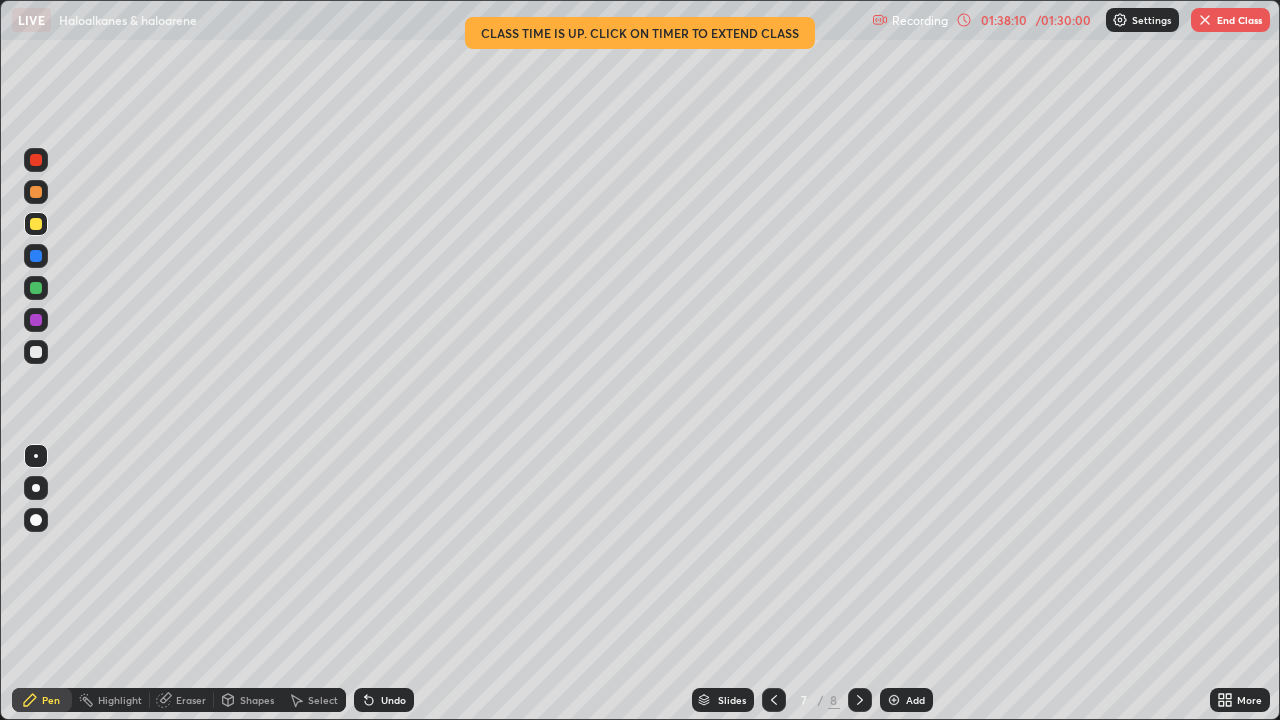 click 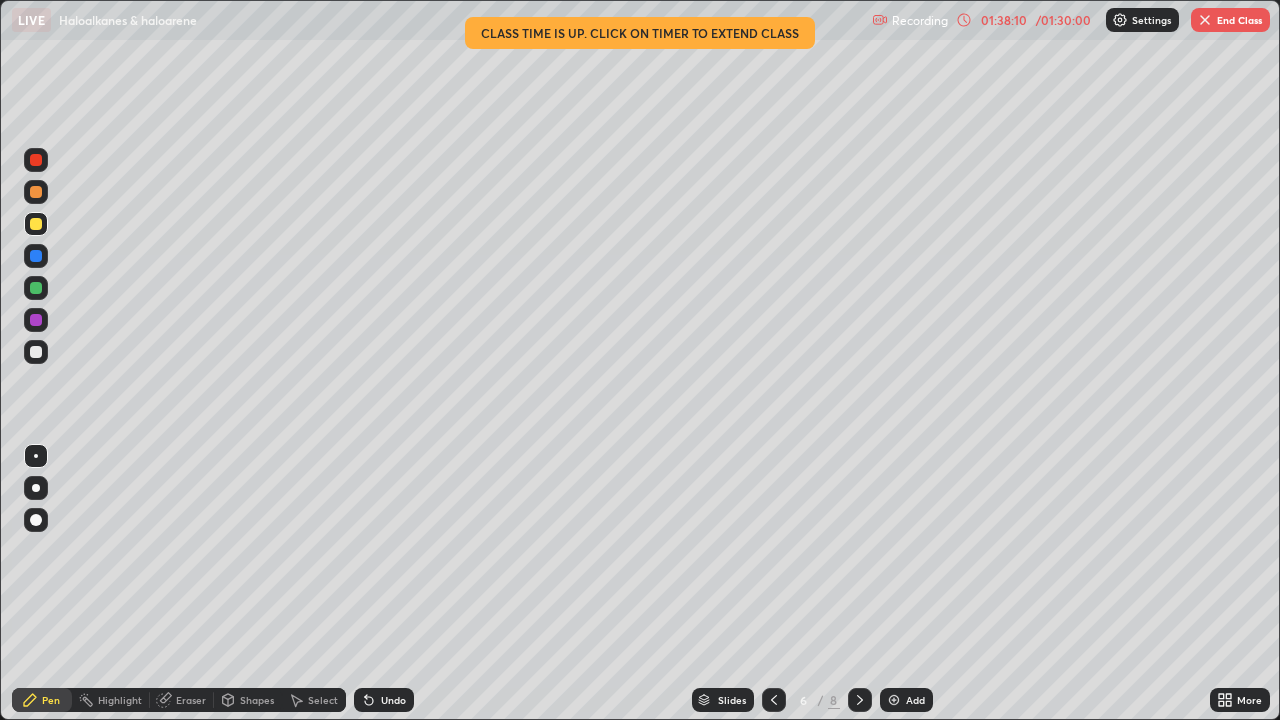 click 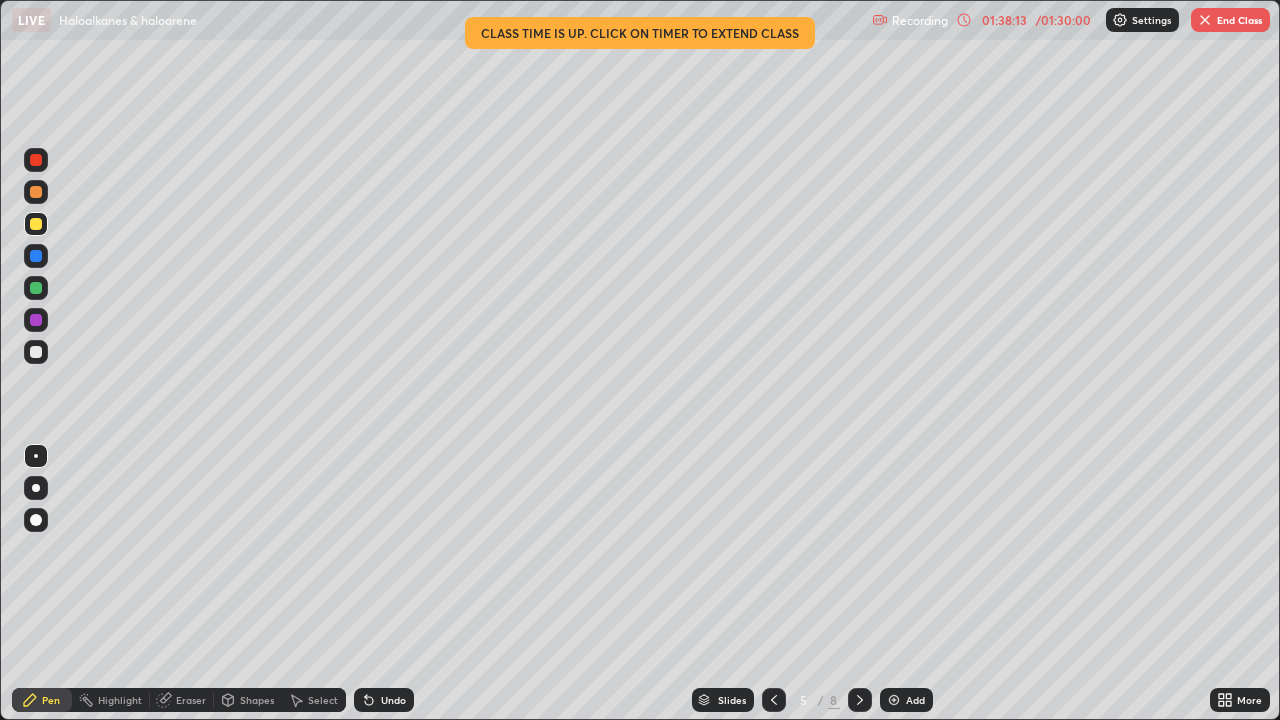 click 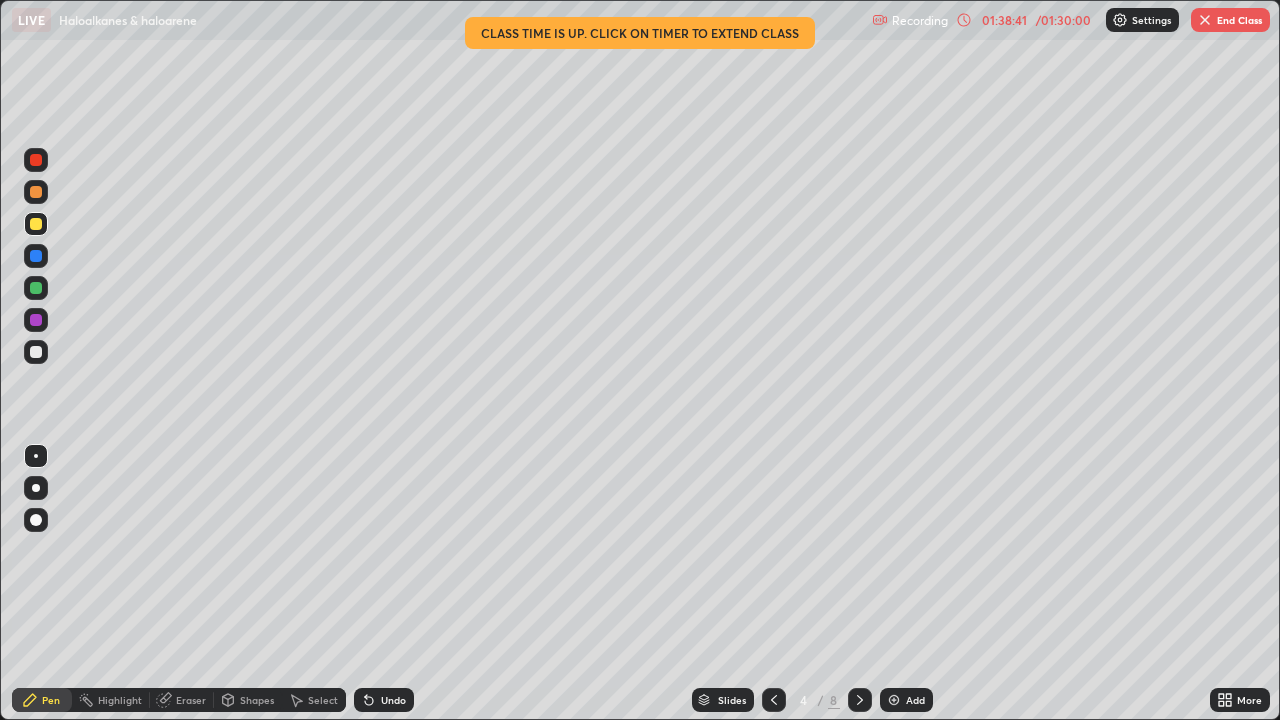 click at bounding box center (1205, 20) 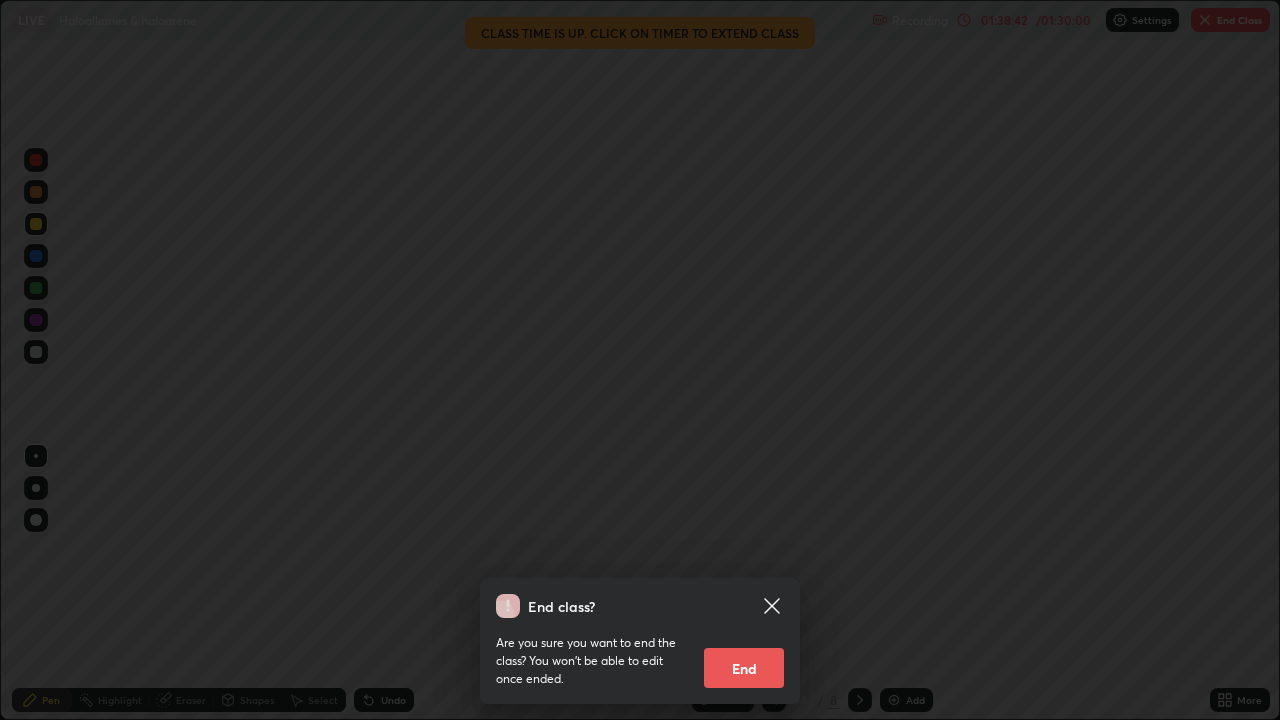 click on "End" at bounding box center (744, 668) 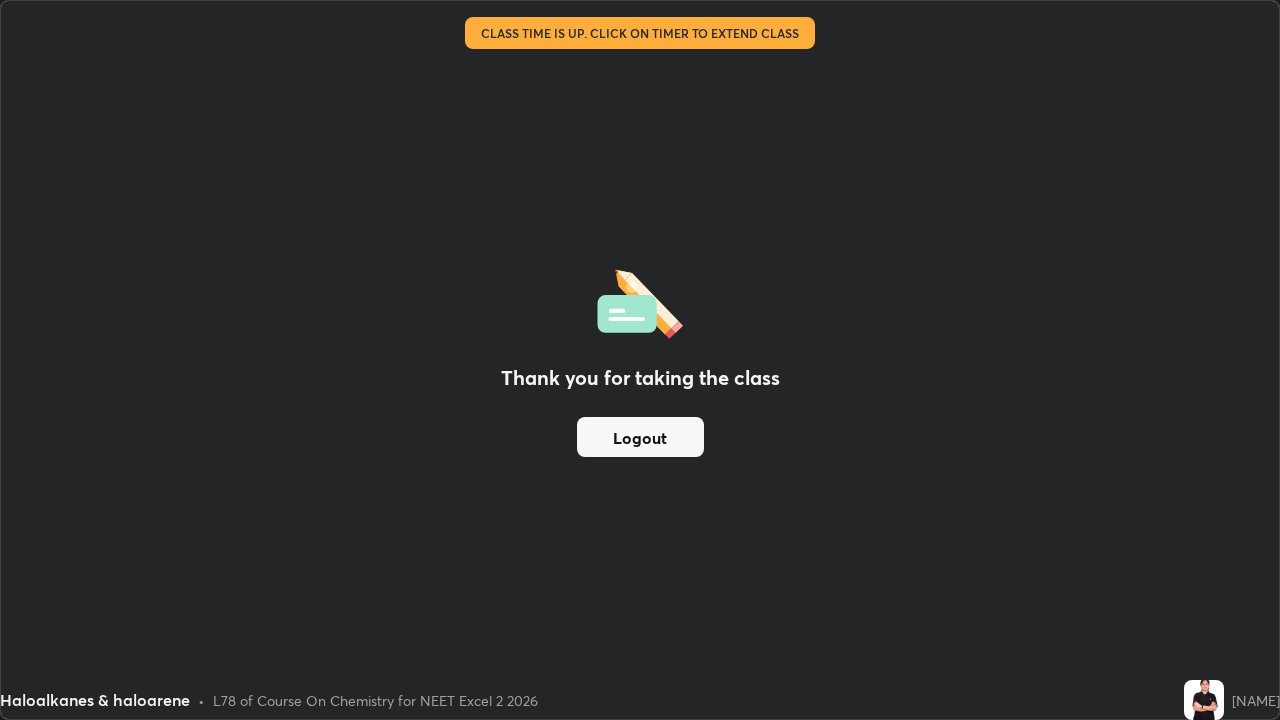 click on "Logout" at bounding box center [640, 437] 